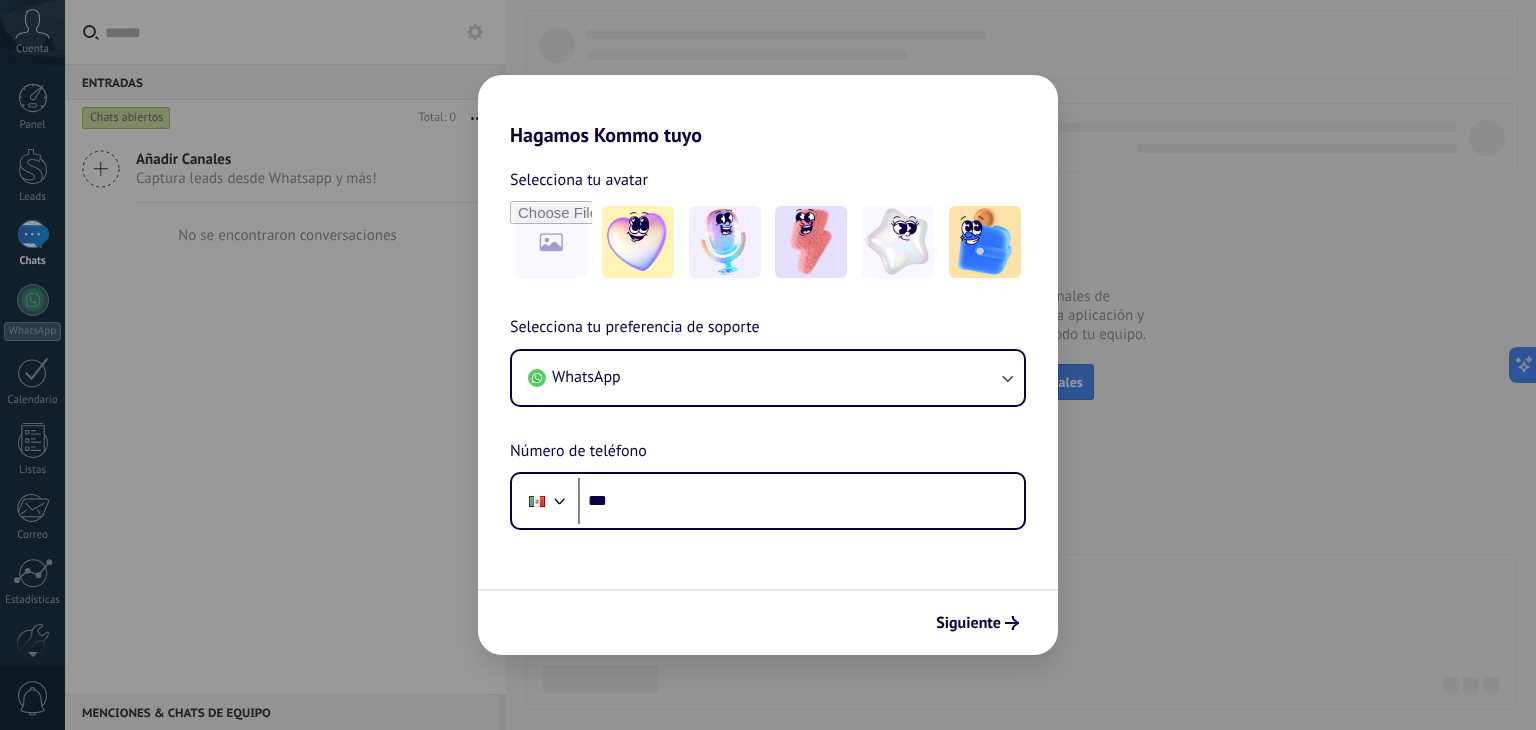 scroll, scrollTop: 0, scrollLeft: 0, axis: both 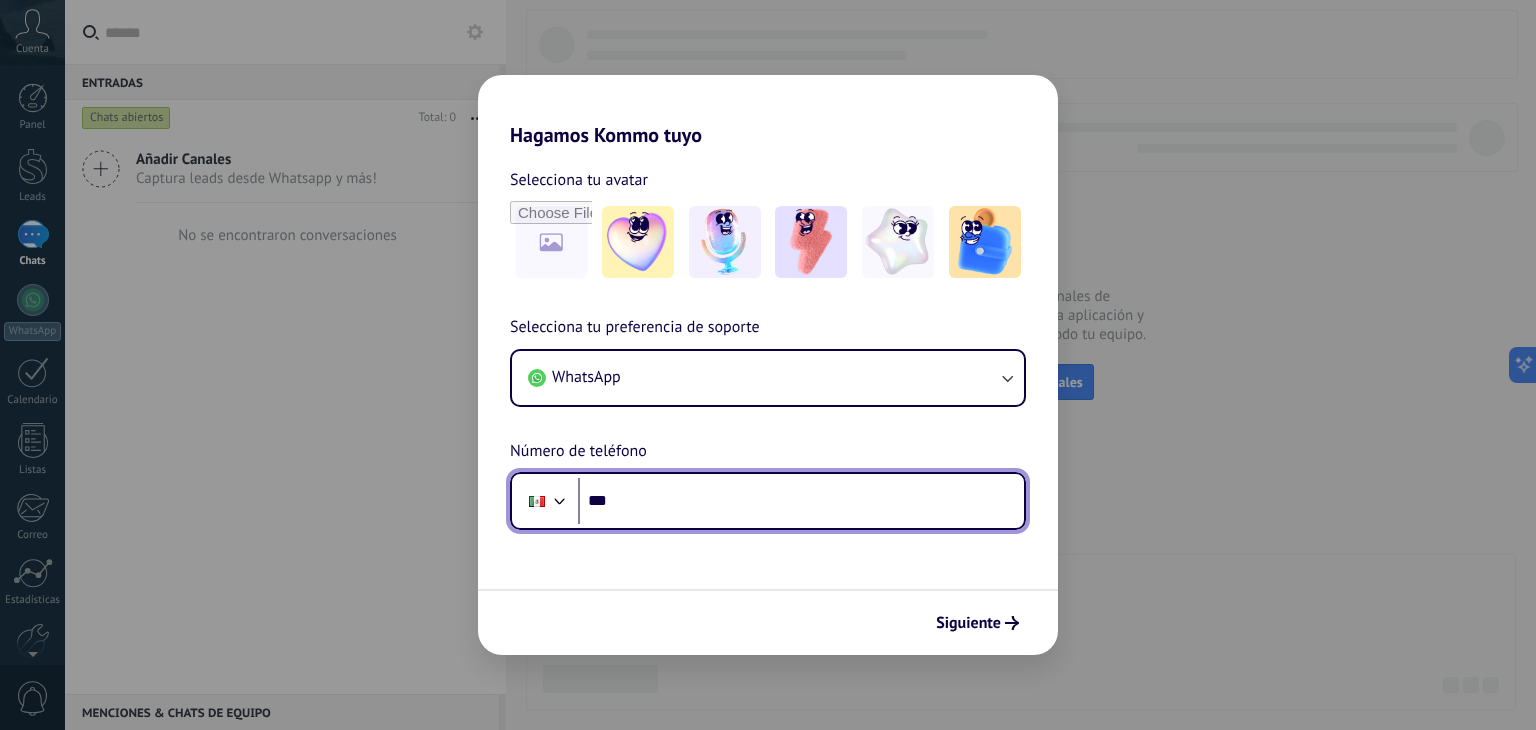 click on "***" at bounding box center (801, 501) 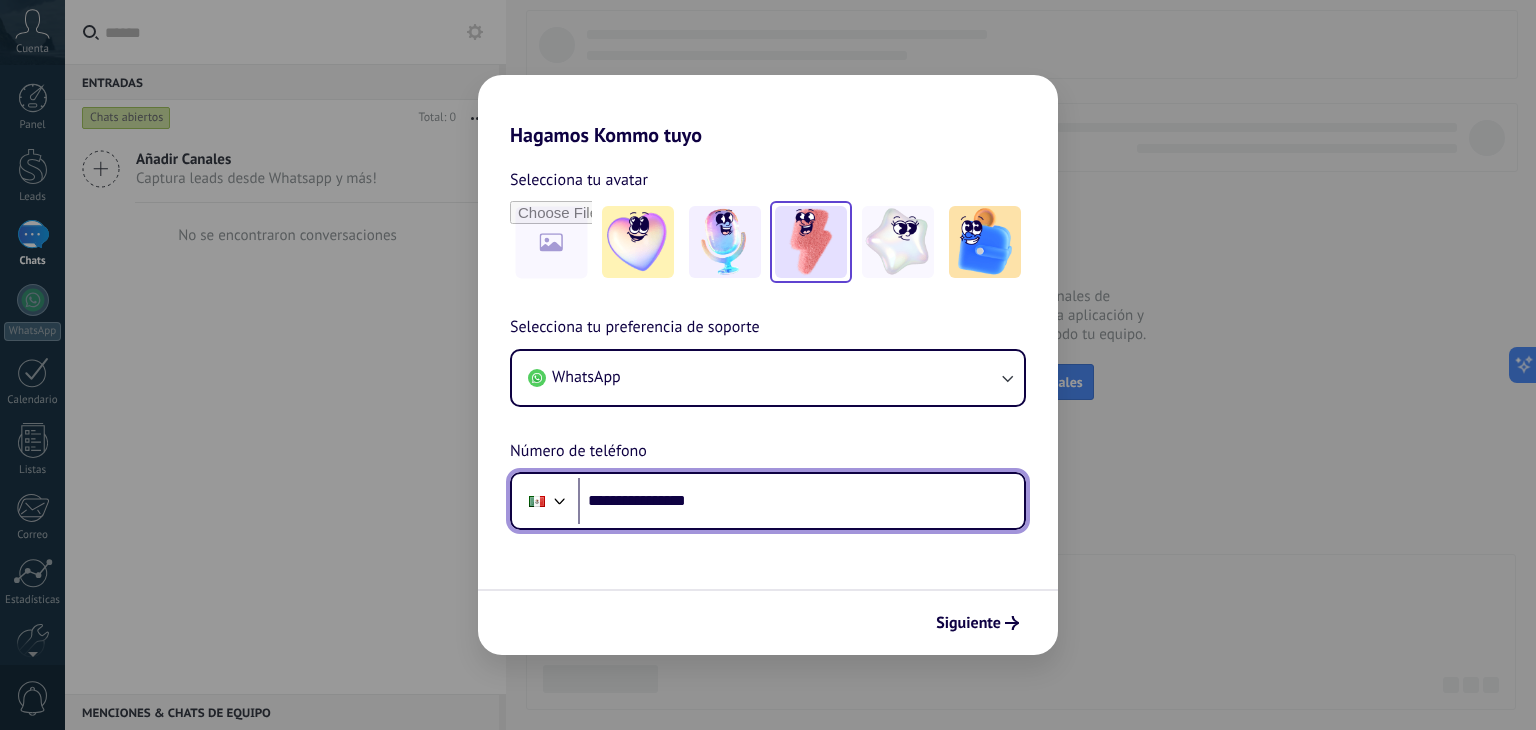 type on "**********" 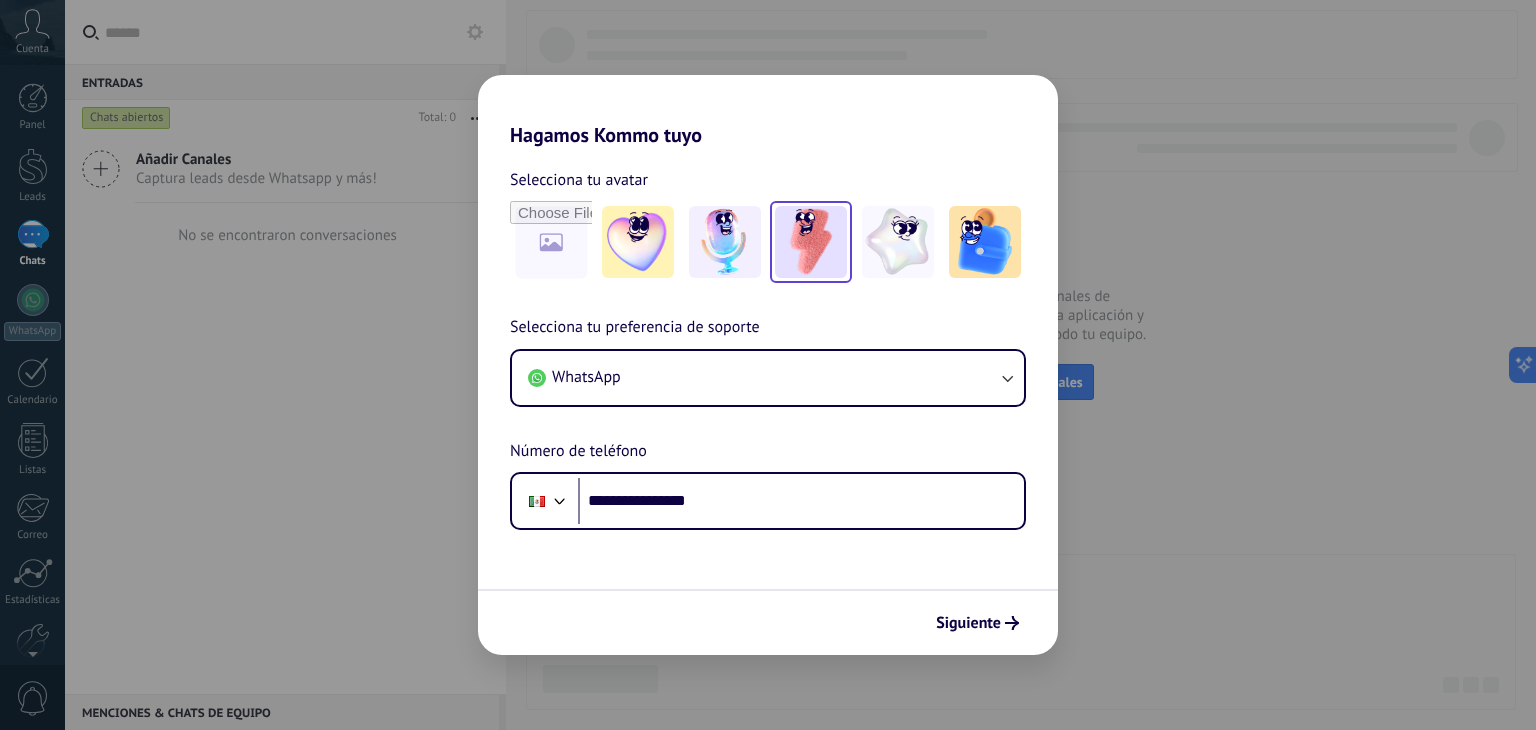 click at bounding box center [811, 242] 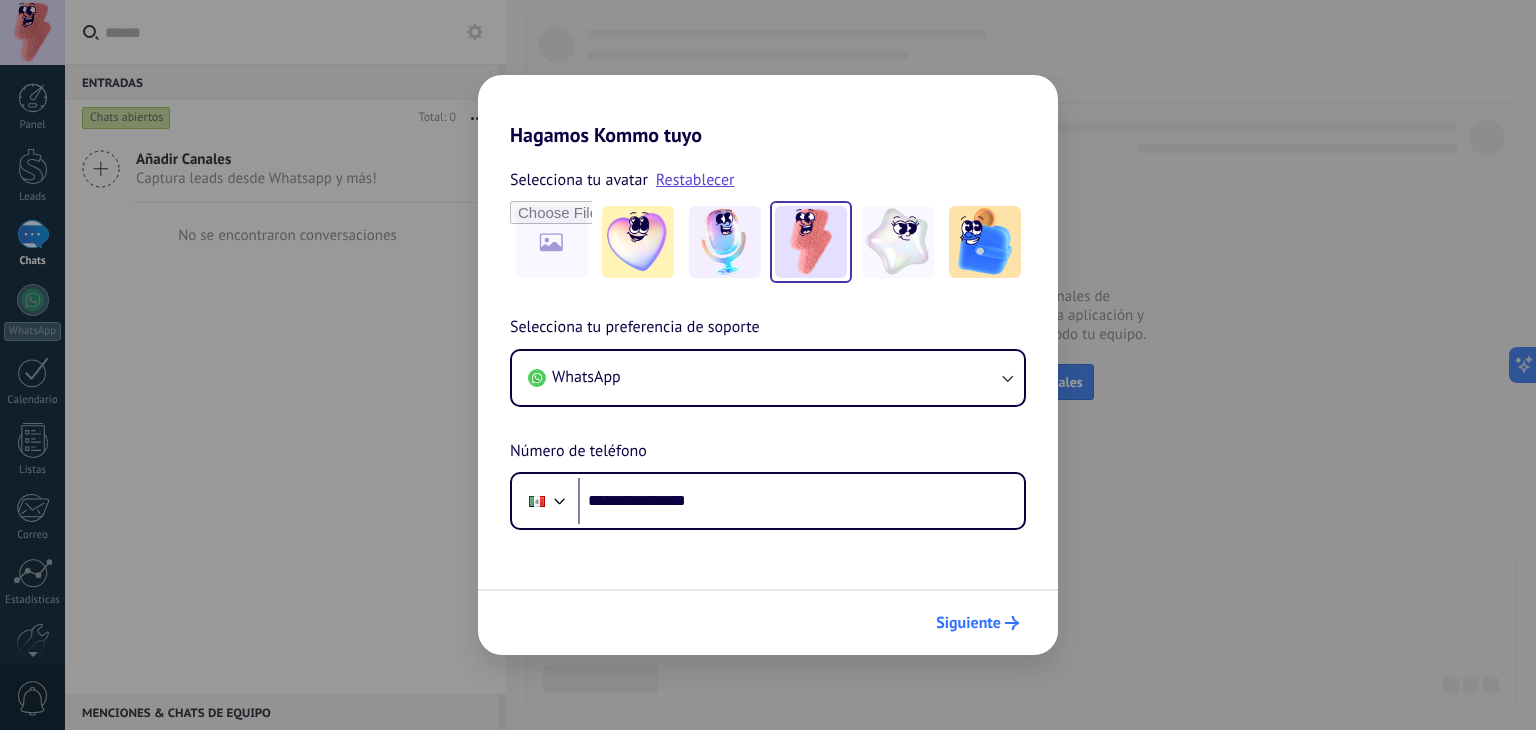 click on "Siguiente" at bounding box center [968, 623] 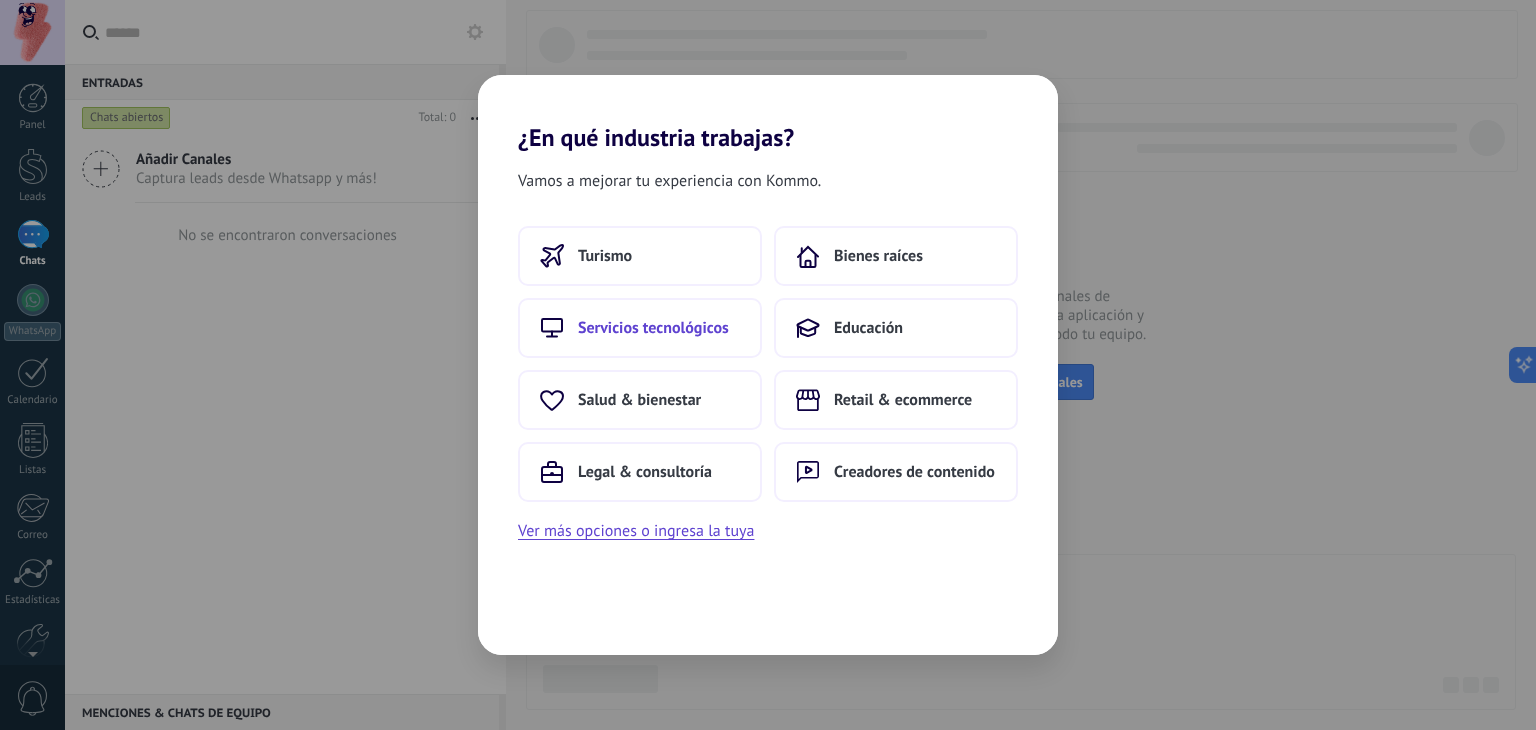 click on "Servicios tecnológicos" at bounding box center (653, 328) 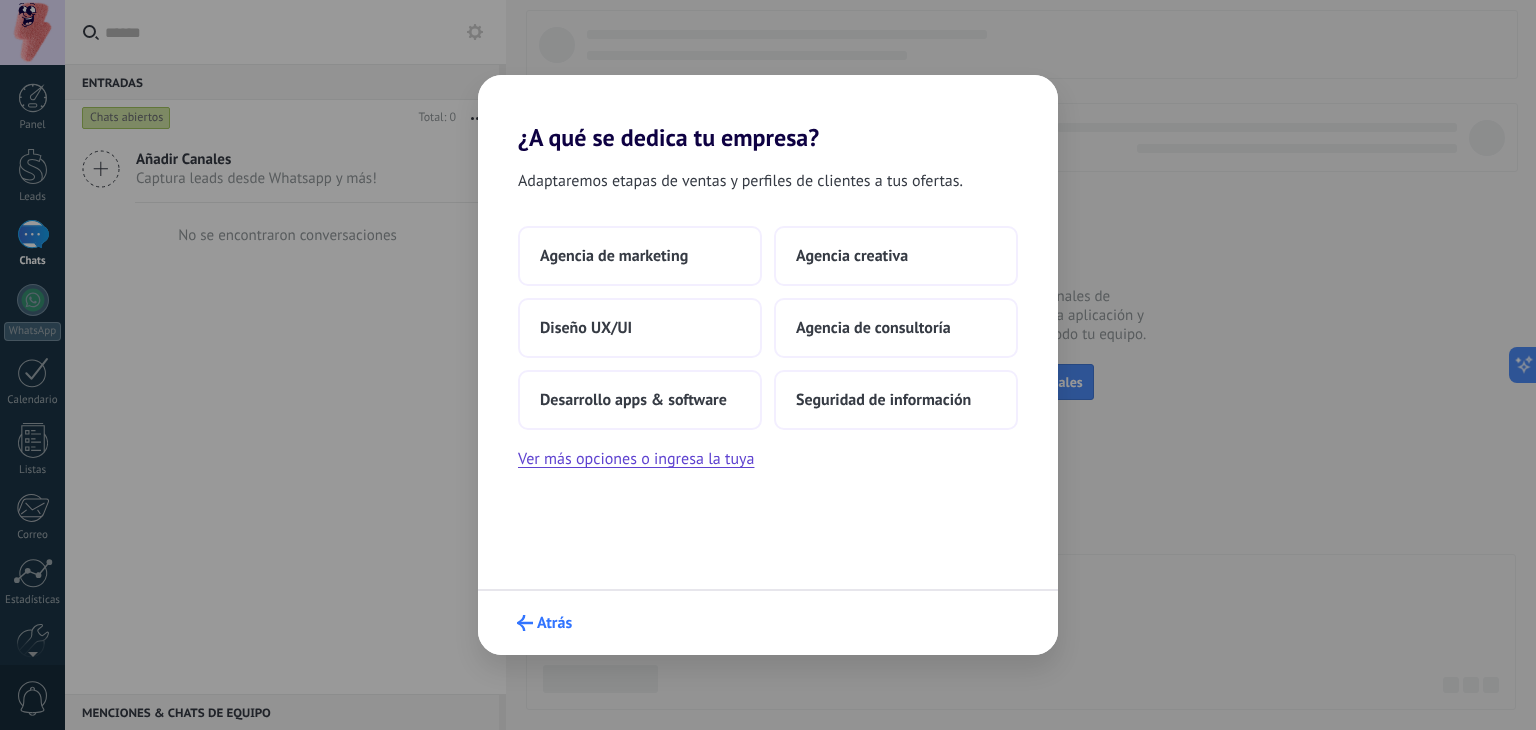 click on "Atrás" at bounding box center (554, 623) 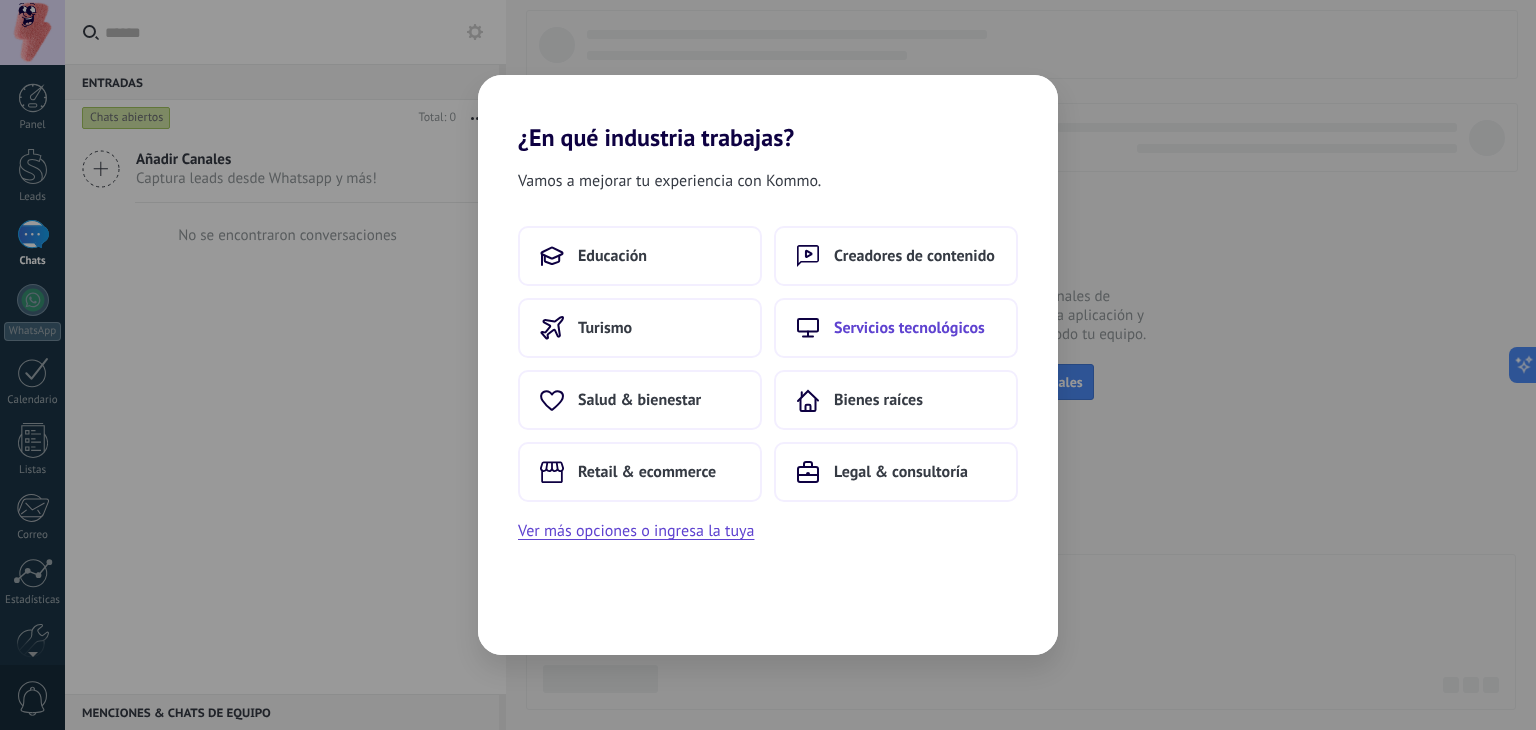 click on "Servicios tecnológicos" at bounding box center (896, 328) 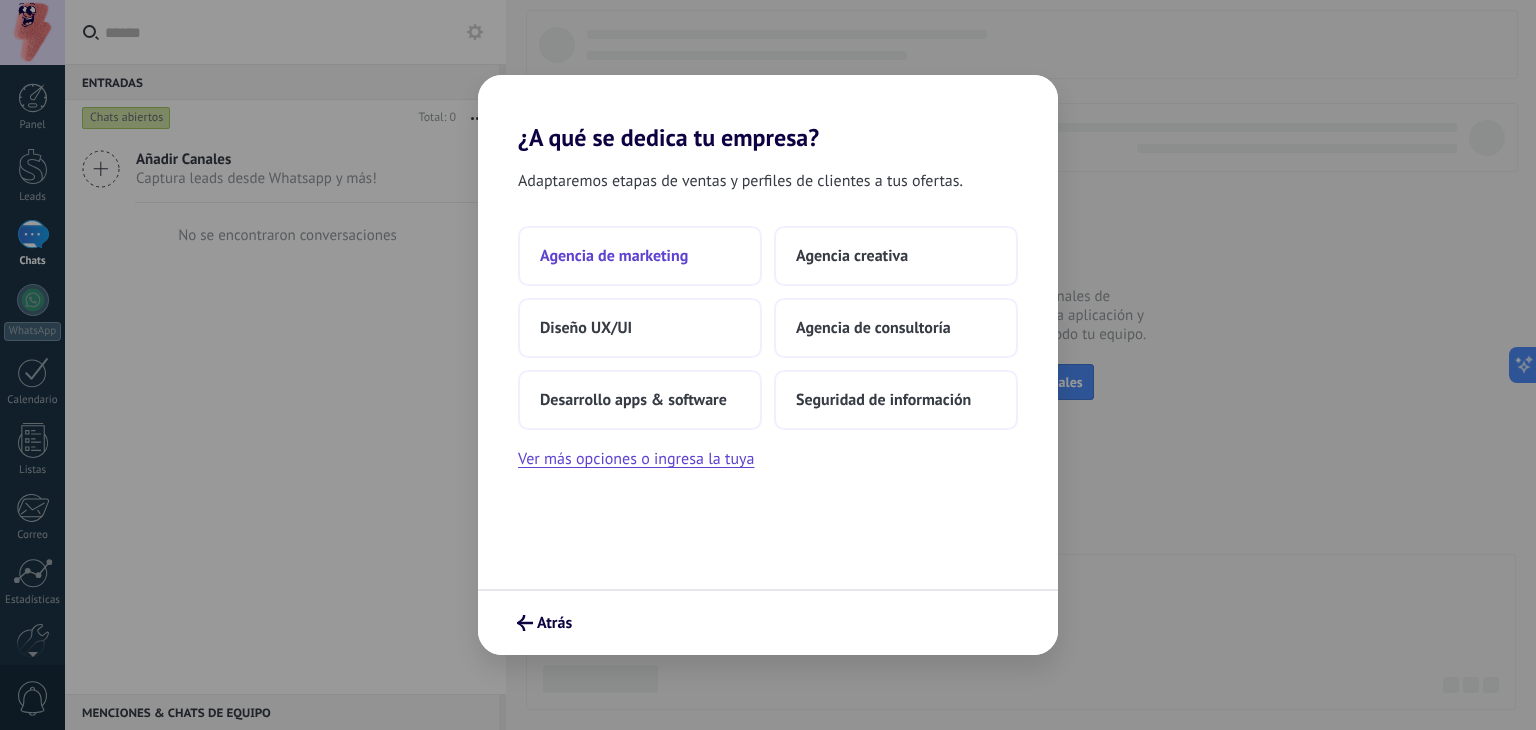 click on "Agencia de marketing" at bounding box center [614, 256] 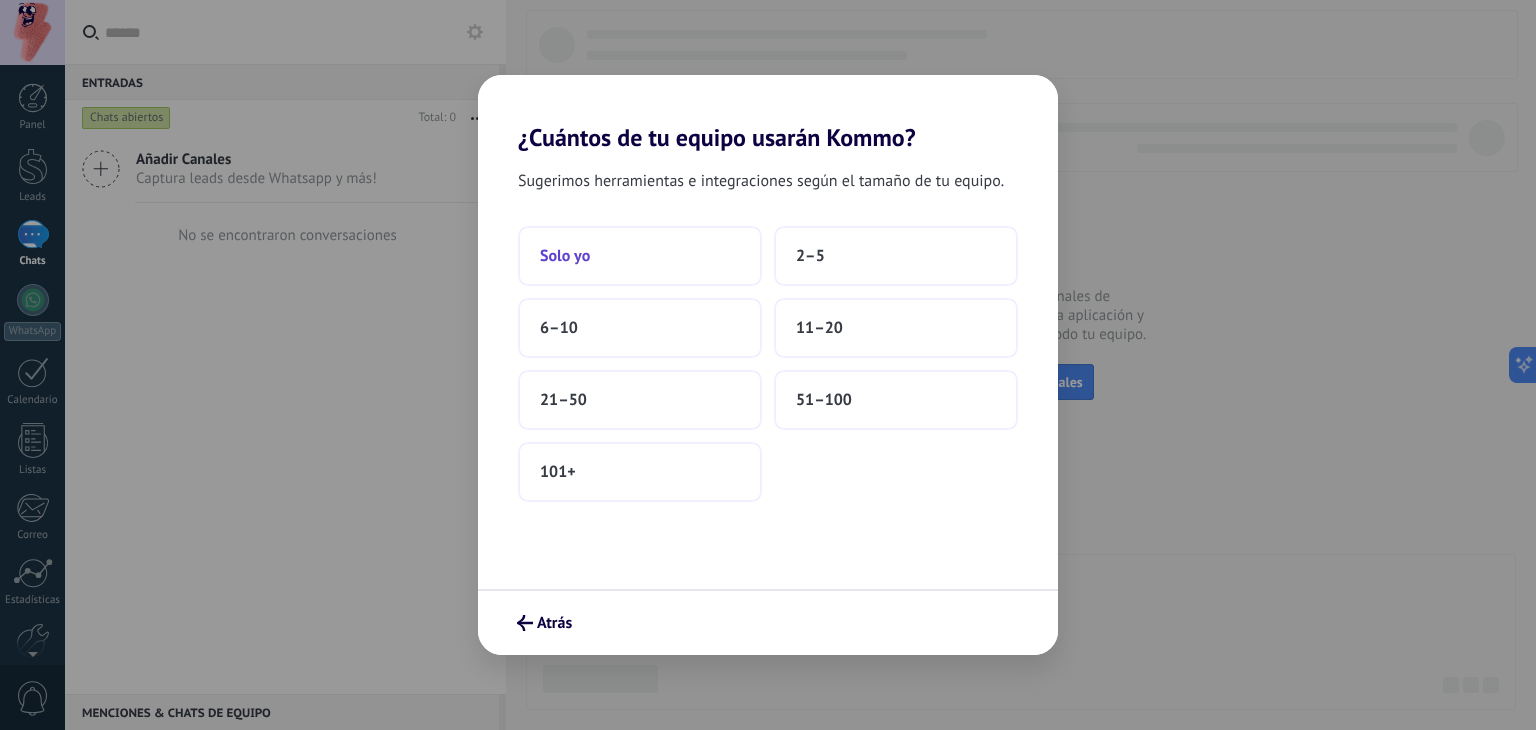 click on "Solo yo" at bounding box center (640, 256) 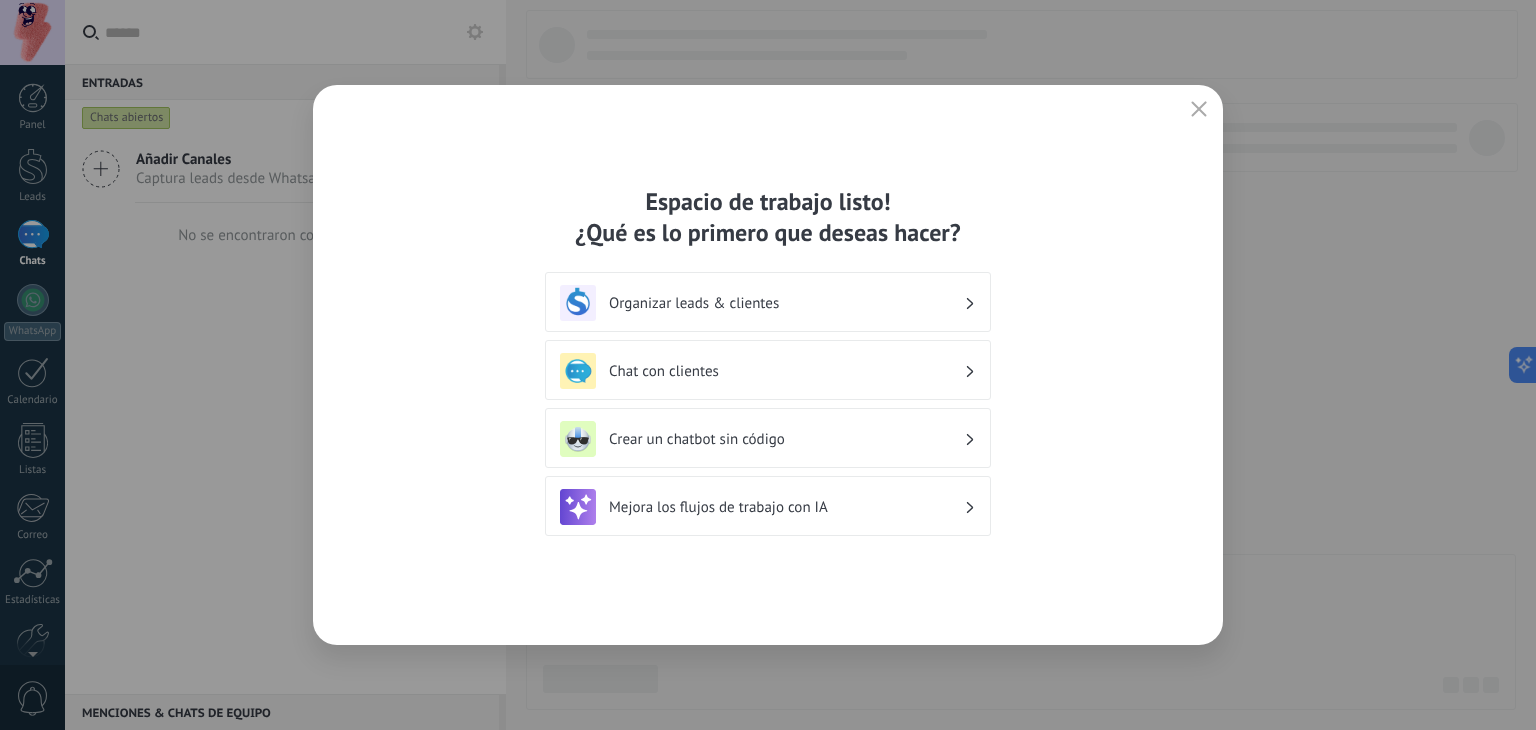 click on "Crear un chatbot sin código" at bounding box center [786, 439] 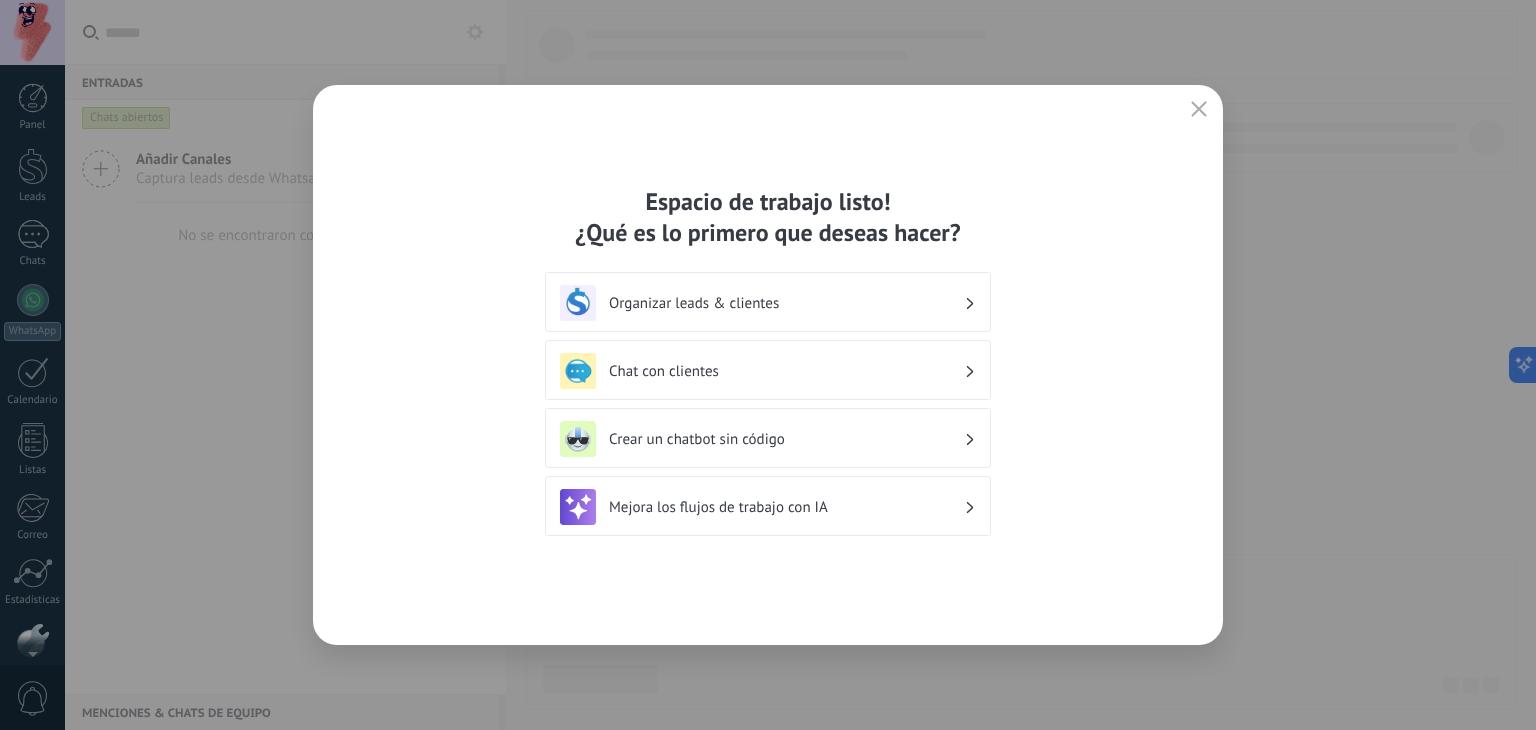 scroll, scrollTop: 101, scrollLeft: 0, axis: vertical 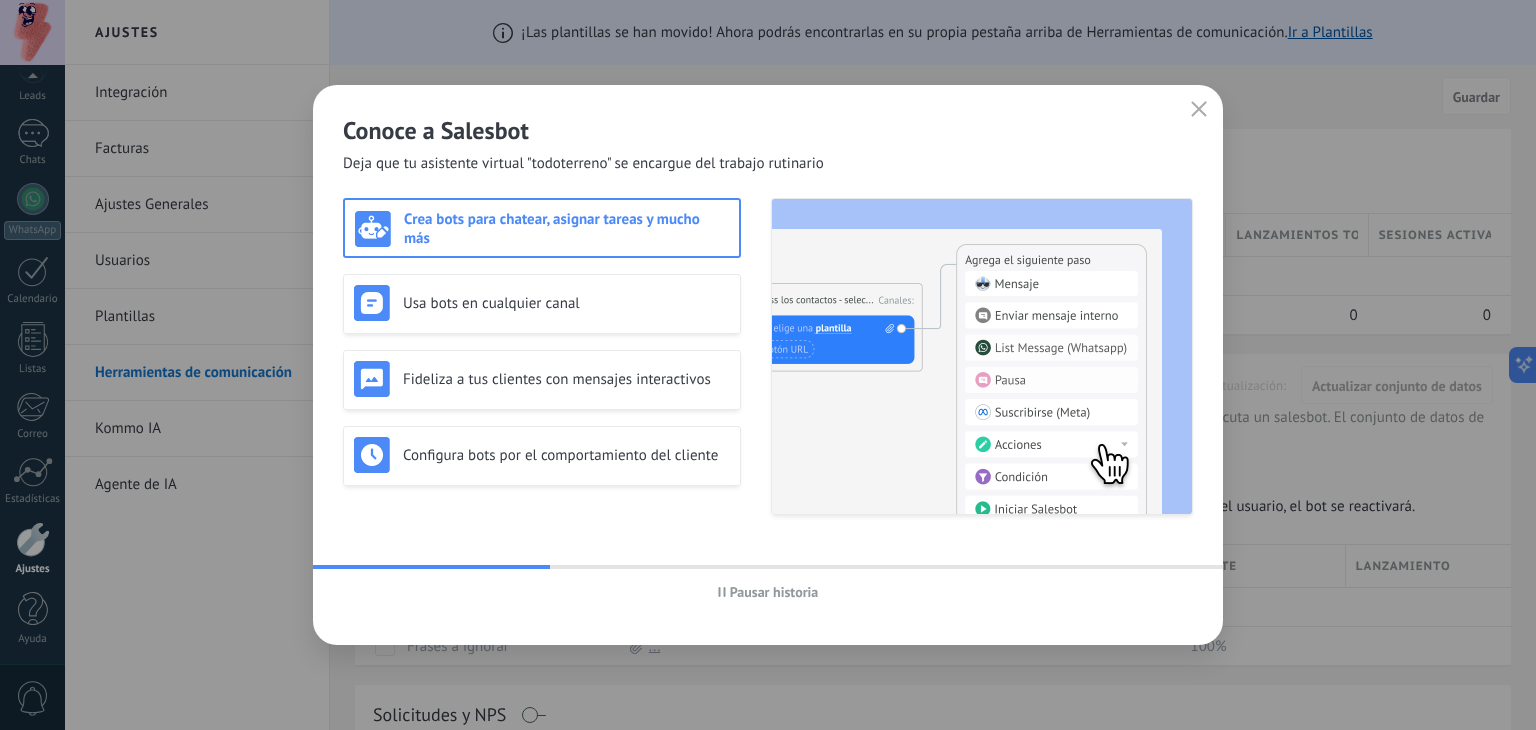 click on "Crea bots para chatear, asignar tareas y mucho más" at bounding box center (542, 228) 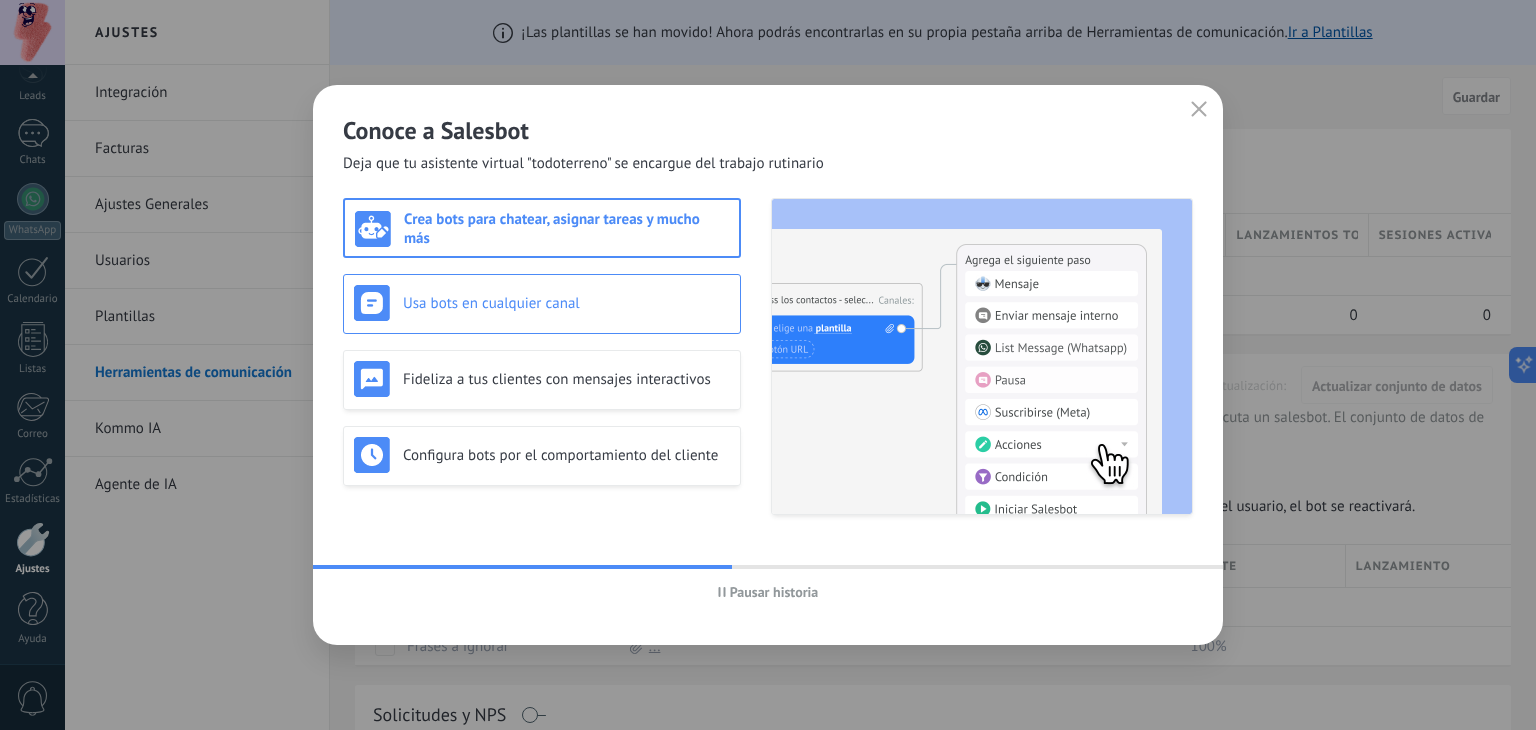 click on "Usa bots en cualquier canal" at bounding box center (542, 303) 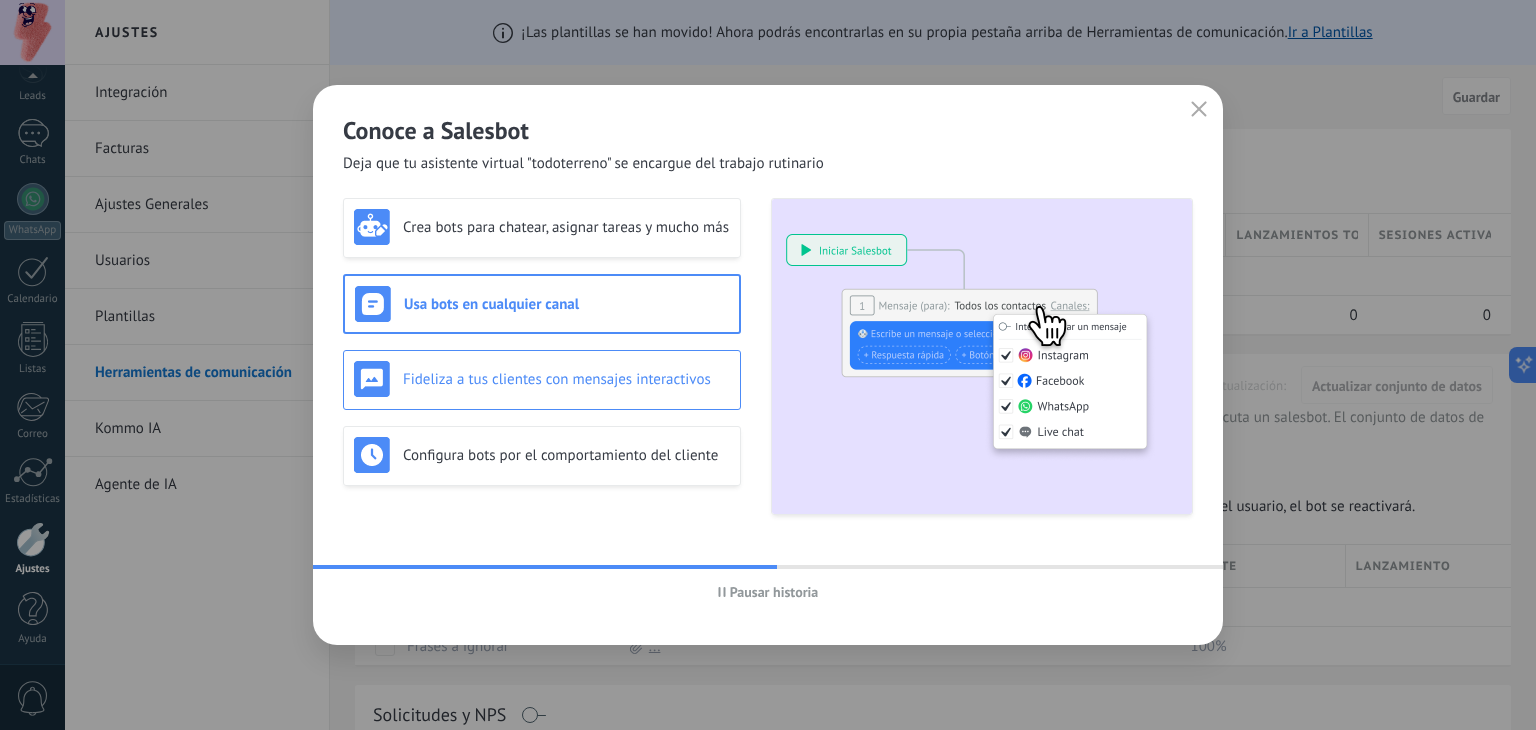 click on "Fideliza a tus clientes con mensajes interactivos" at bounding box center [566, 379] 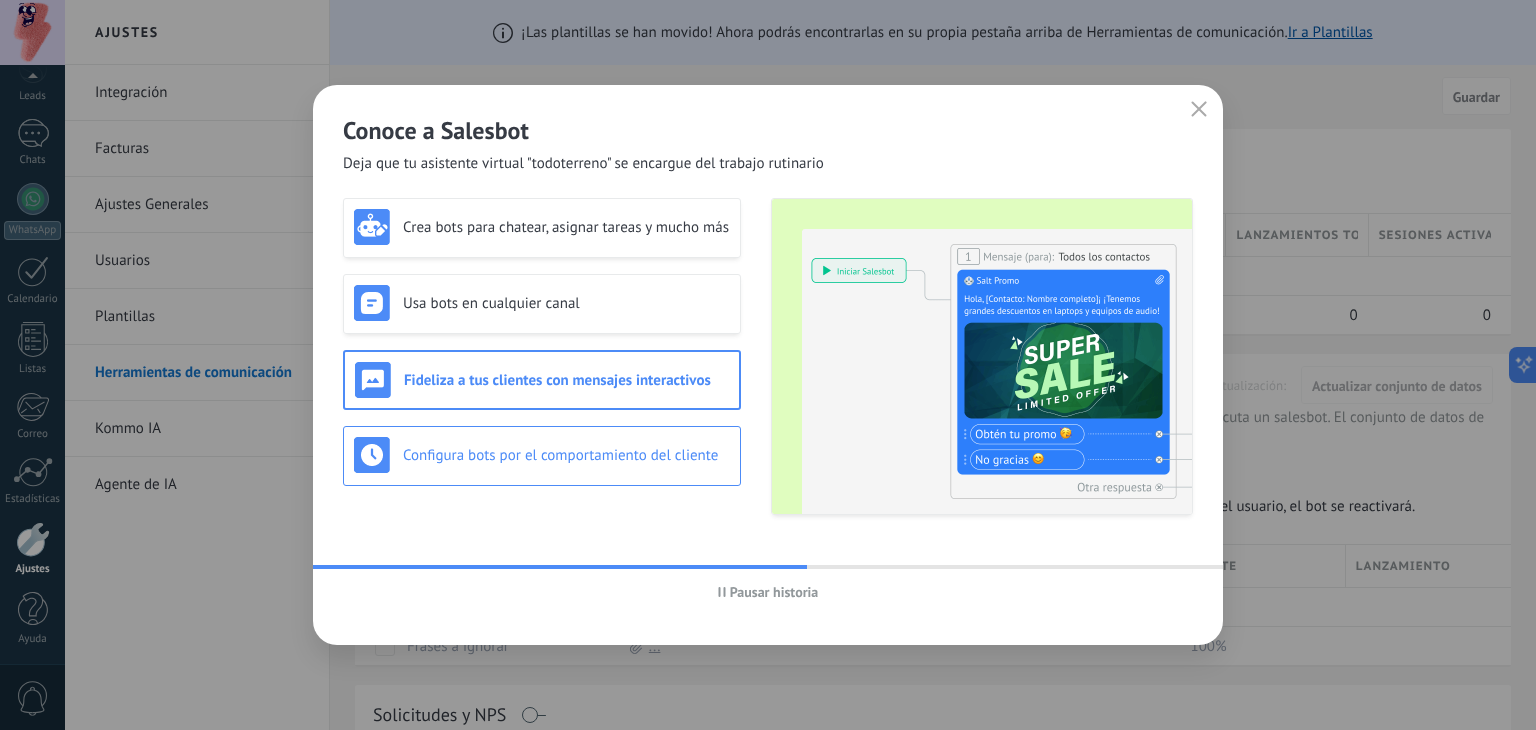 click on "Configura bots por el comportamiento del cliente" at bounding box center [542, 455] 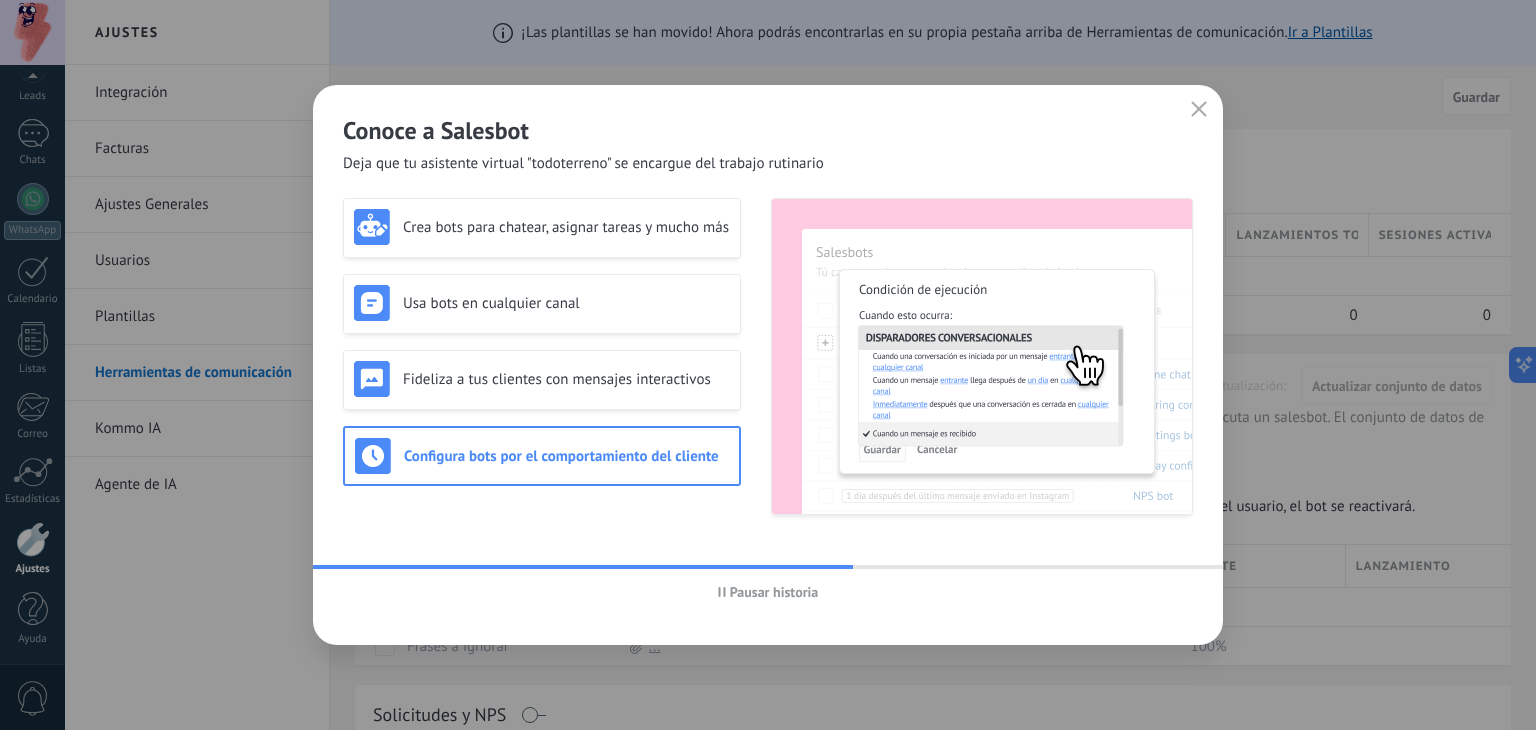 click on "Pausar historia" at bounding box center [768, 592] 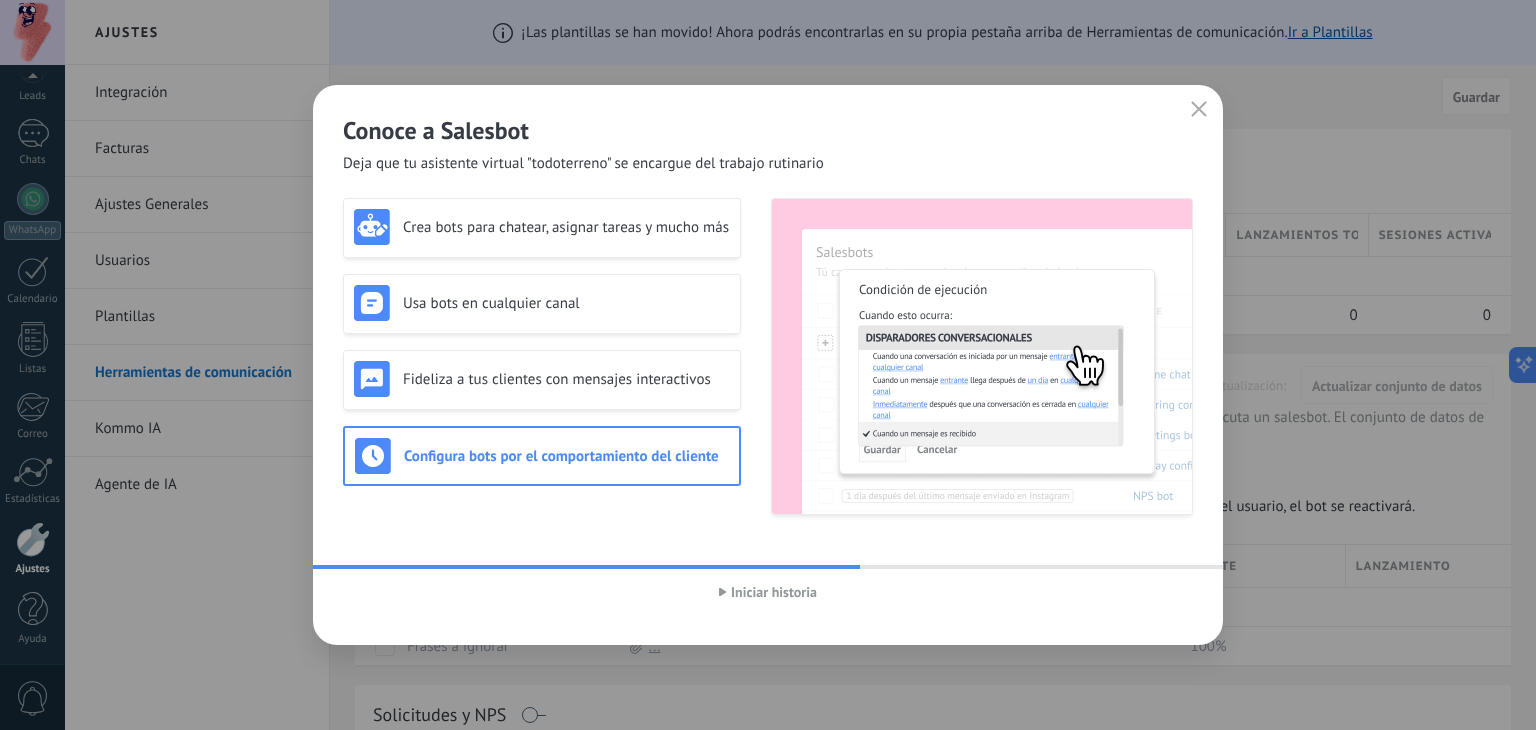 click on "Iniciar historia" at bounding box center (768, 592) 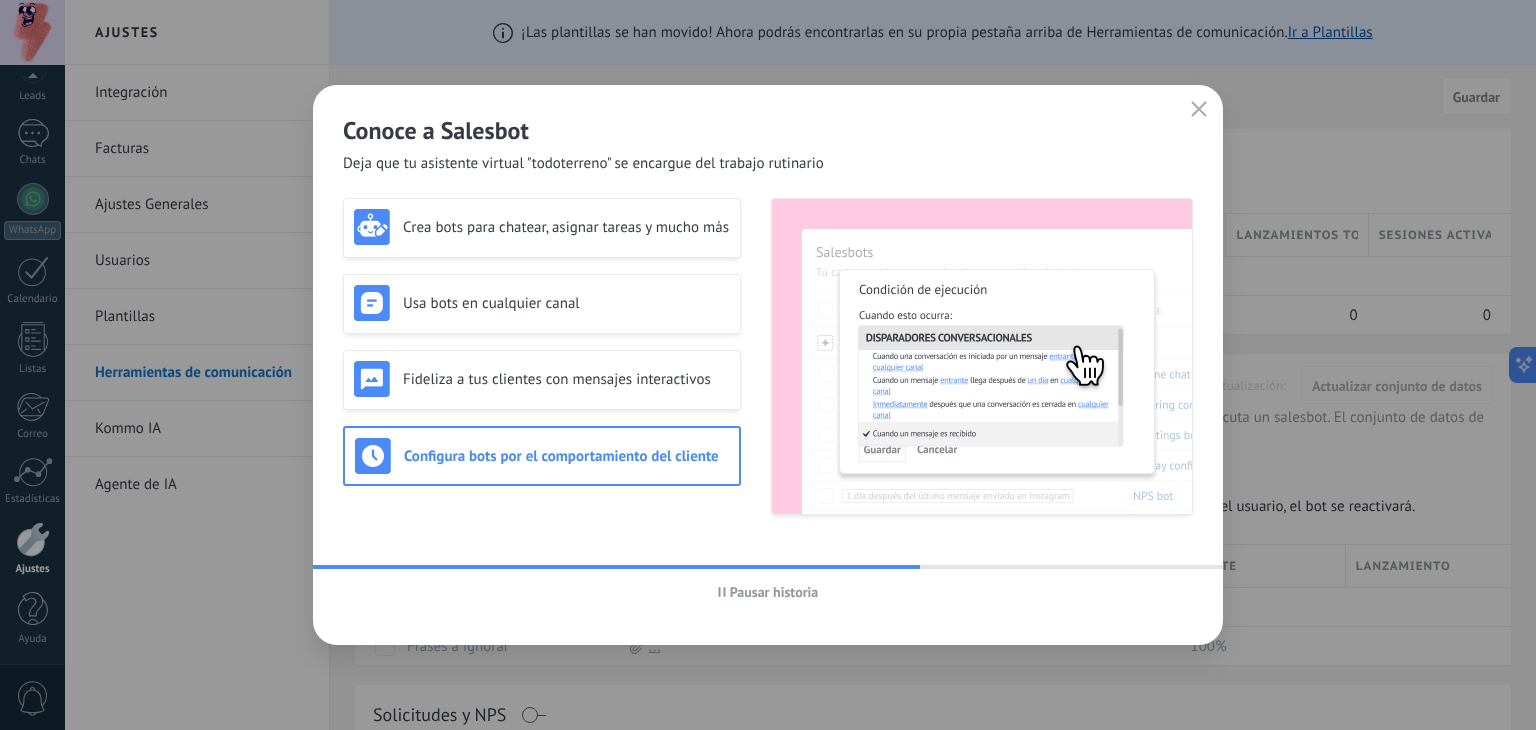 click at bounding box center (1199, 110) 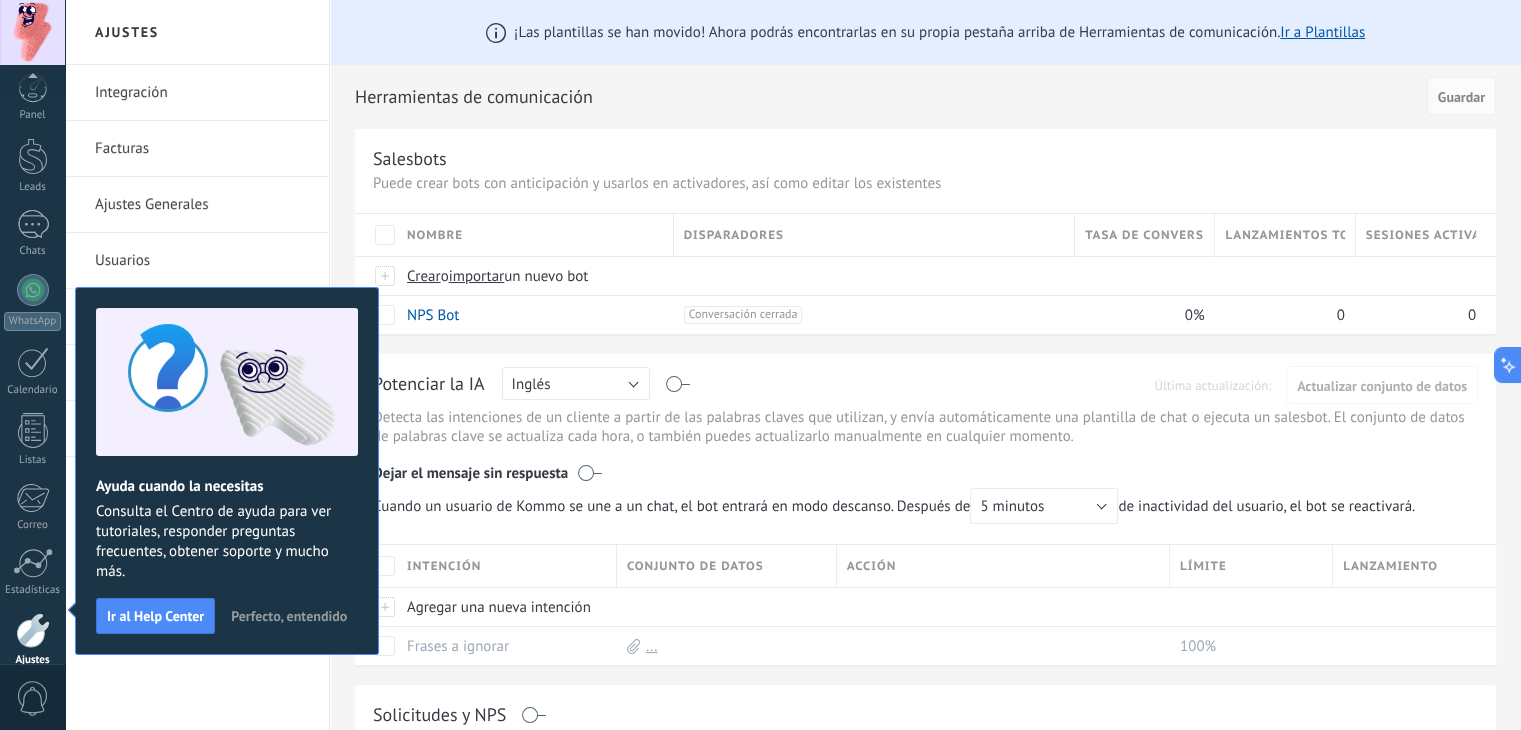 scroll, scrollTop: 101, scrollLeft: 0, axis: vertical 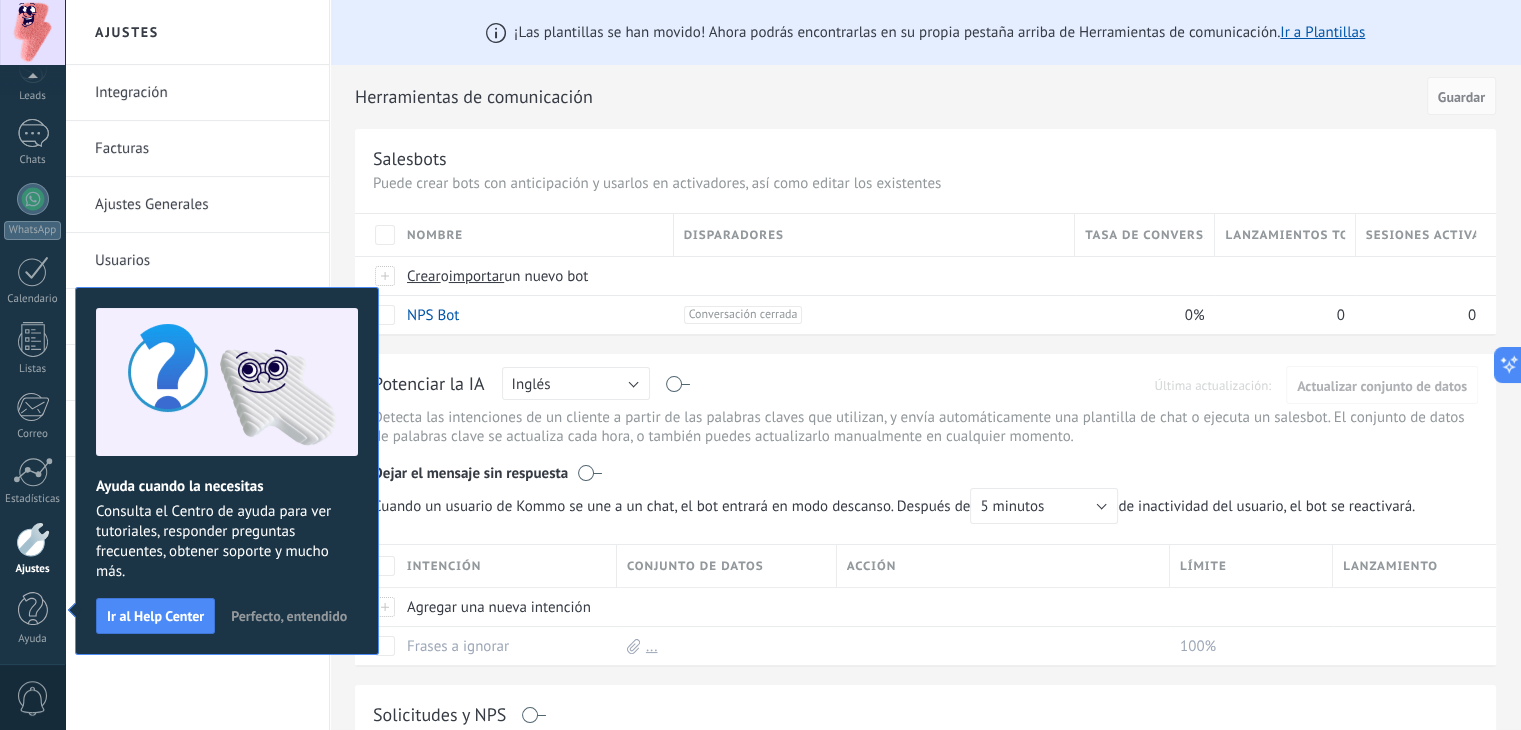 click on "Perfecto, entendido" at bounding box center (289, 616) 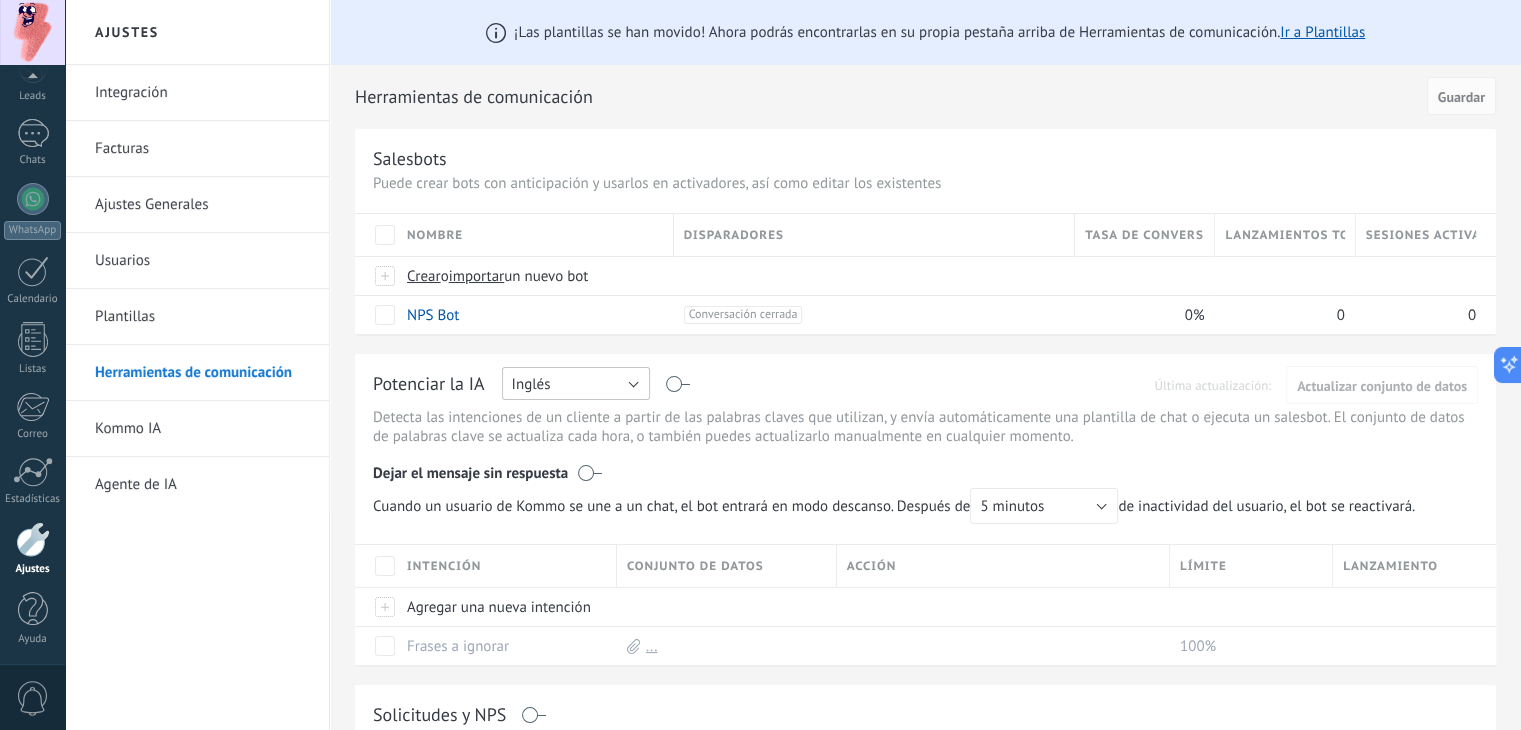 click on "Inglés" at bounding box center [576, 383] 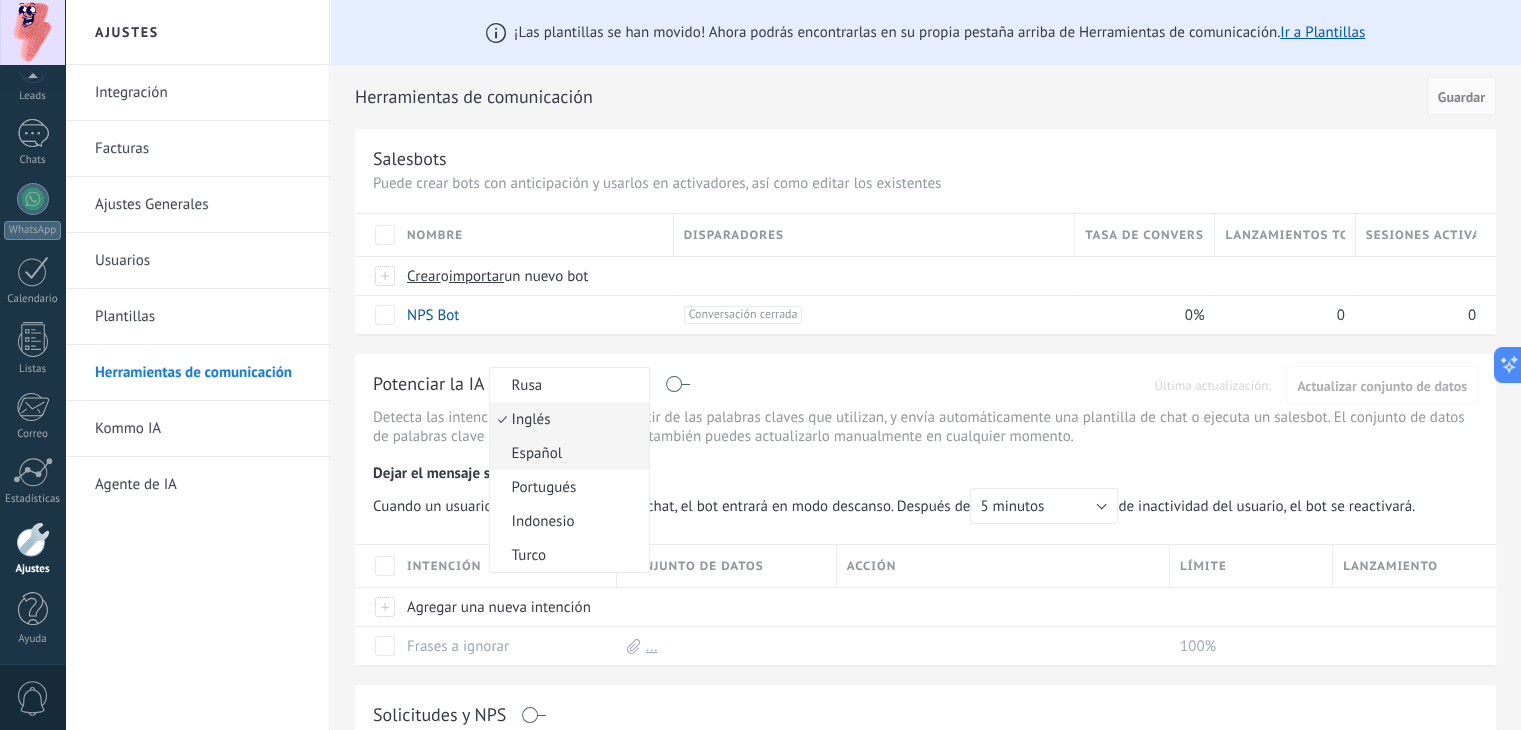 click on "Español" at bounding box center [566, 453] 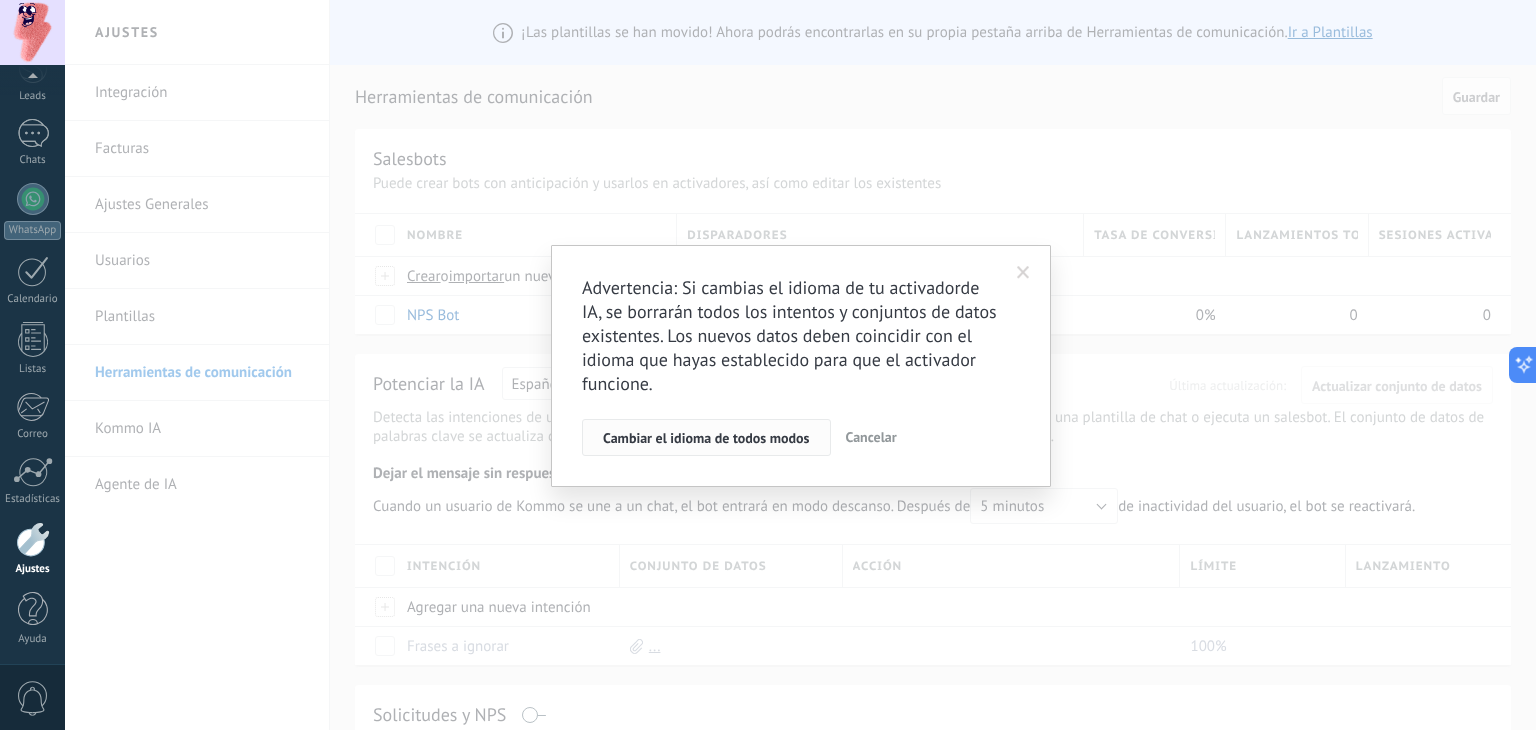 click on "Cambiar el idioma de todos modos" at bounding box center [706, 438] 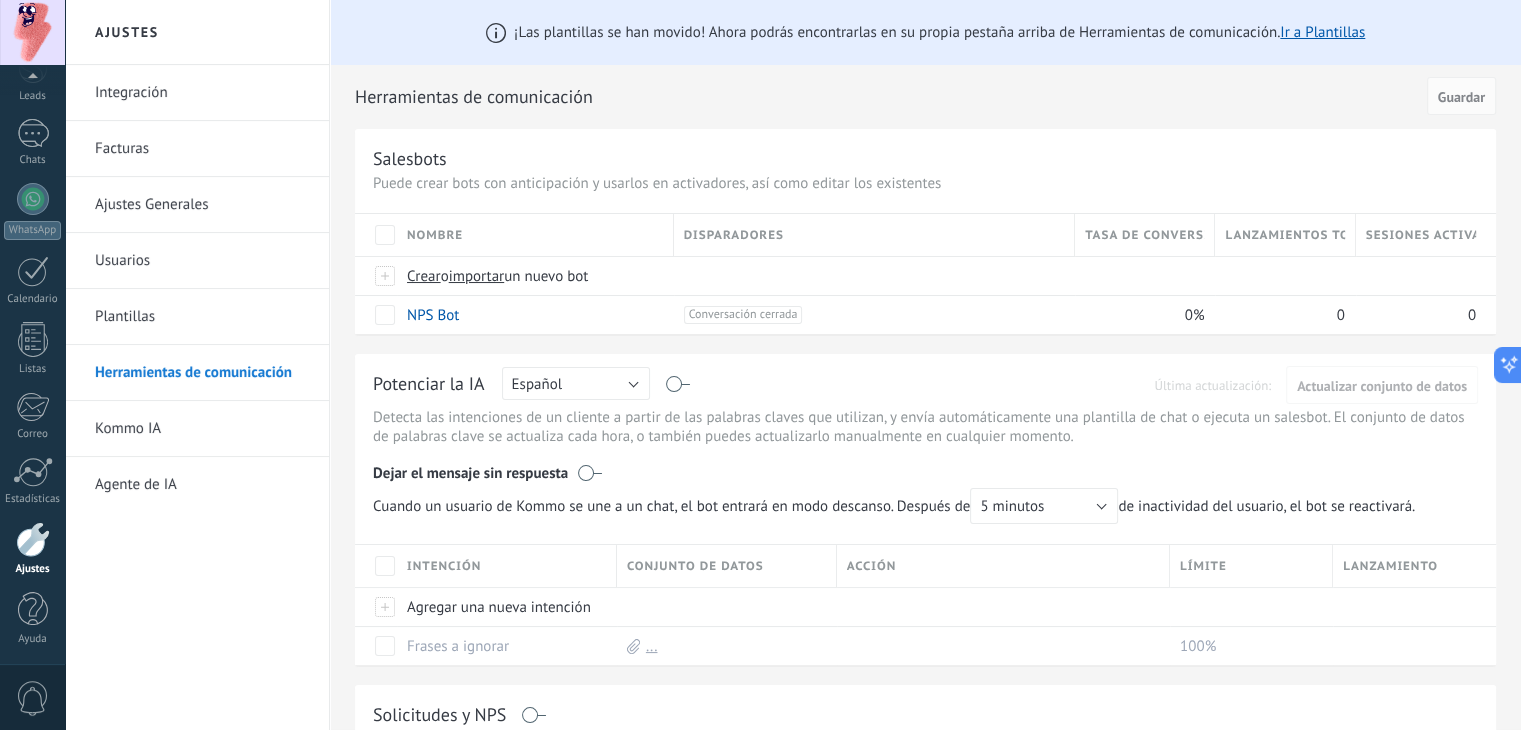 click at bounding box center [33, 539] 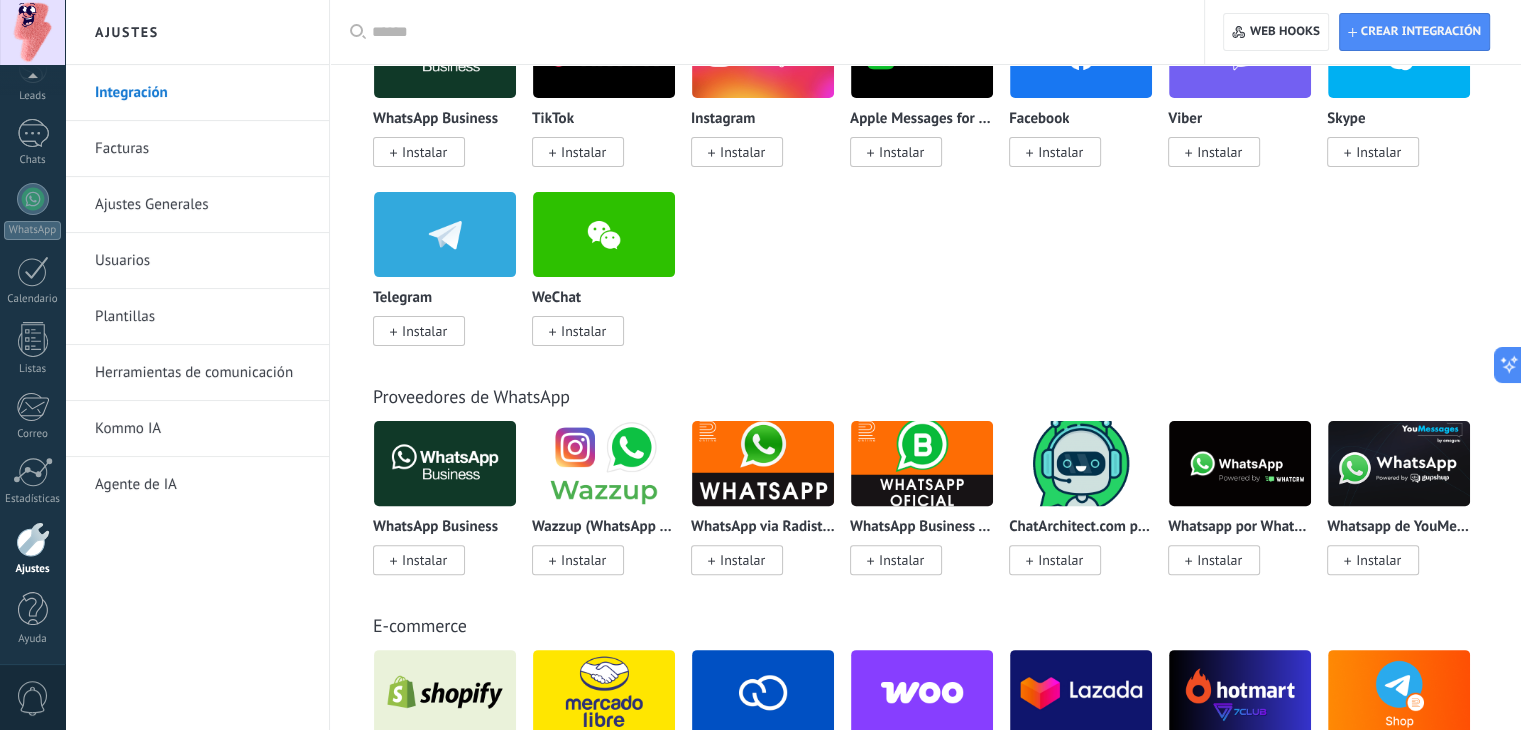 scroll, scrollTop: 700, scrollLeft: 0, axis: vertical 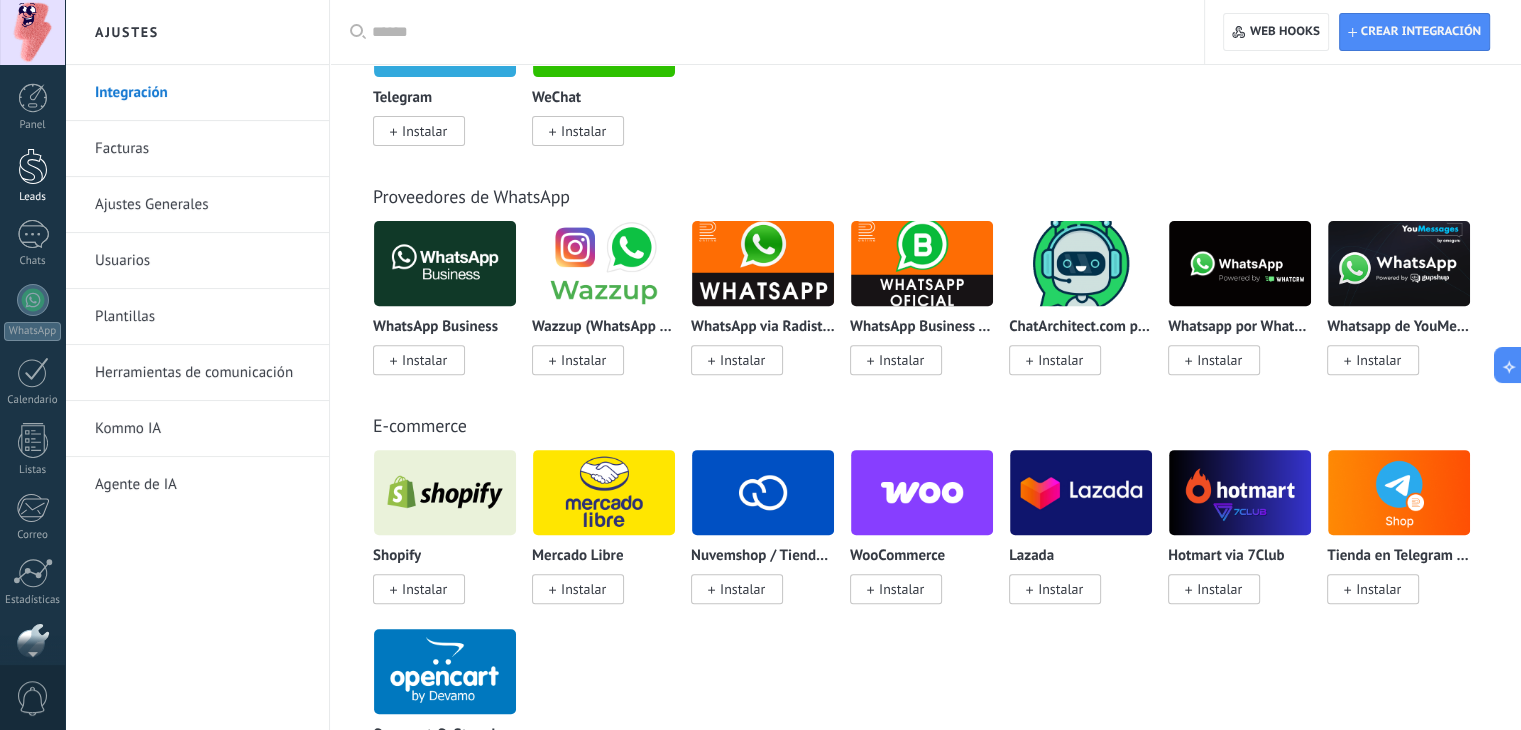click at bounding box center (33, 166) 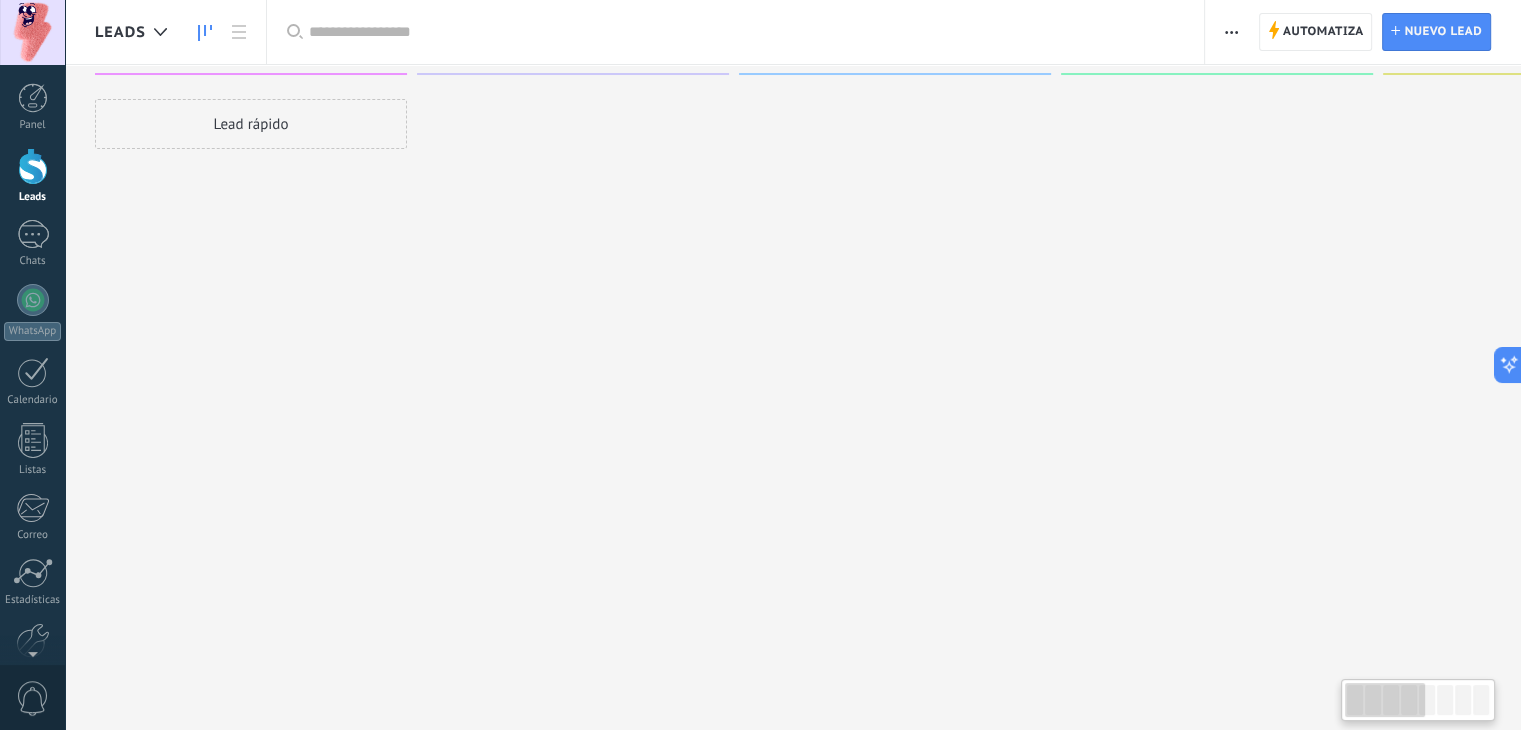 scroll, scrollTop: 0, scrollLeft: 0, axis: both 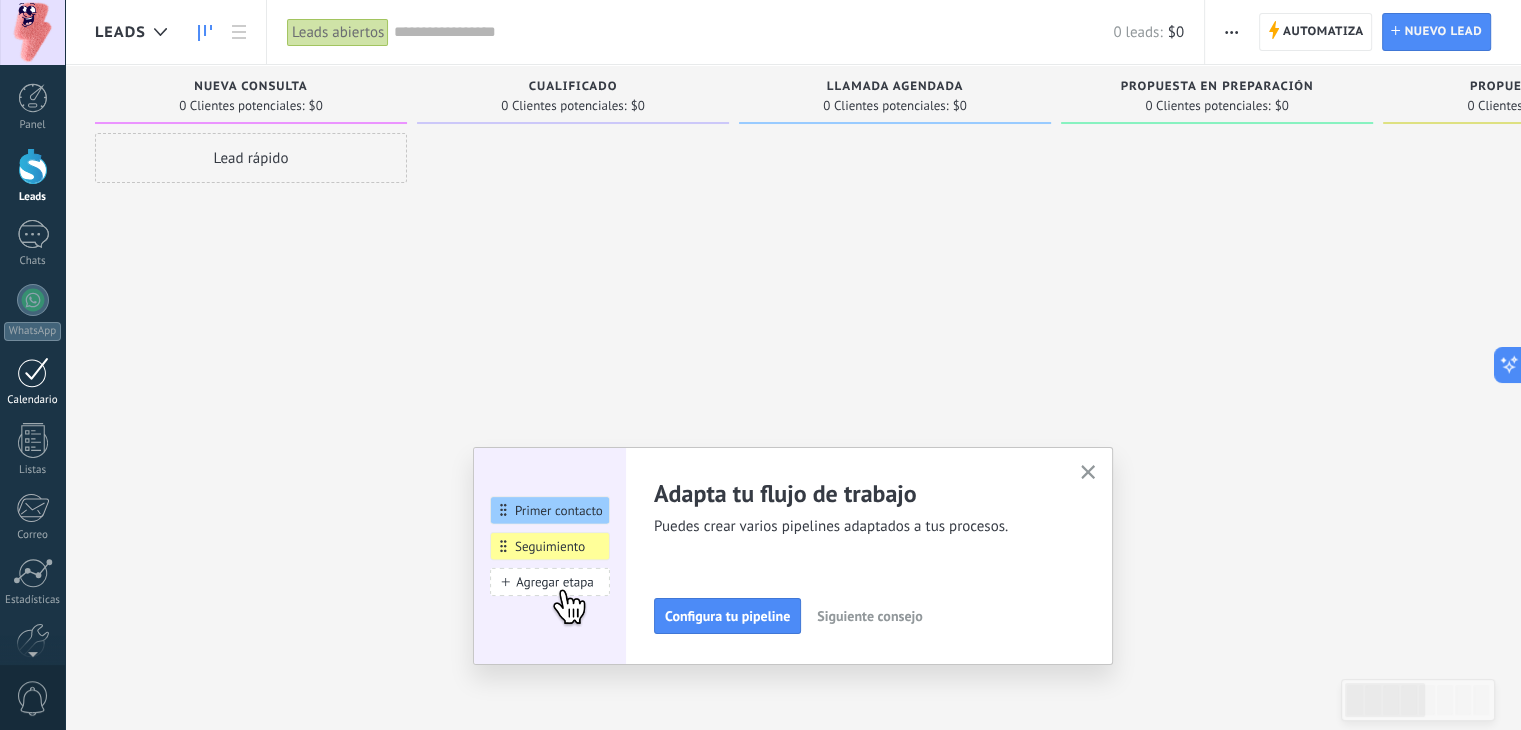 click on "Panel
Leads
Chats
WhatsApp
Clientes" at bounding box center (32, 425) 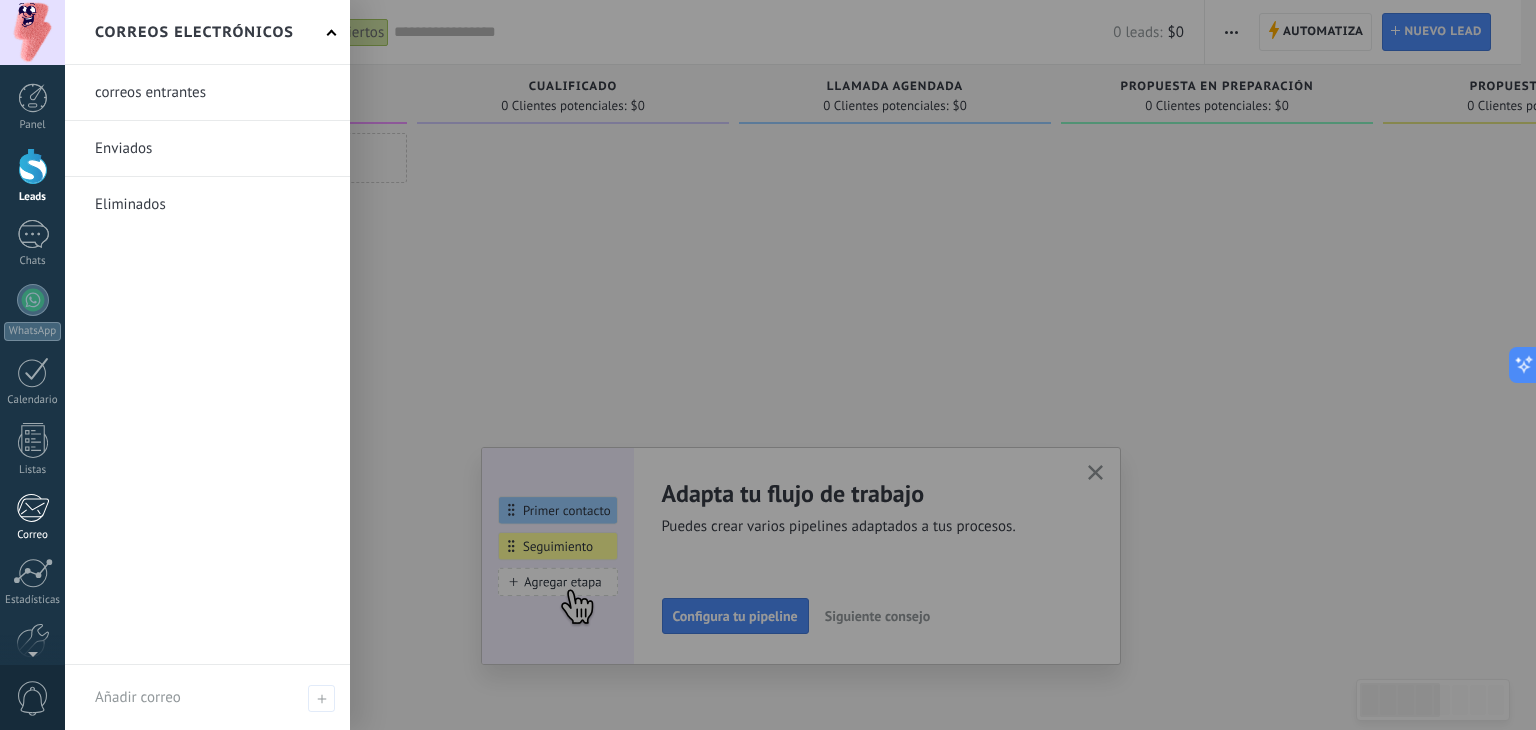 click at bounding box center [32, 508] 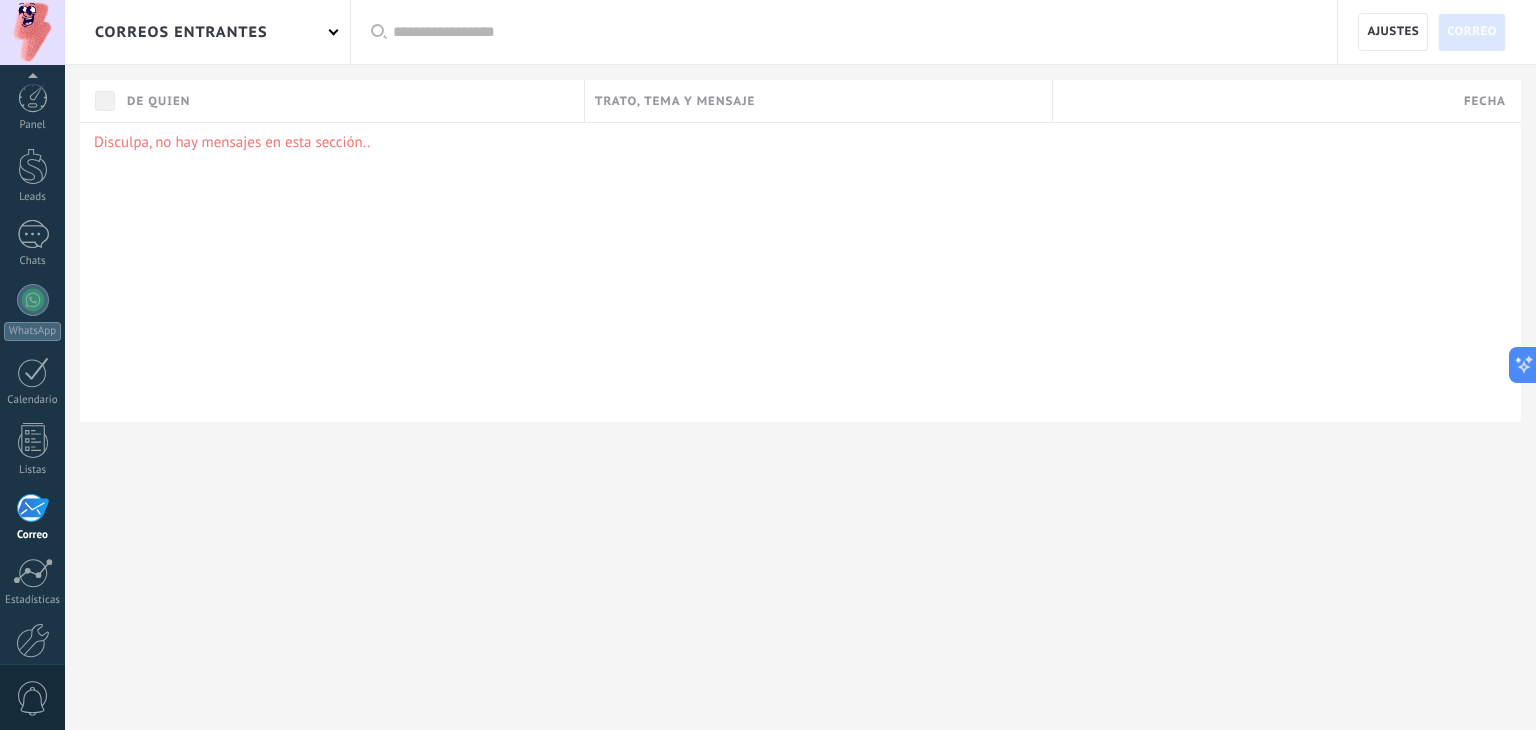 scroll, scrollTop: 101, scrollLeft: 0, axis: vertical 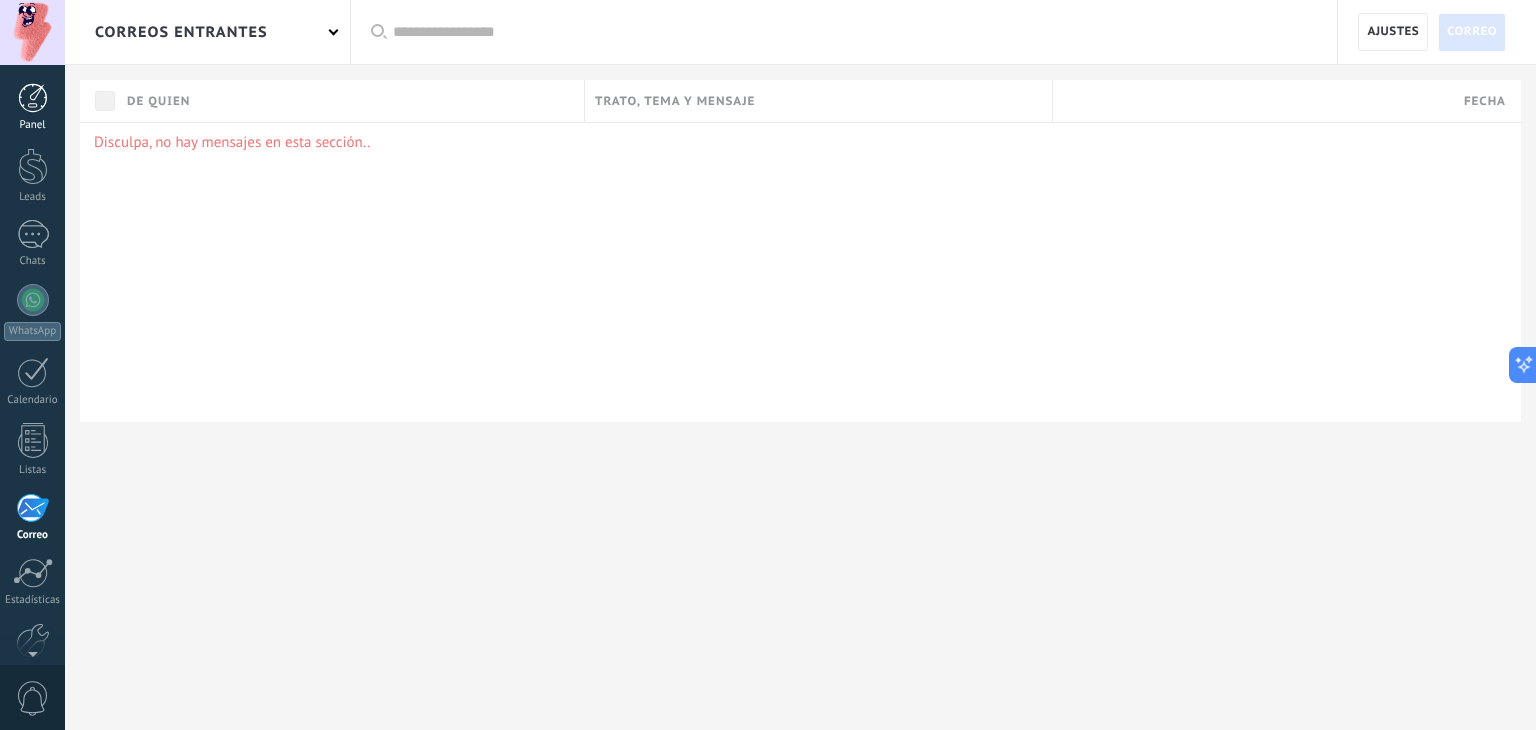 click on "Panel" at bounding box center (32, 107) 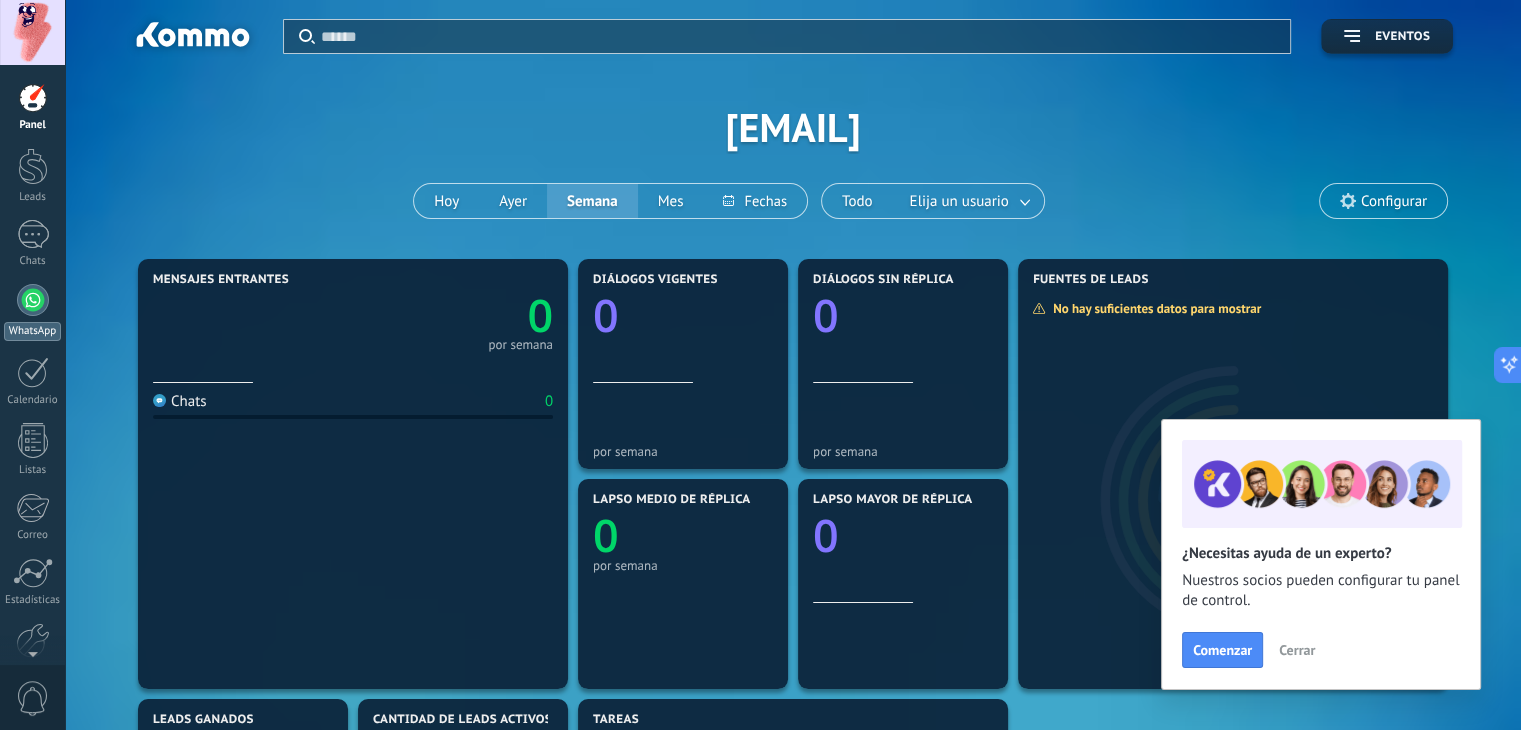 click on "WhatsApp" at bounding box center [32, 312] 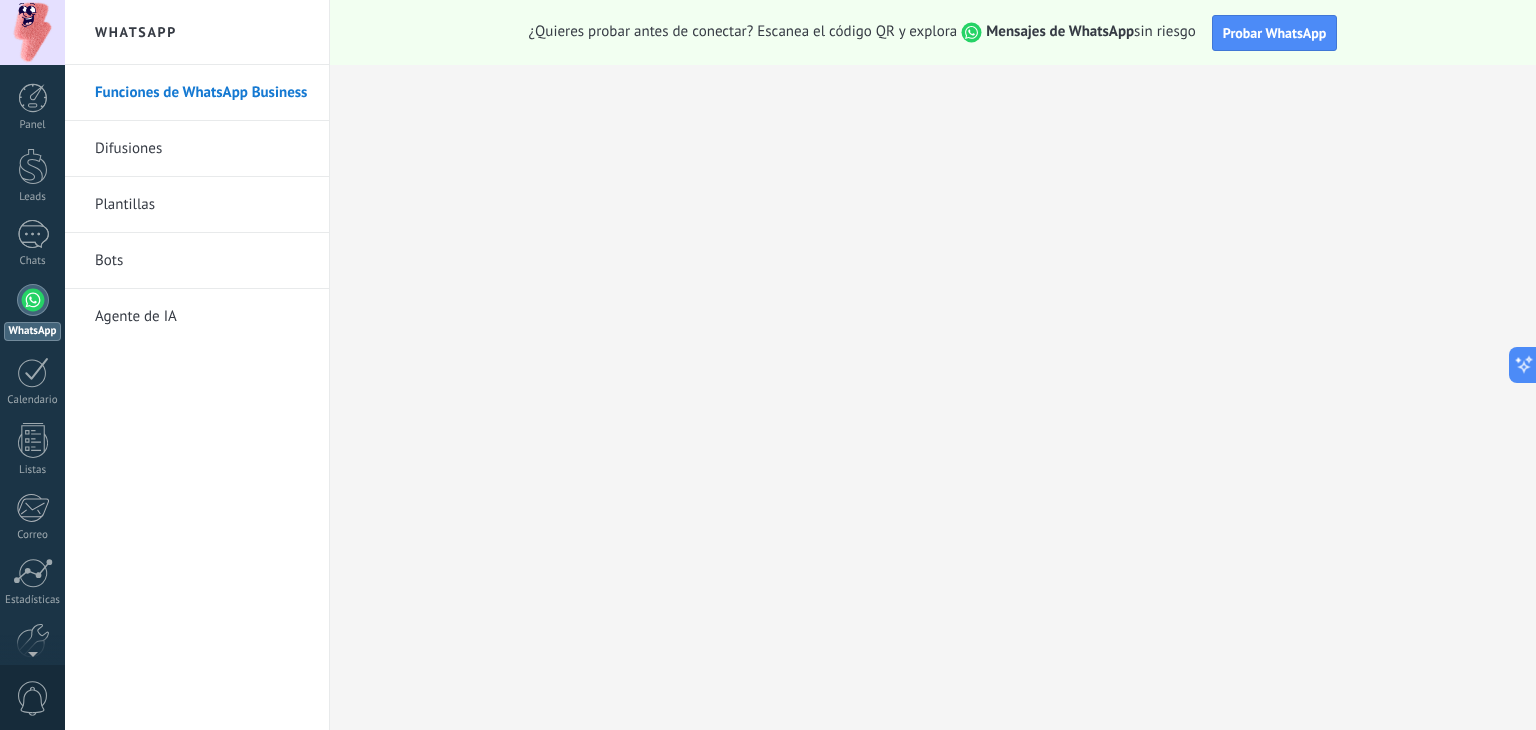click on "Agente de IA" at bounding box center (202, 317) 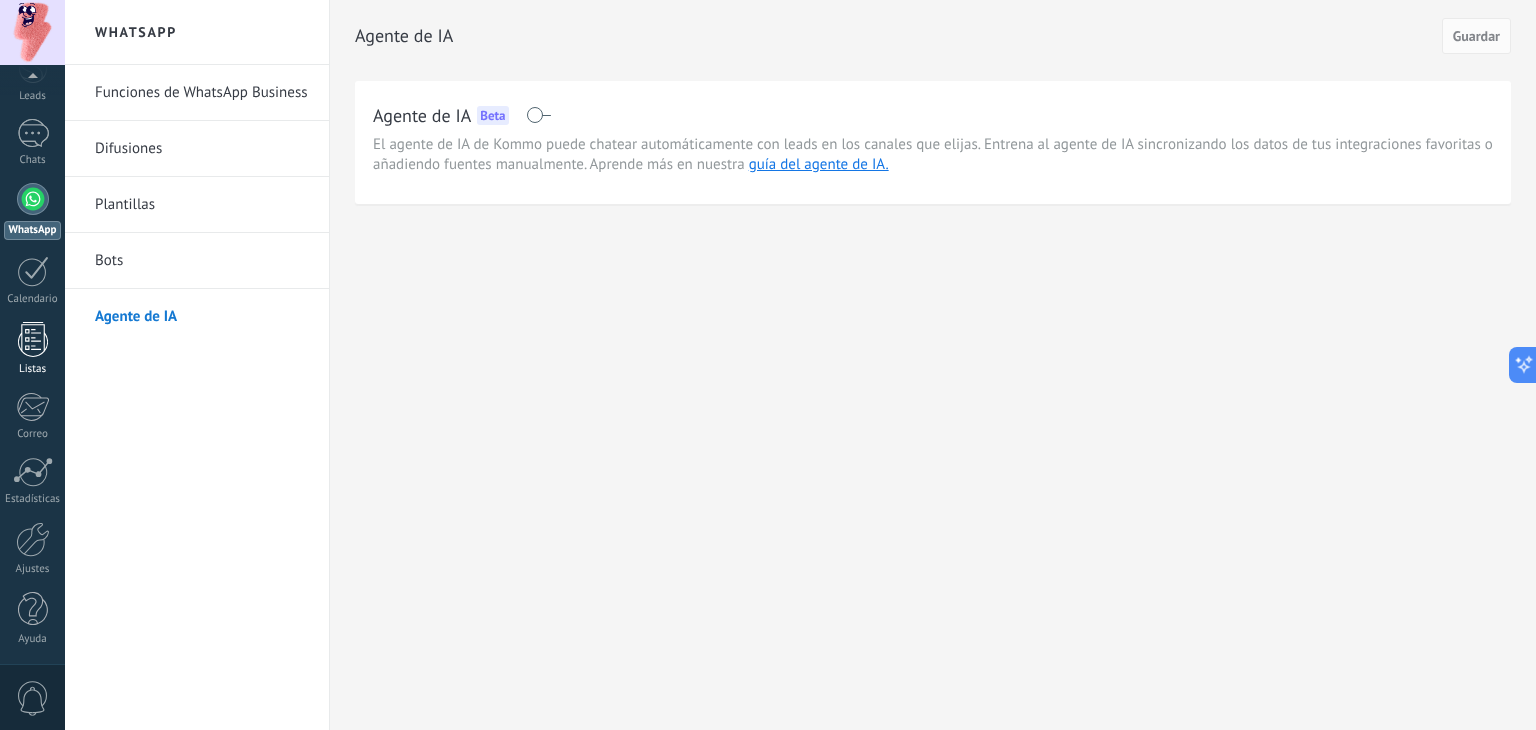 scroll, scrollTop: 0, scrollLeft: 0, axis: both 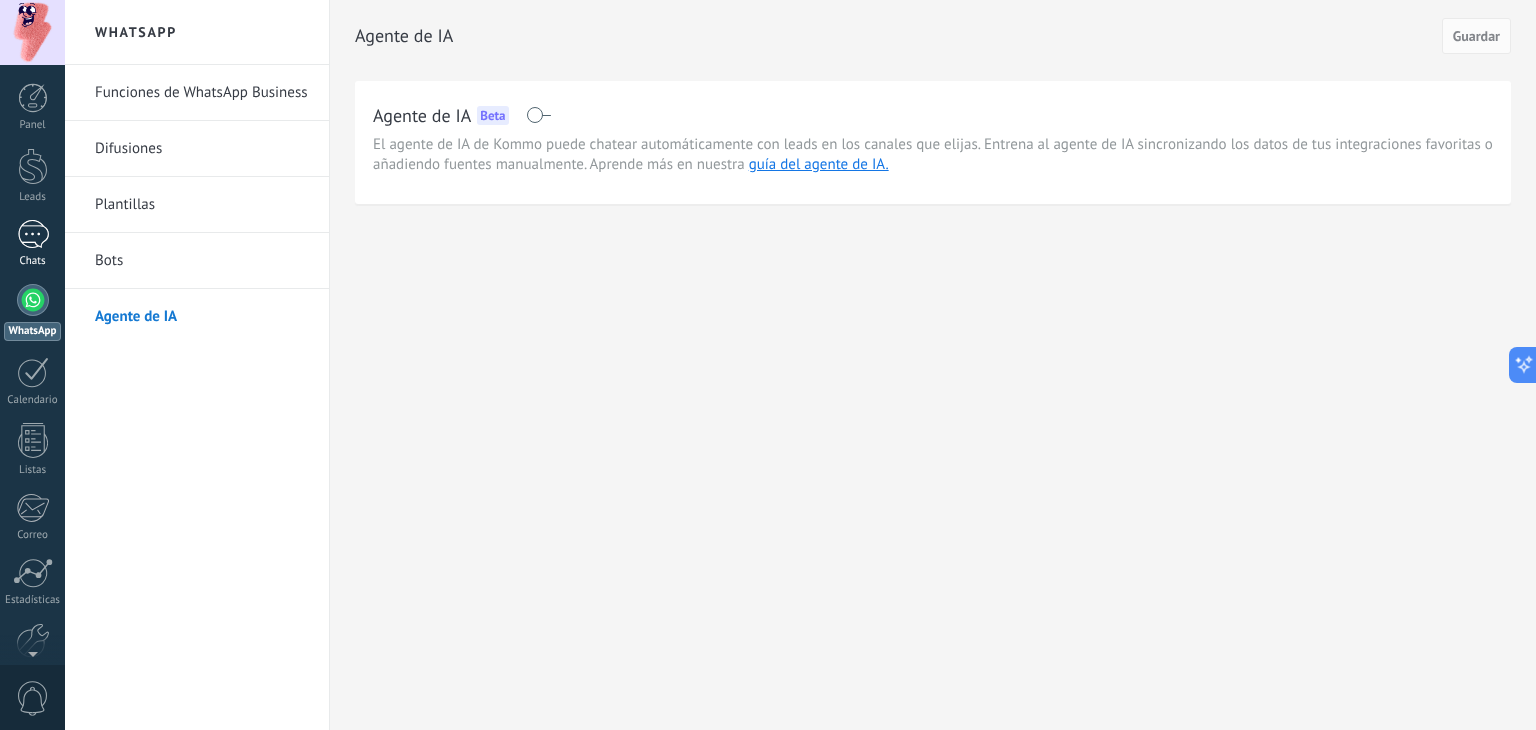 click at bounding box center [33, 234] 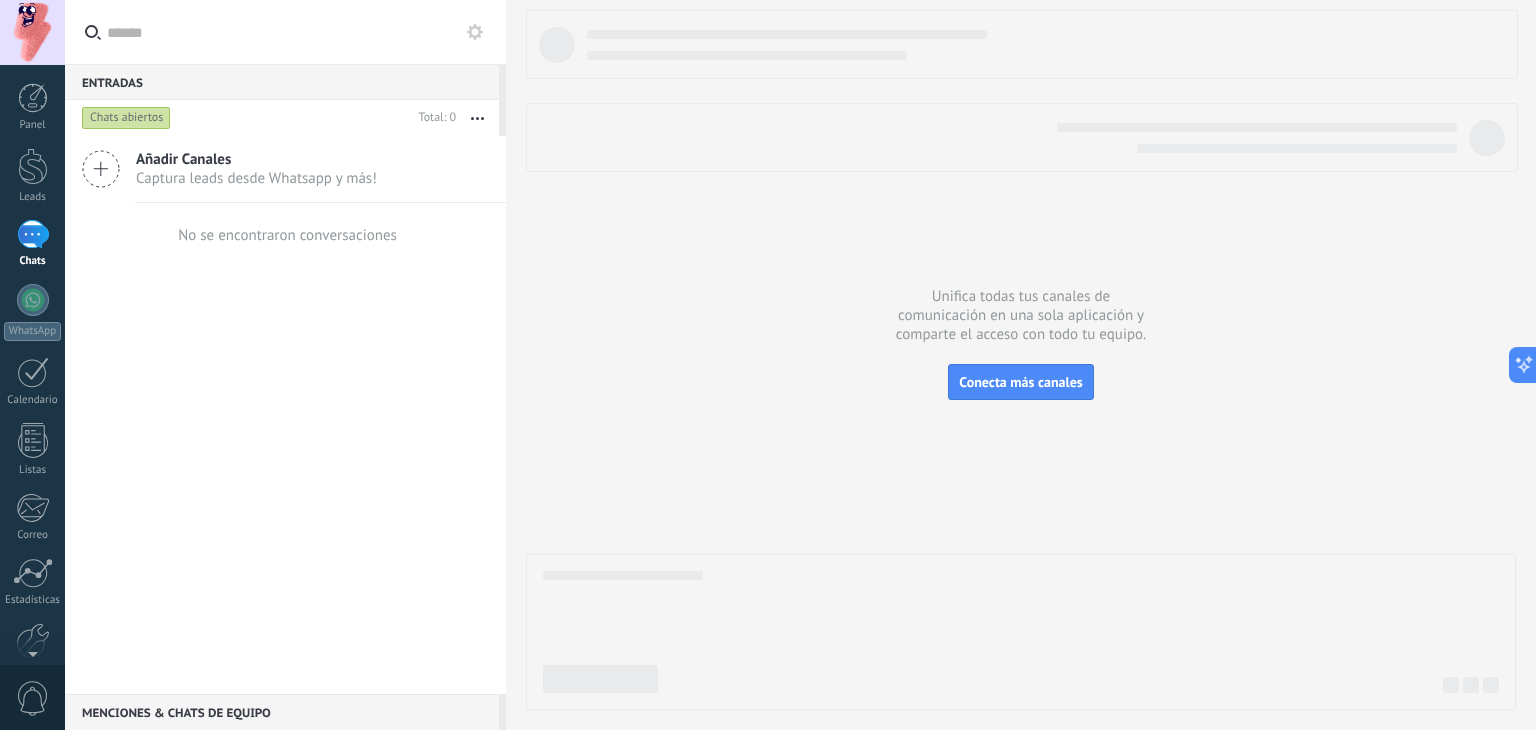 click at bounding box center (1021, 679) 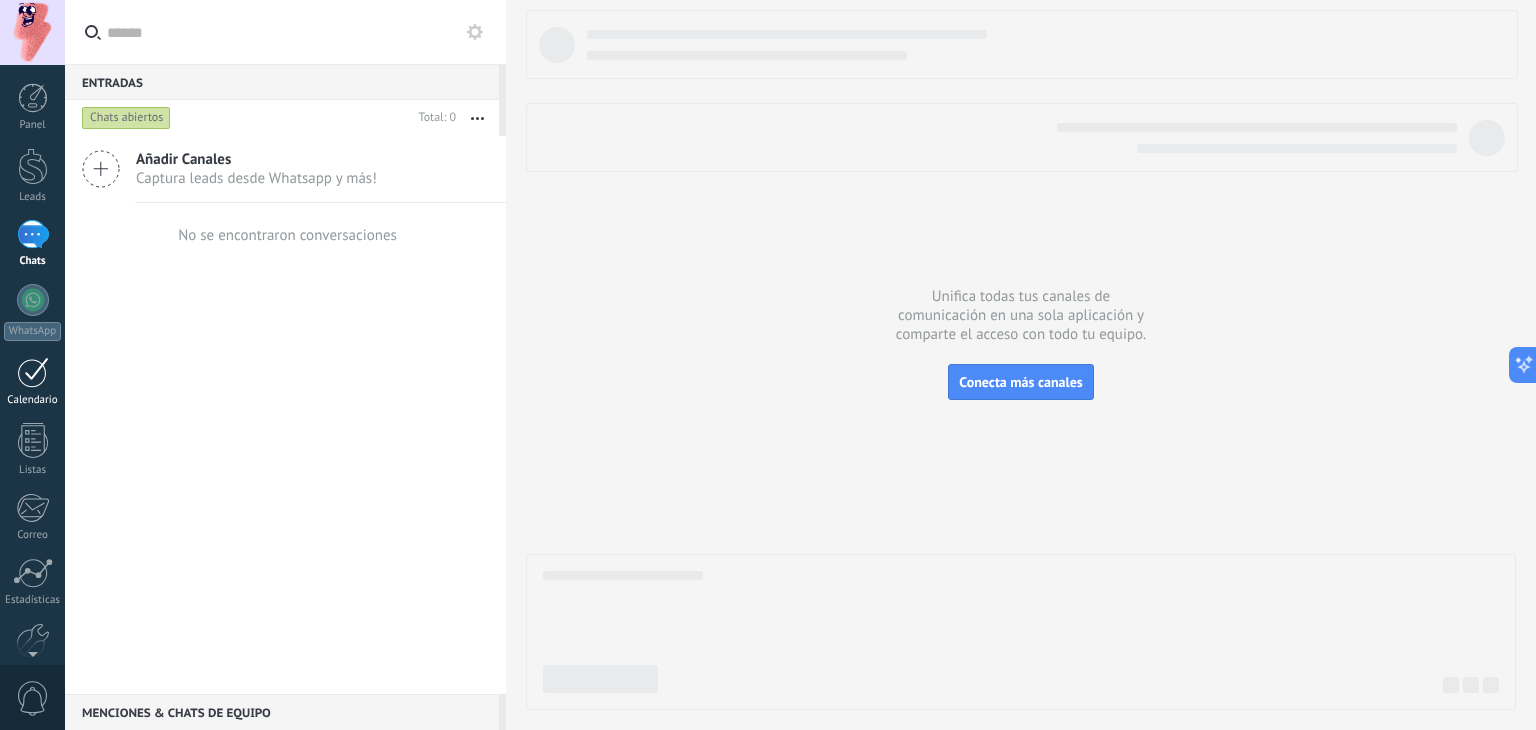 click on "Calendario" at bounding box center [33, 400] 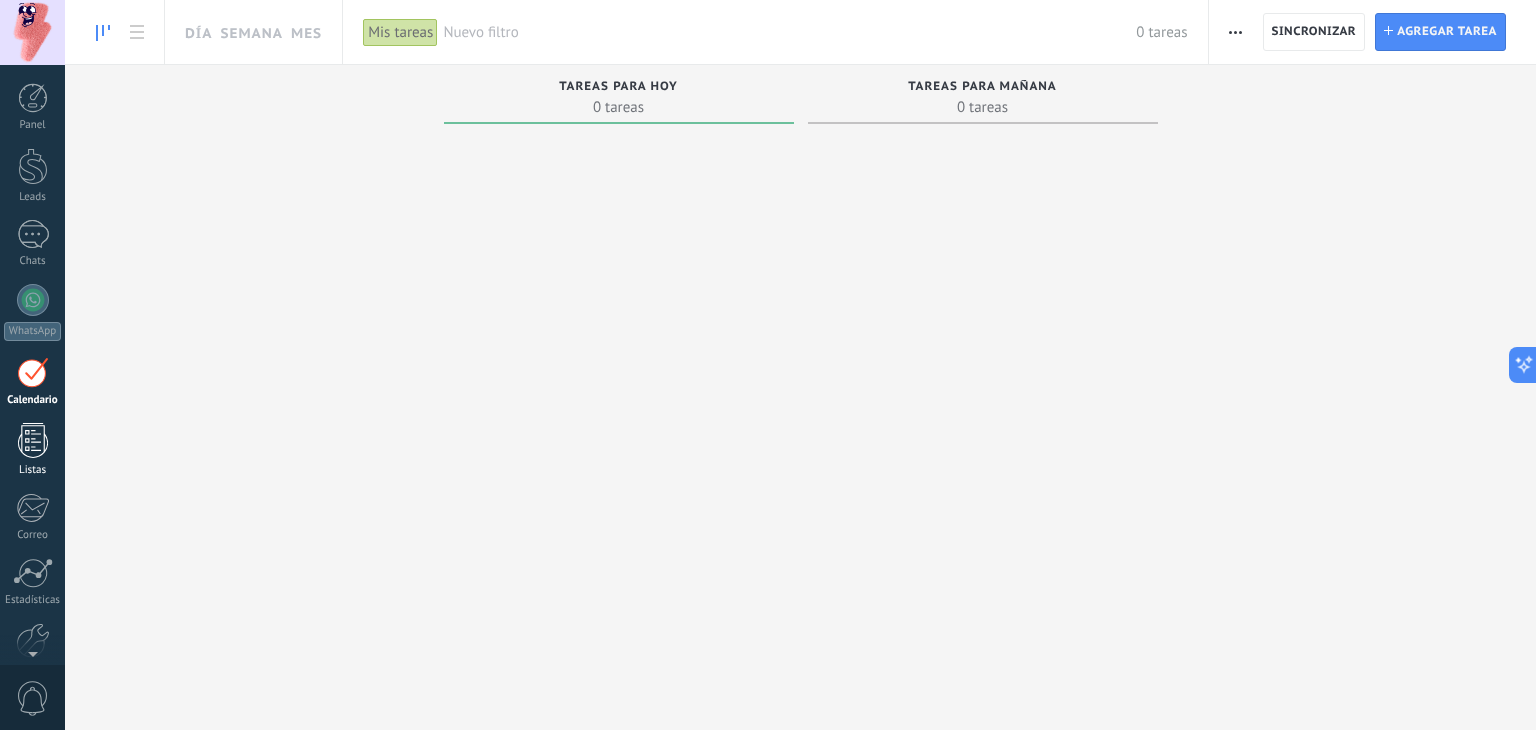 click at bounding box center [33, 440] 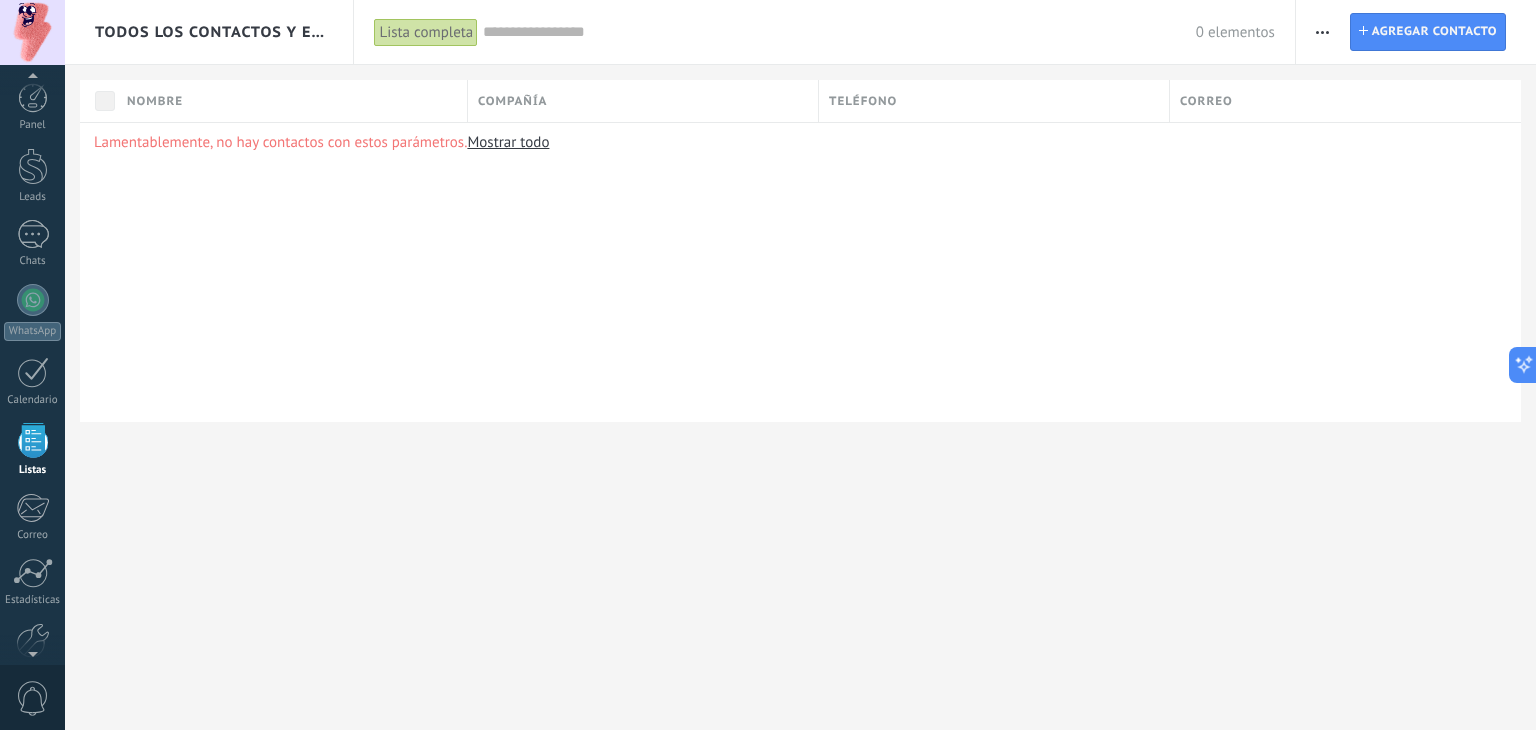 scroll, scrollTop: 51, scrollLeft: 0, axis: vertical 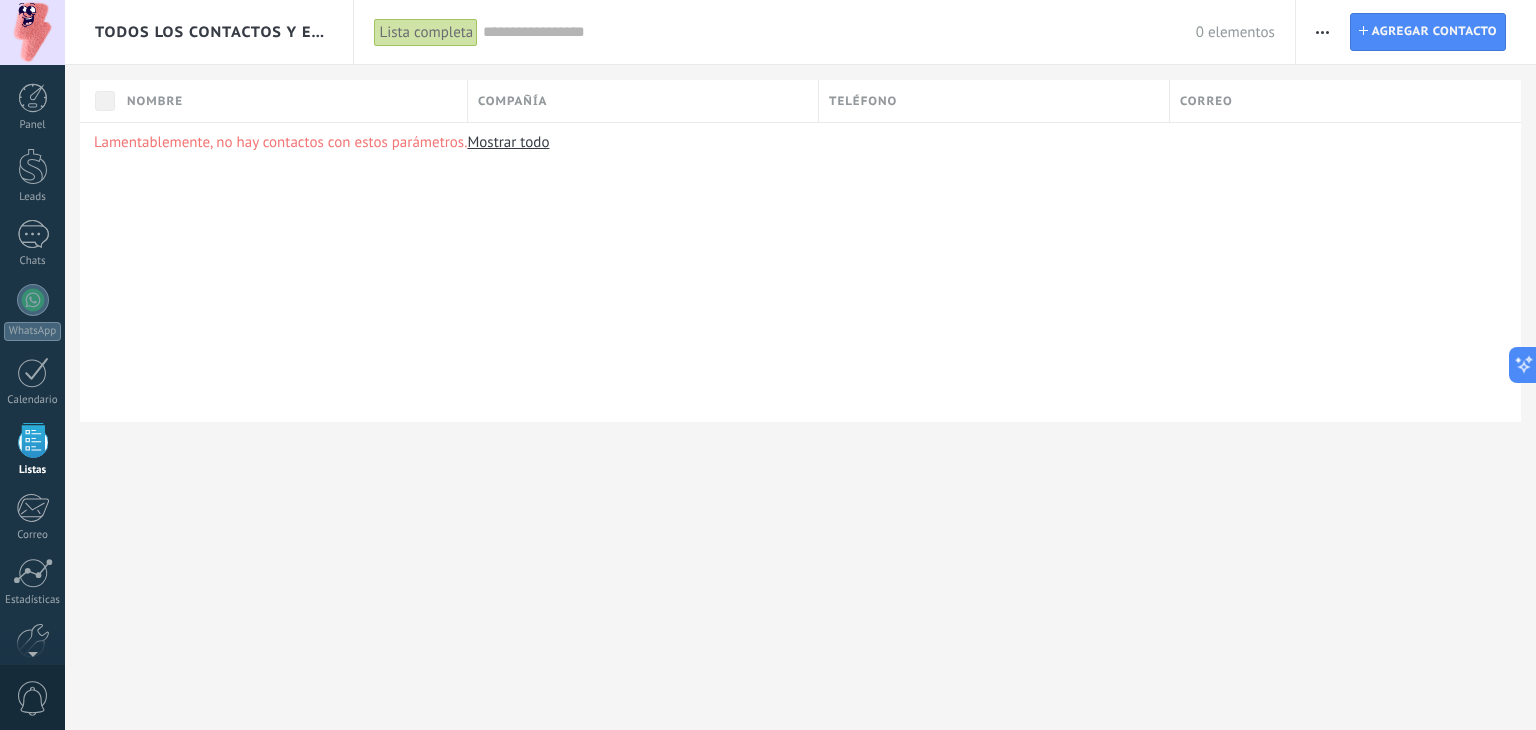 click at bounding box center (32, 32) 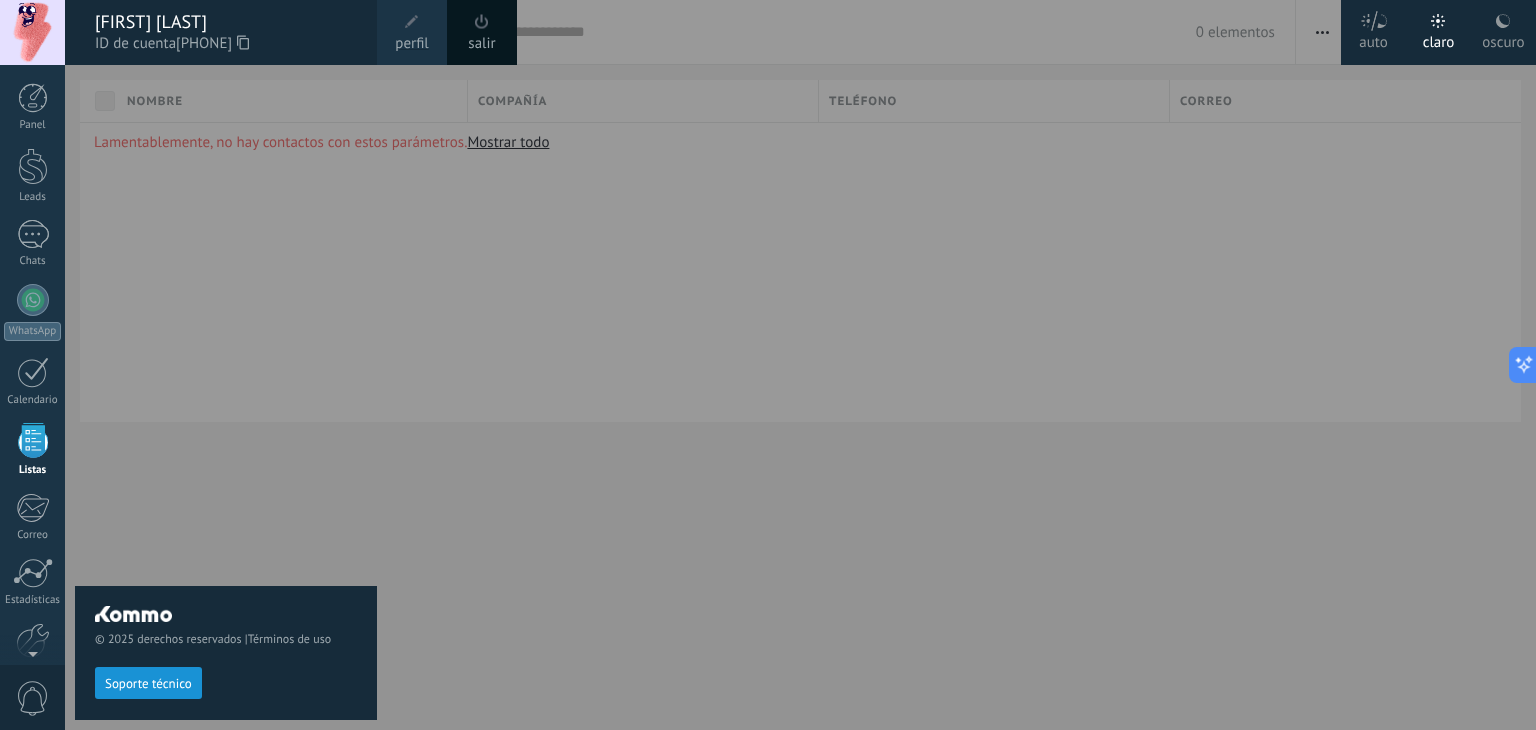 scroll, scrollTop: 51, scrollLeft: 0, axis: vertical 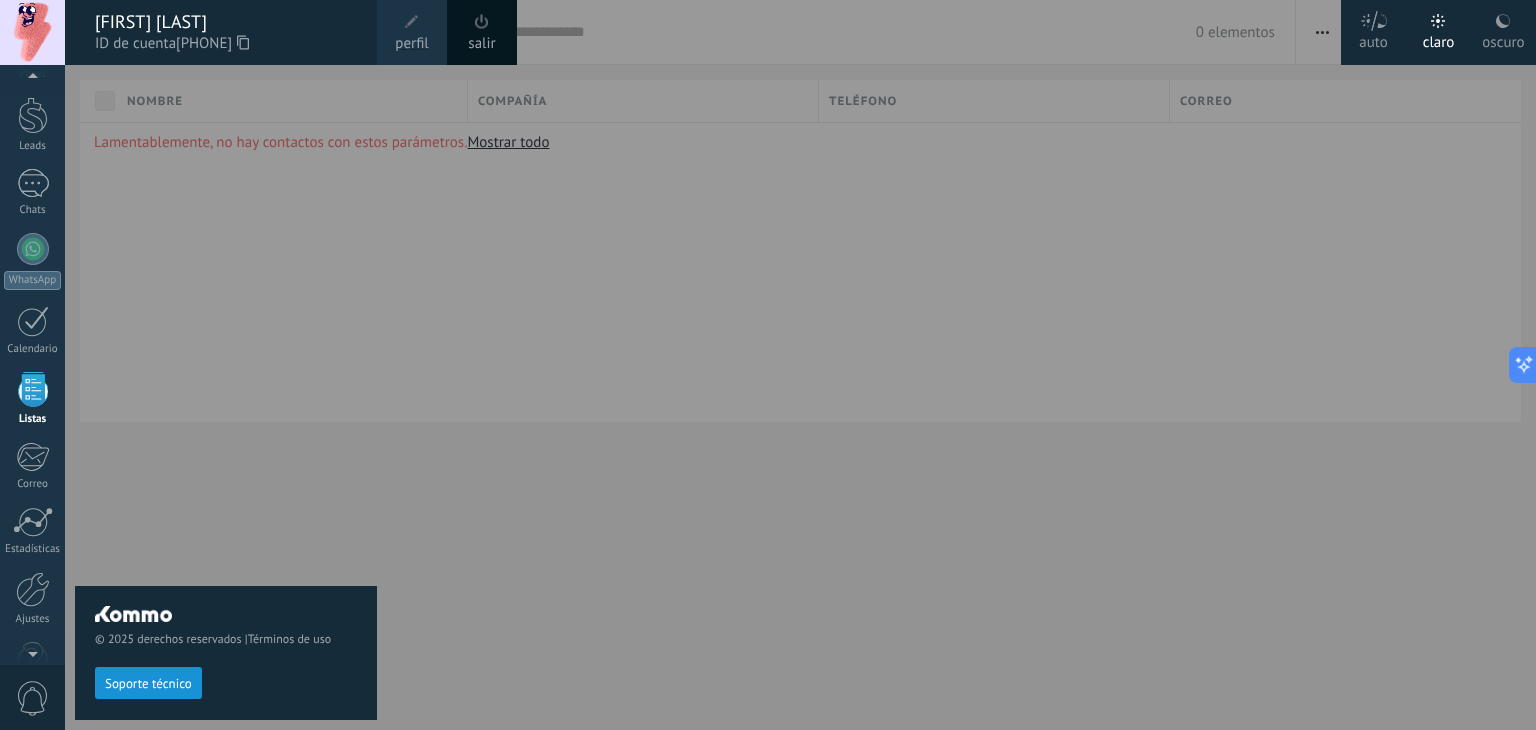 click on "oscuro" at bounding box center [1503, 39] 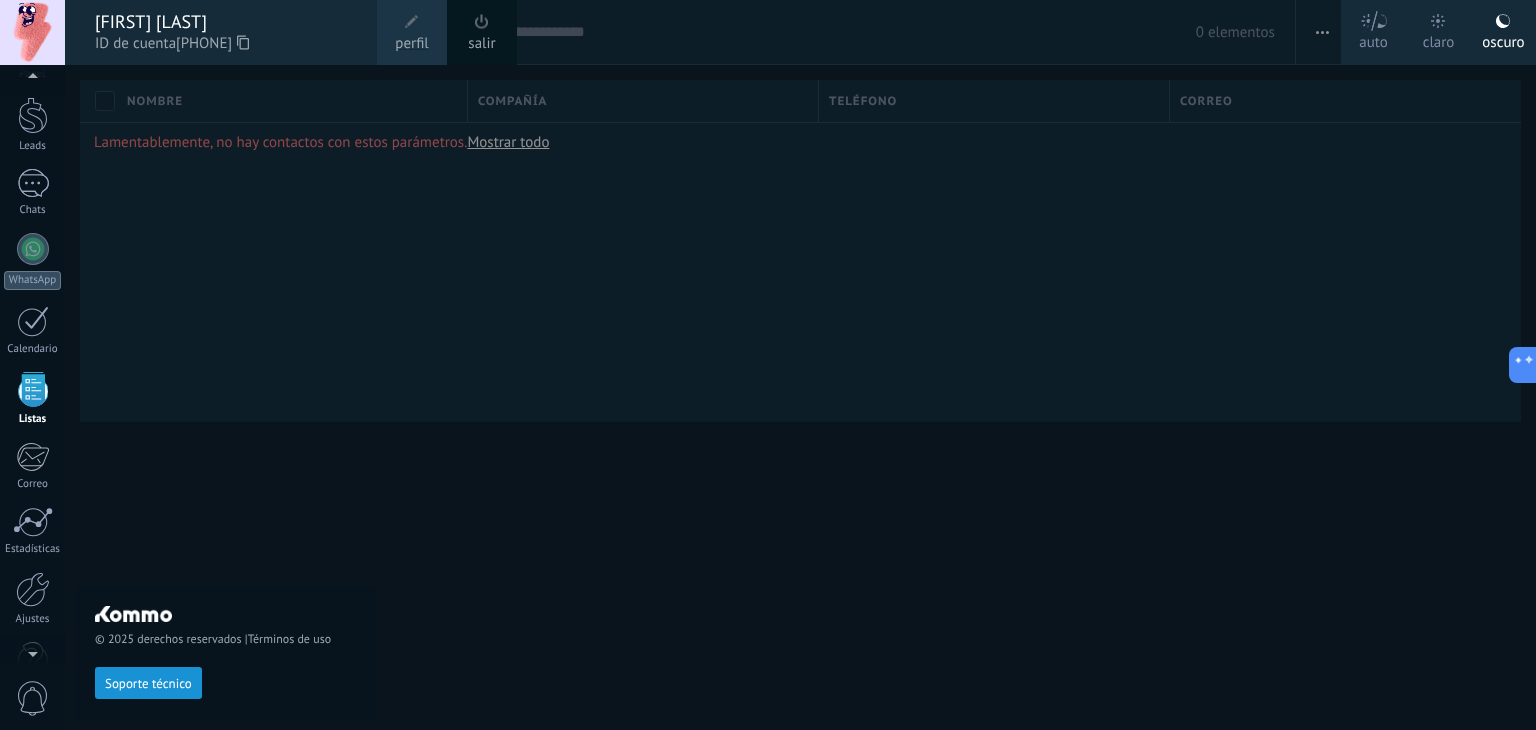 click at bounding box center [33, 389] 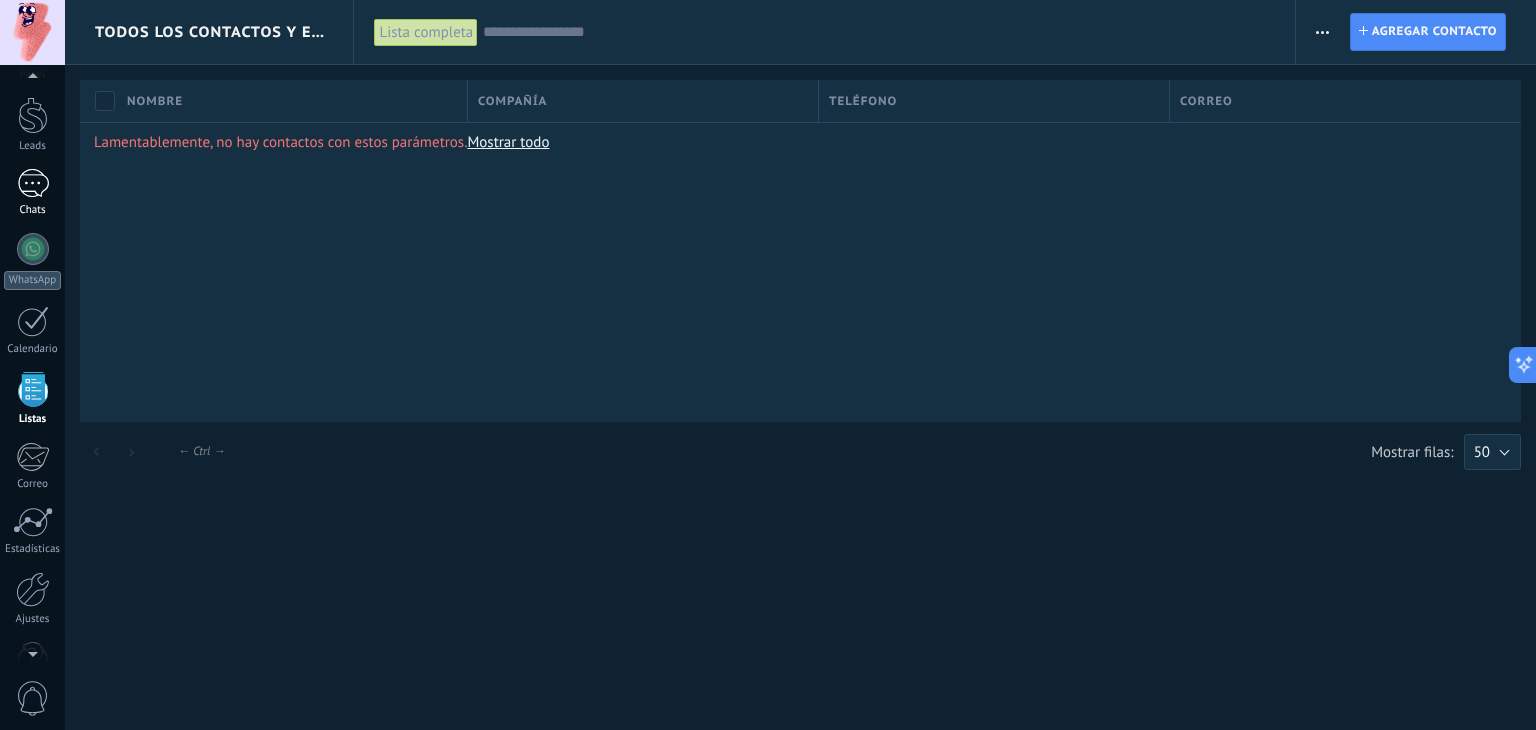 click at bounding box center [33, 183] 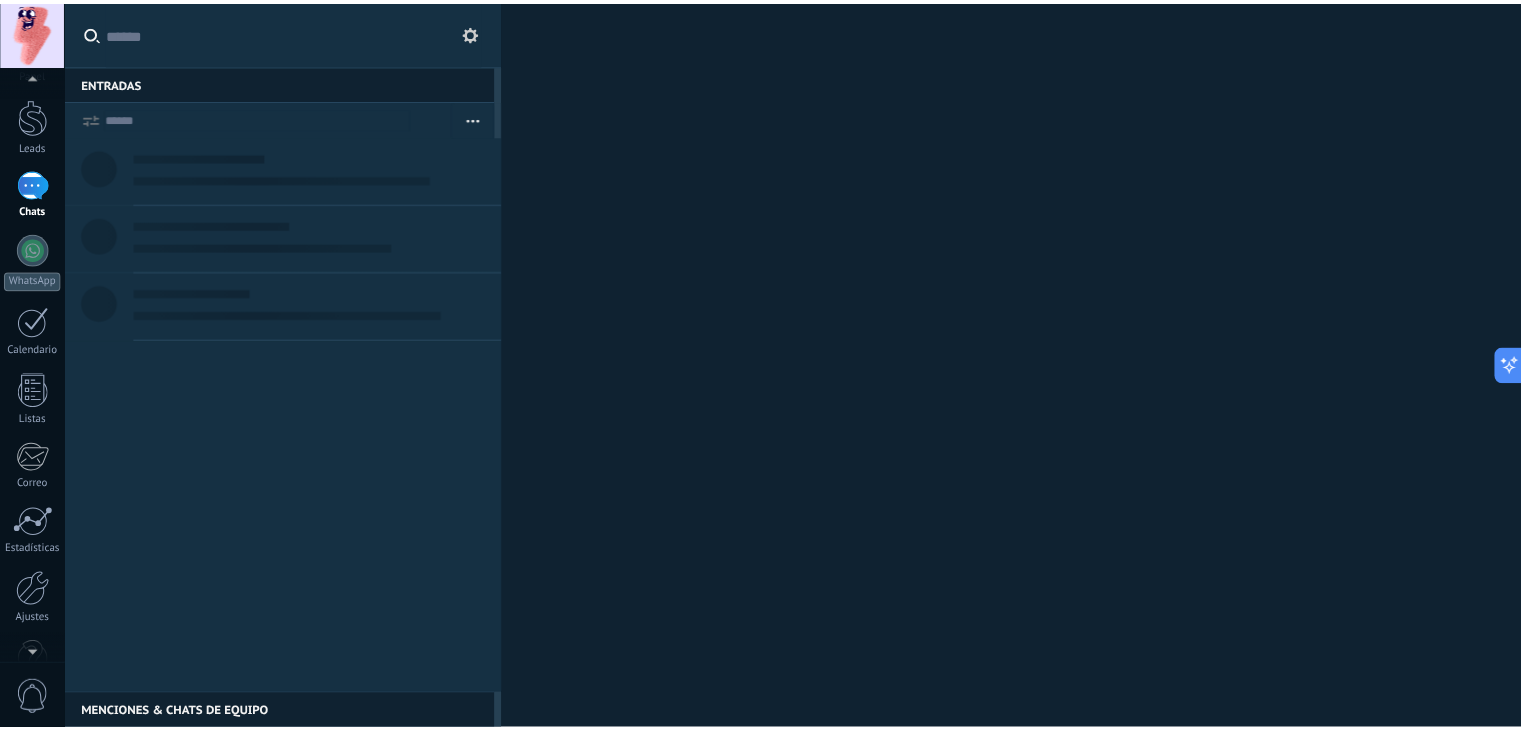 scroll, scrollTop: 0, scrollLeft: 0, axis: both 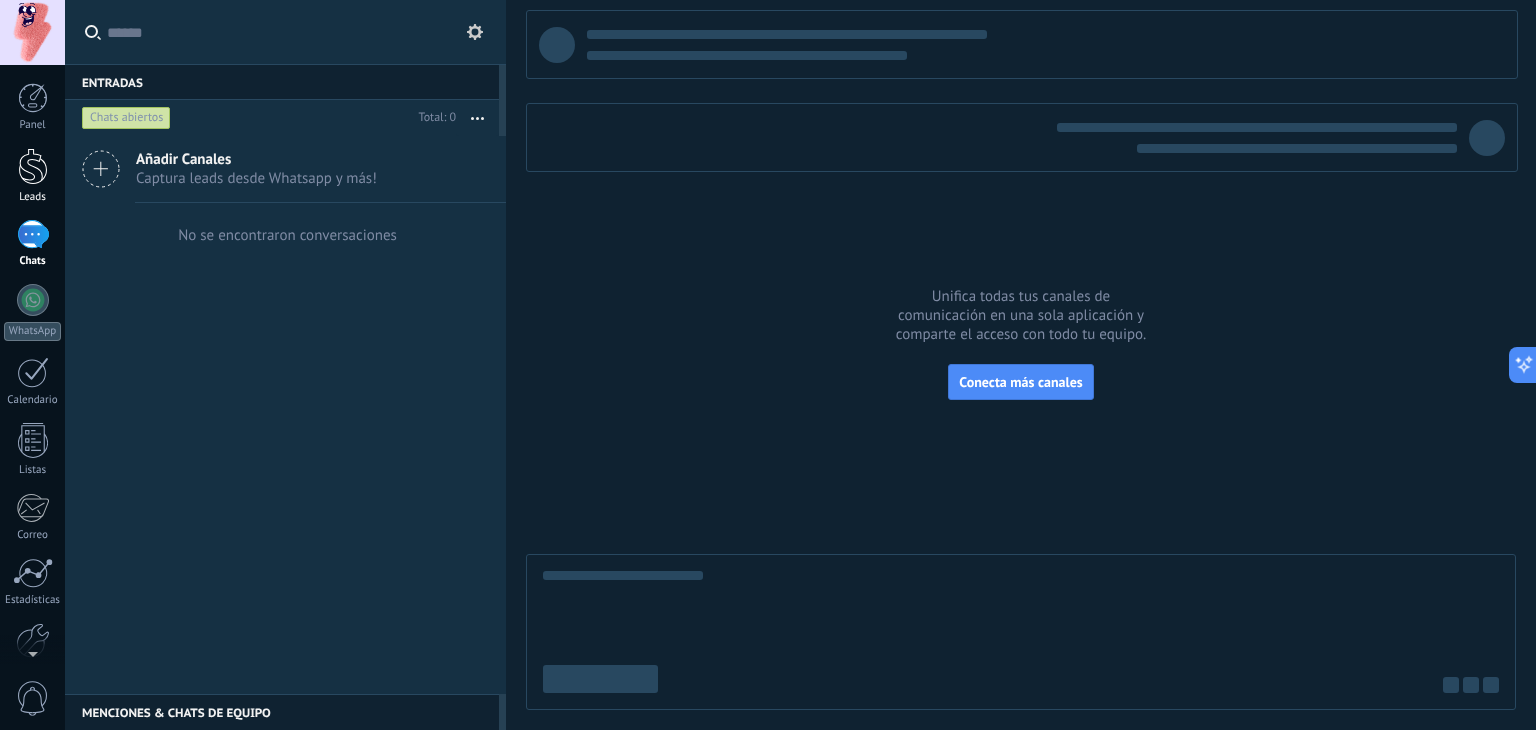 click at bounding box center [33, 166] 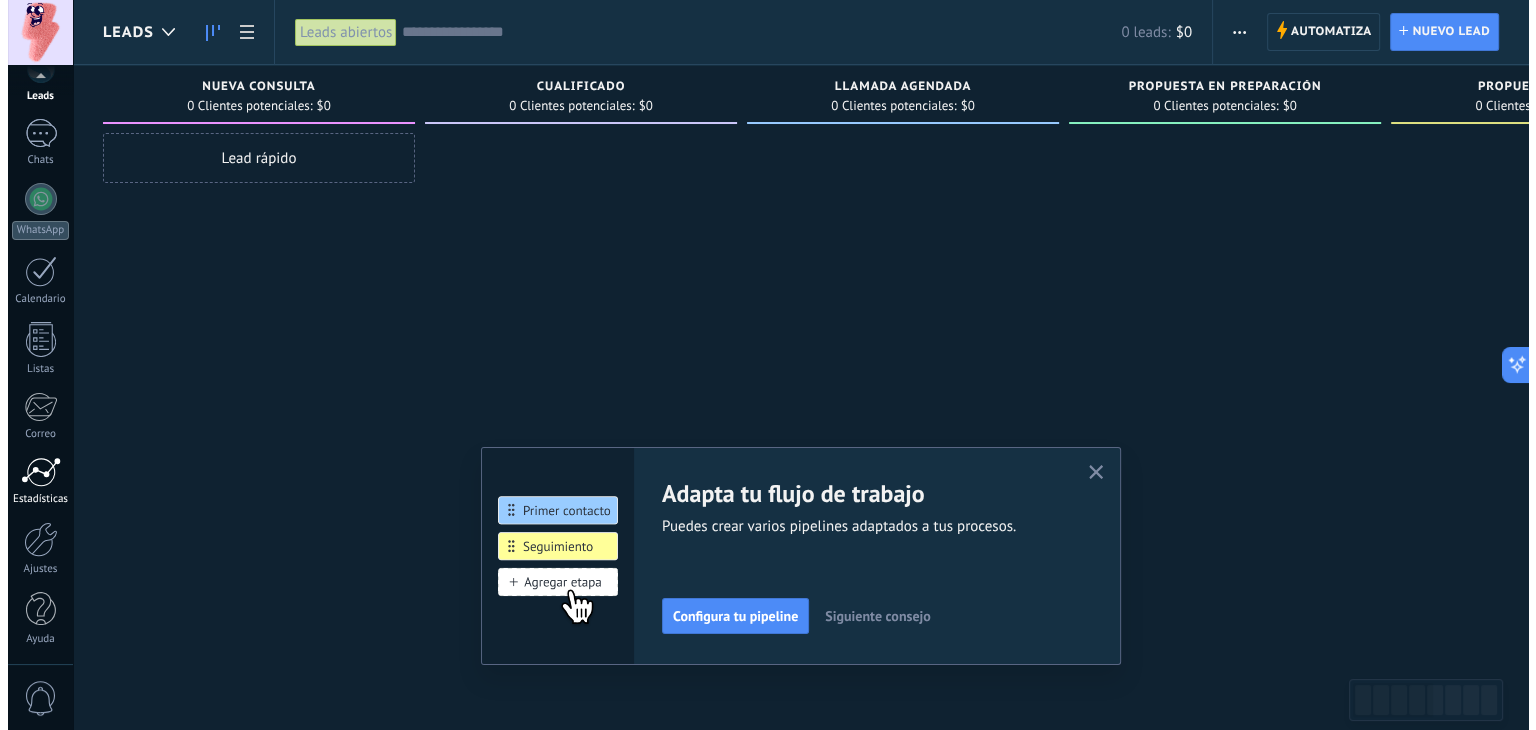 scroll, scrollTop: 0, scrollLeft: 0, axis: both 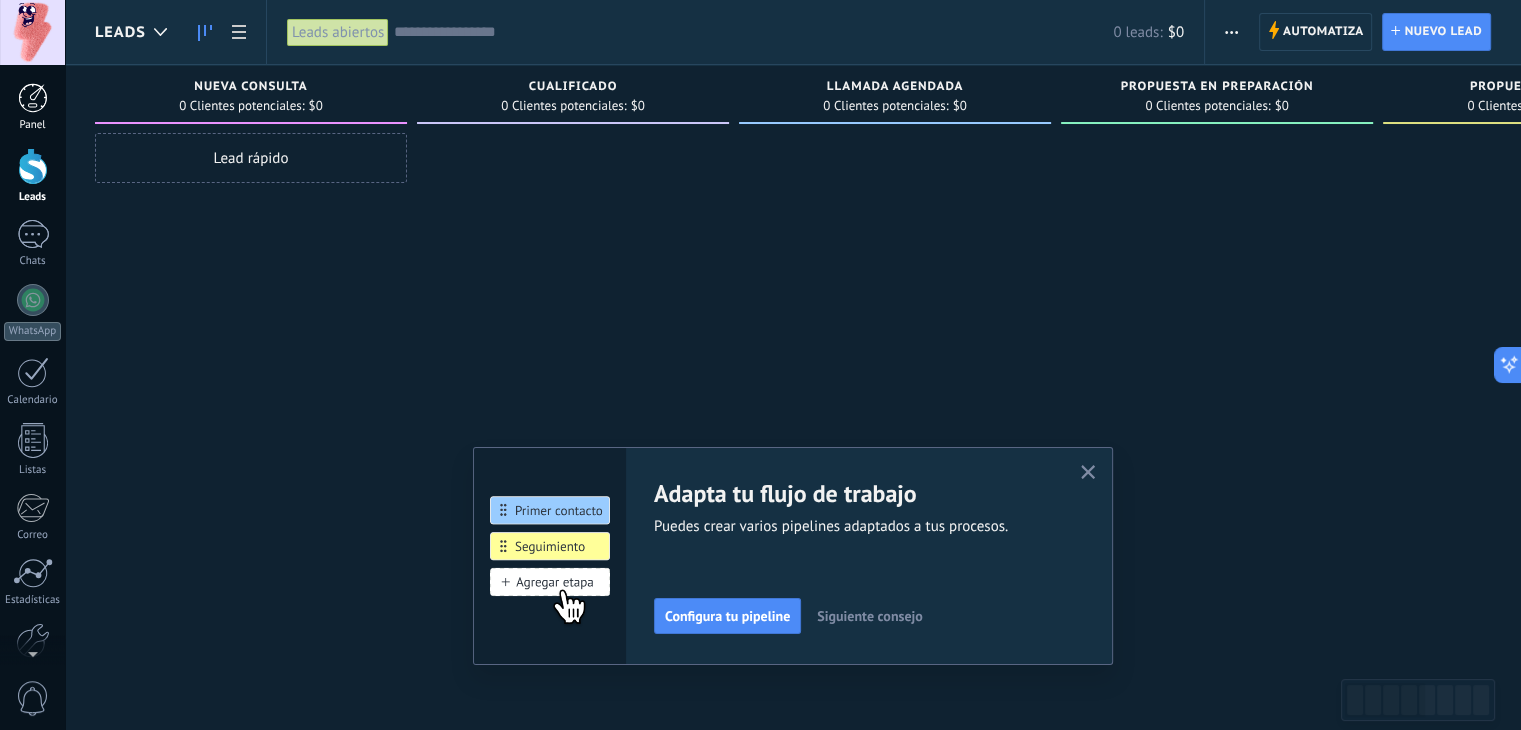 click on "Panel" at bounding box center [32, 107] 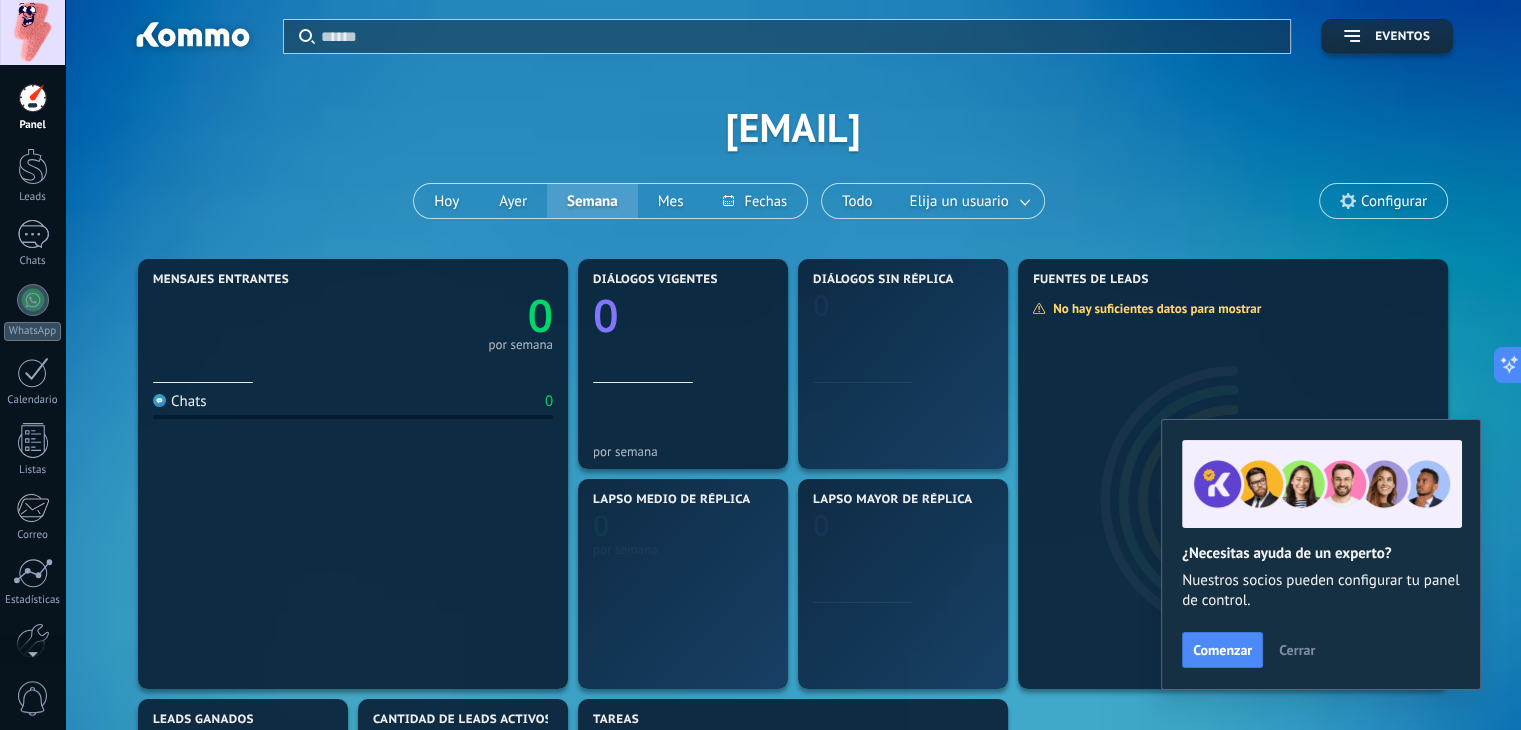 click on "Aplicar Eventos [EMAIL] Hoy Ayer Semana Mes Todo Elija un usuario Configurar" at bounding box center [793, 127] 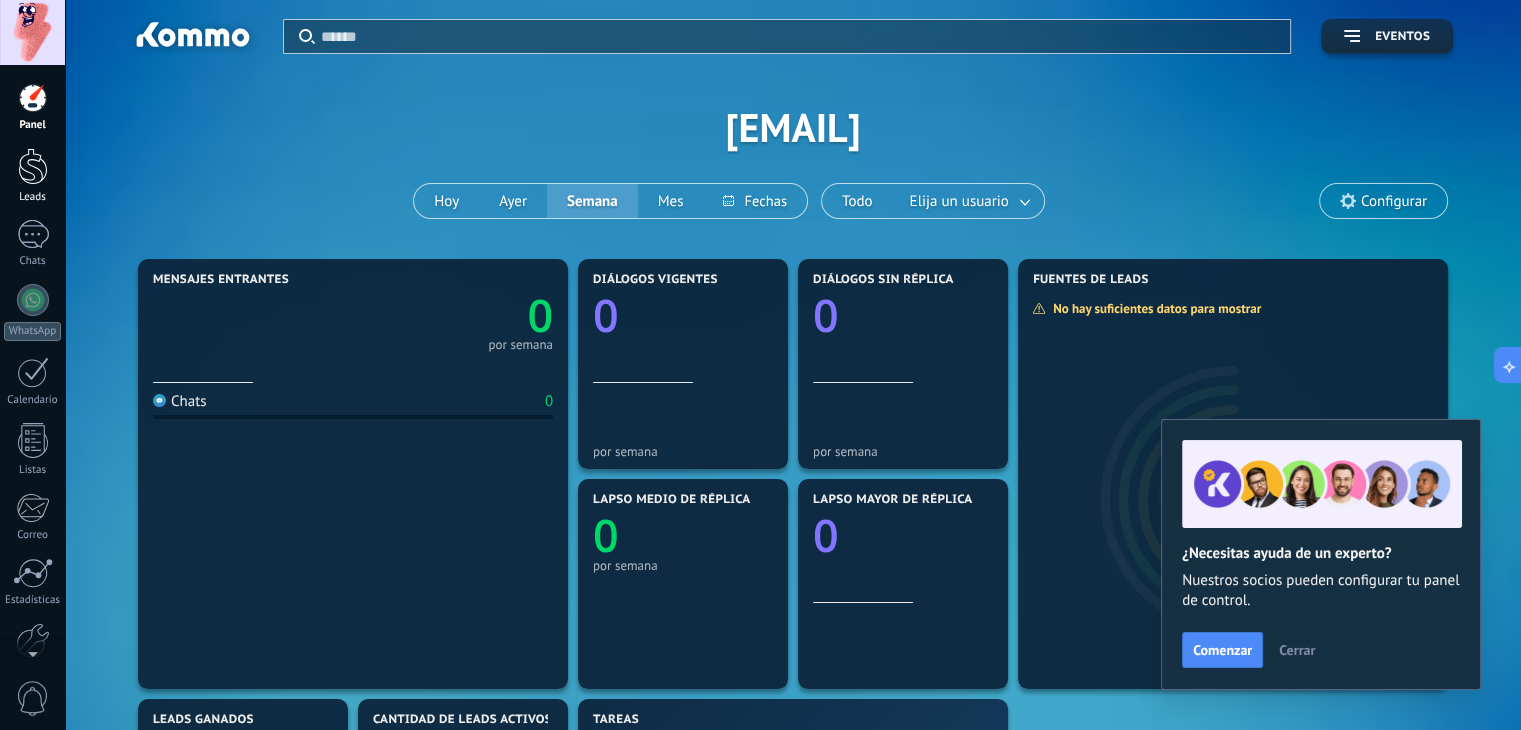 click on "Leads" at bounding box center [32, 176] 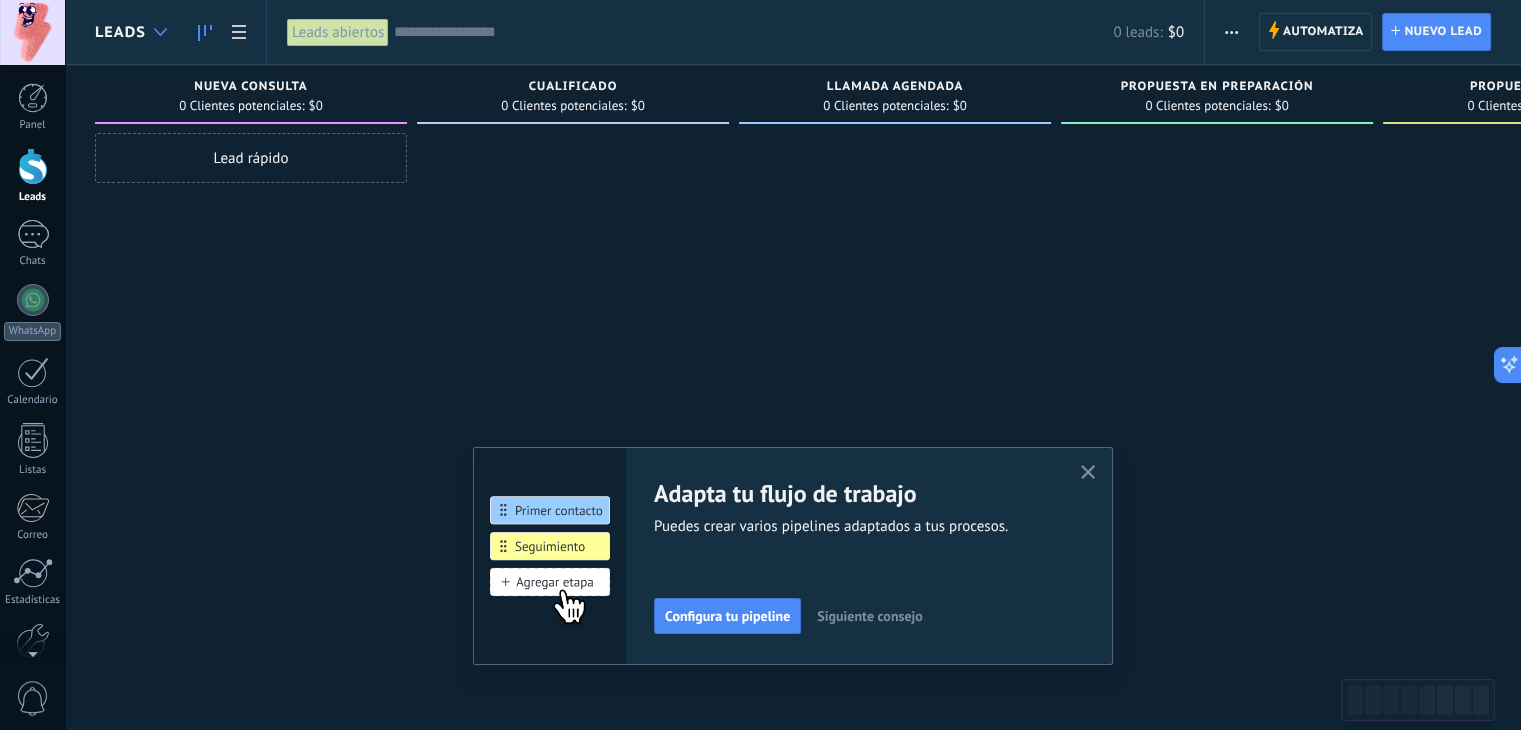 click at bounding box center (160, 32) 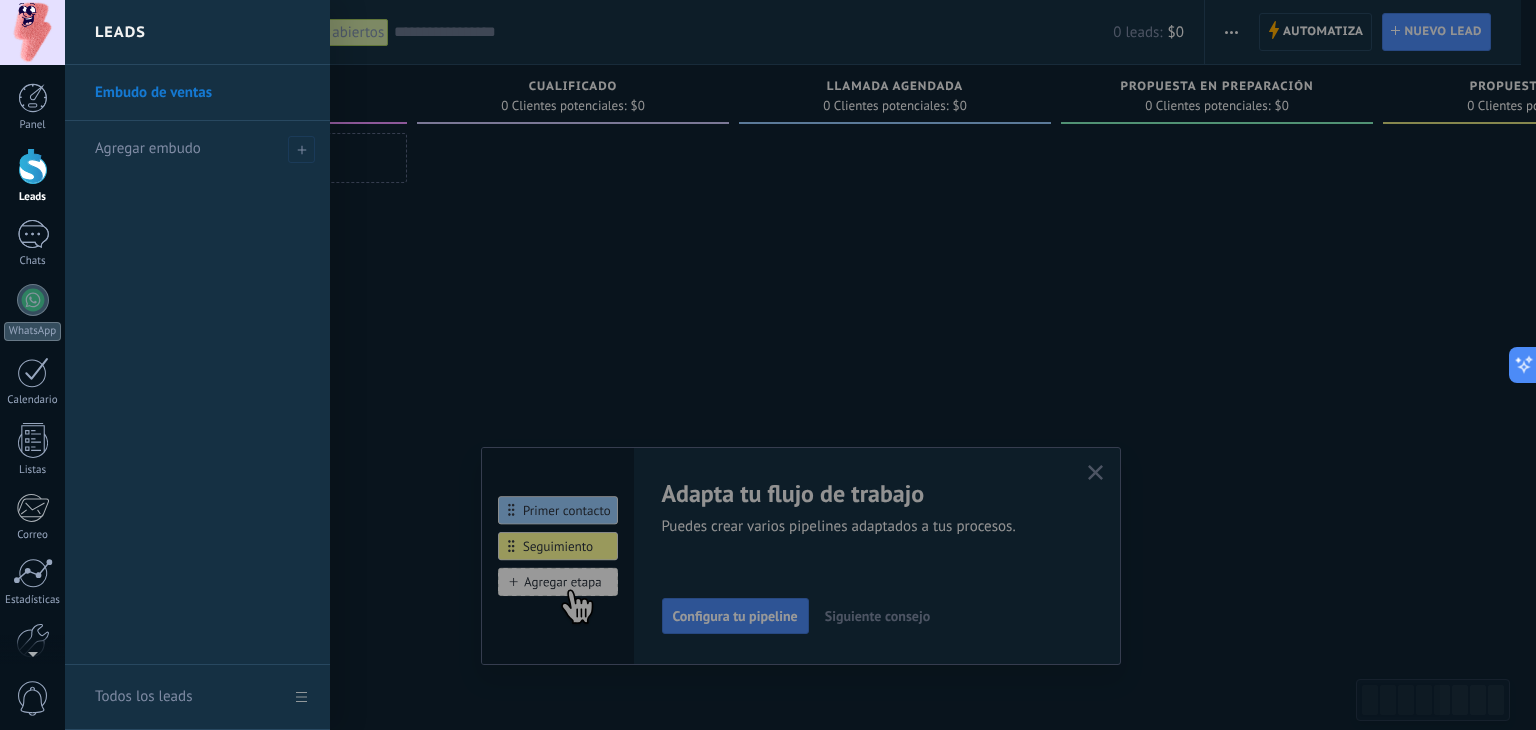click at bounding box center [833, 365] 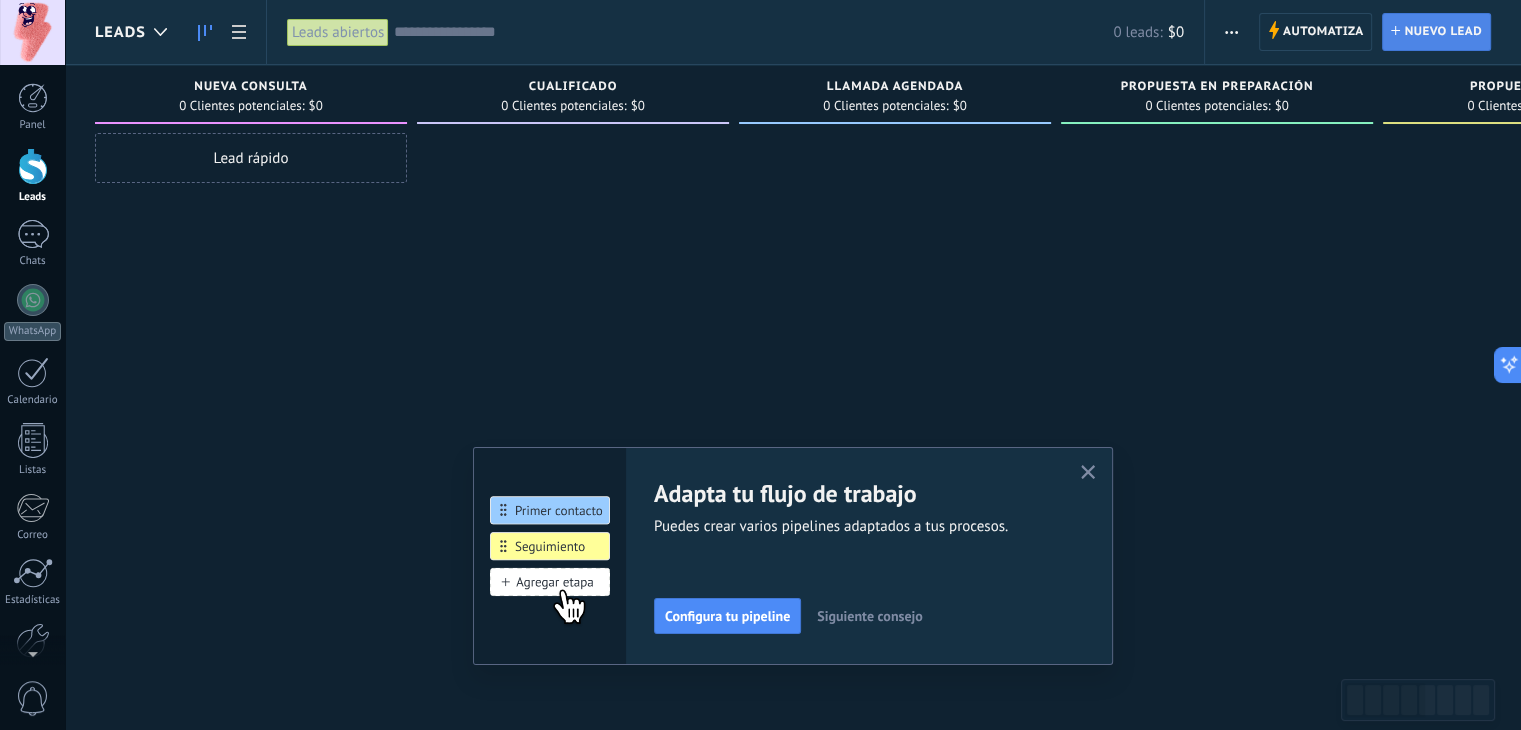 click on "Nuevo lead" at bounding box center (1443, 32) 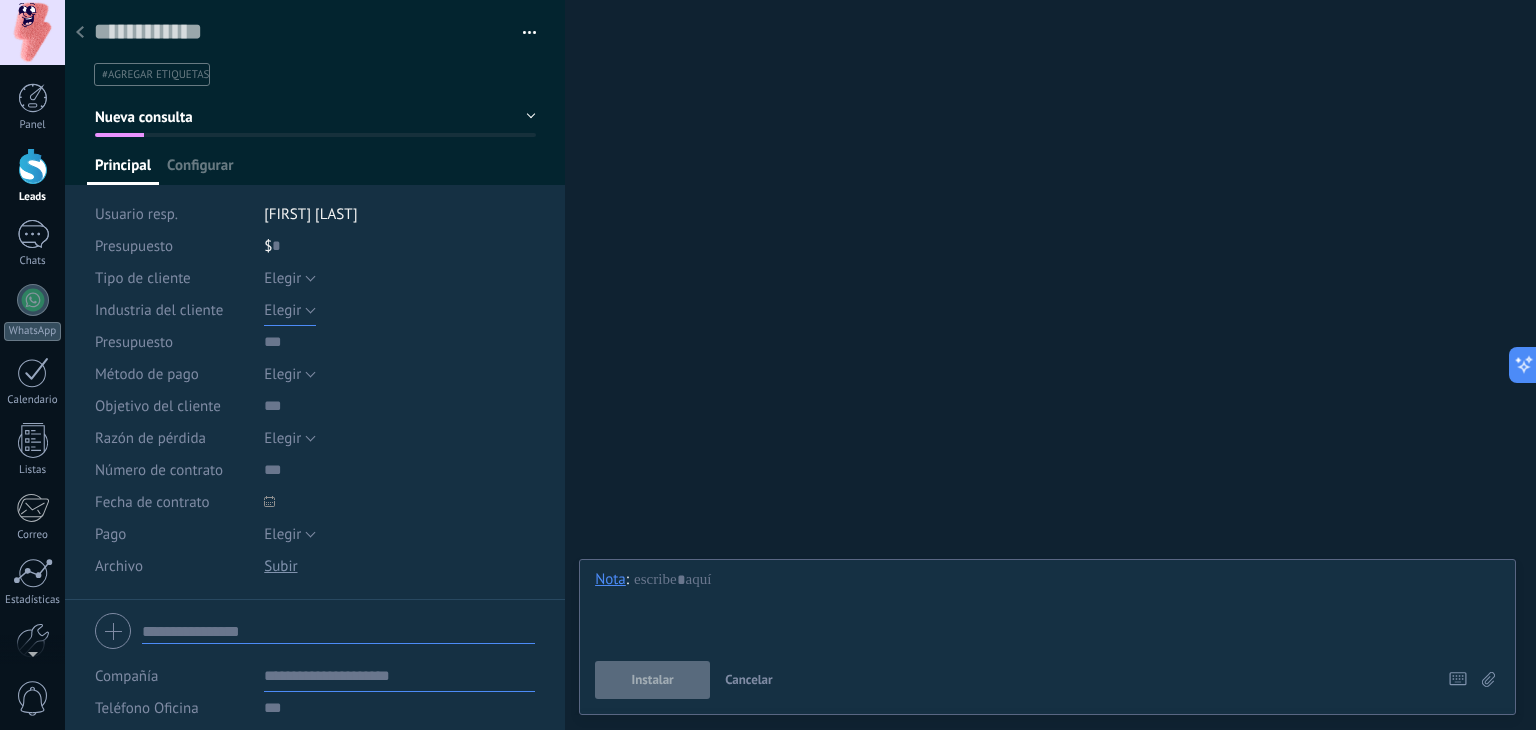 click on "Elegir" at bounding box center (282, 310) 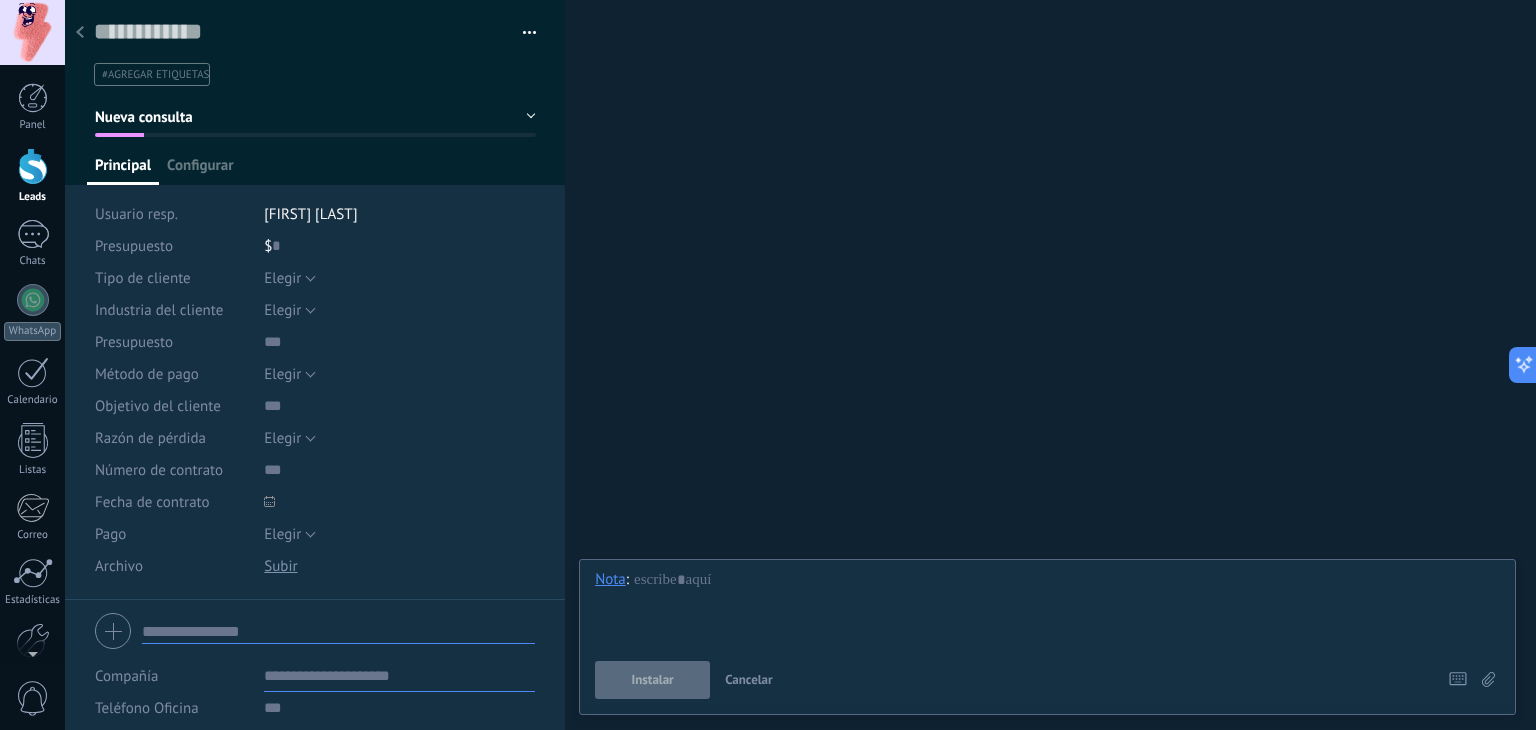 click on "$
0" at bounding box center (400, 246) 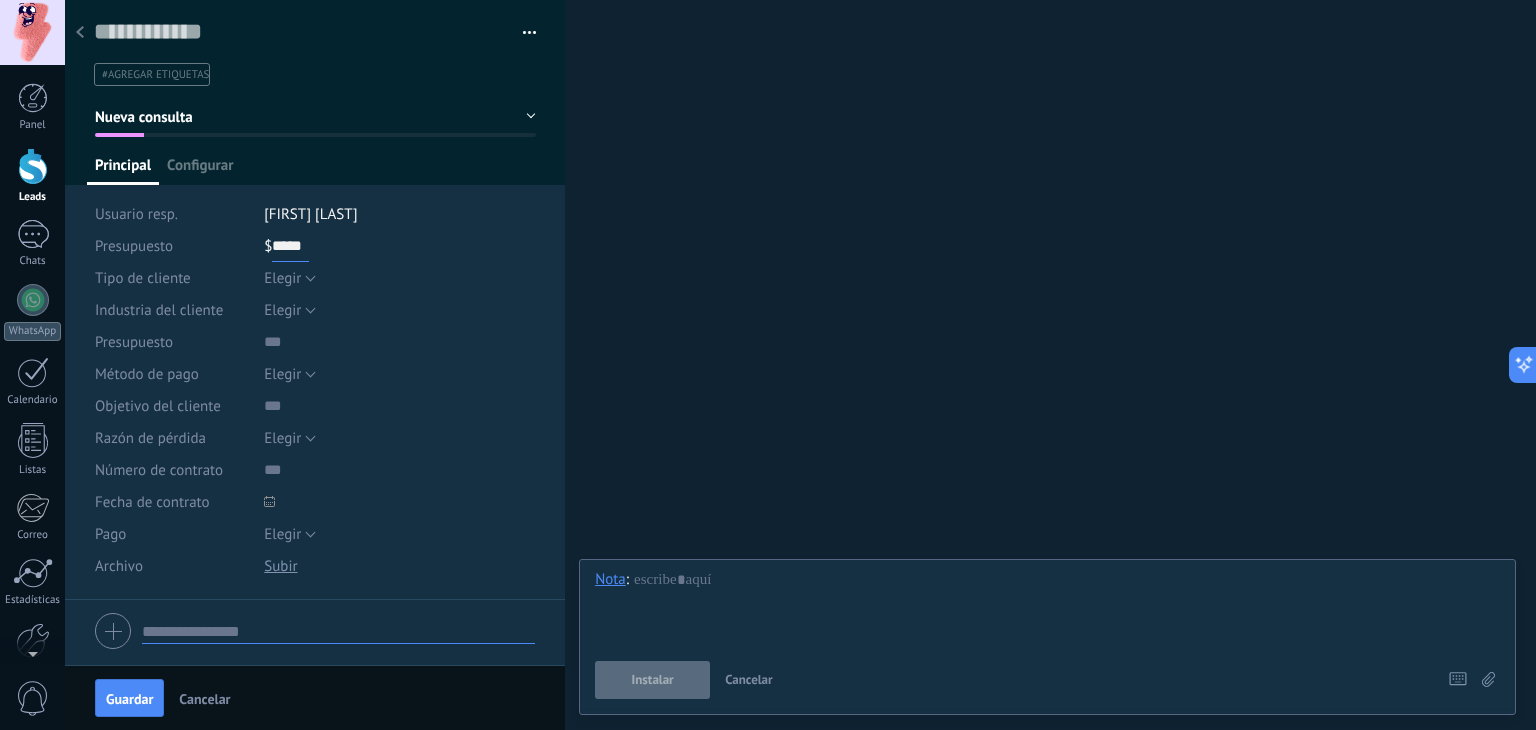 type on "*****" 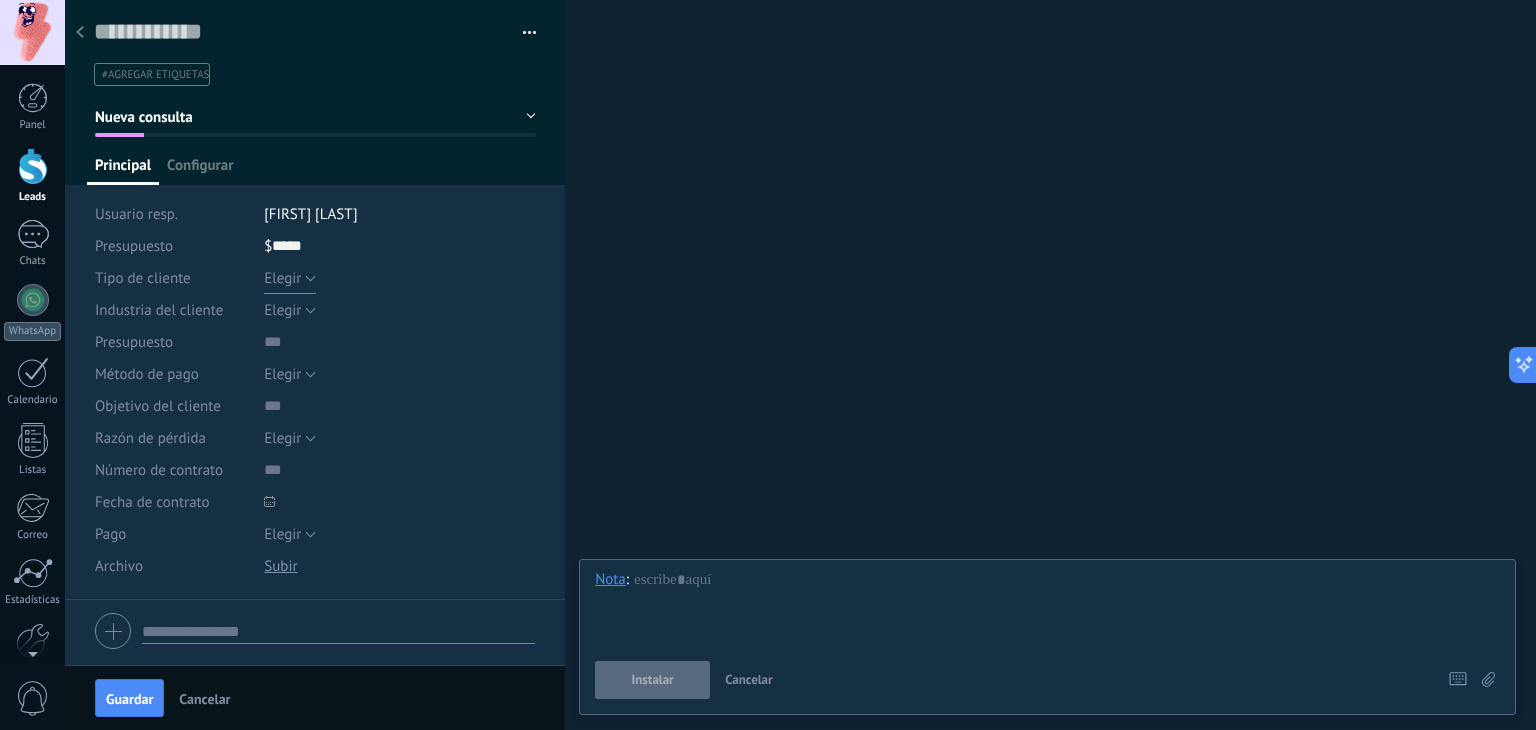 click on "Elegir" at bounding box center (290, 278) 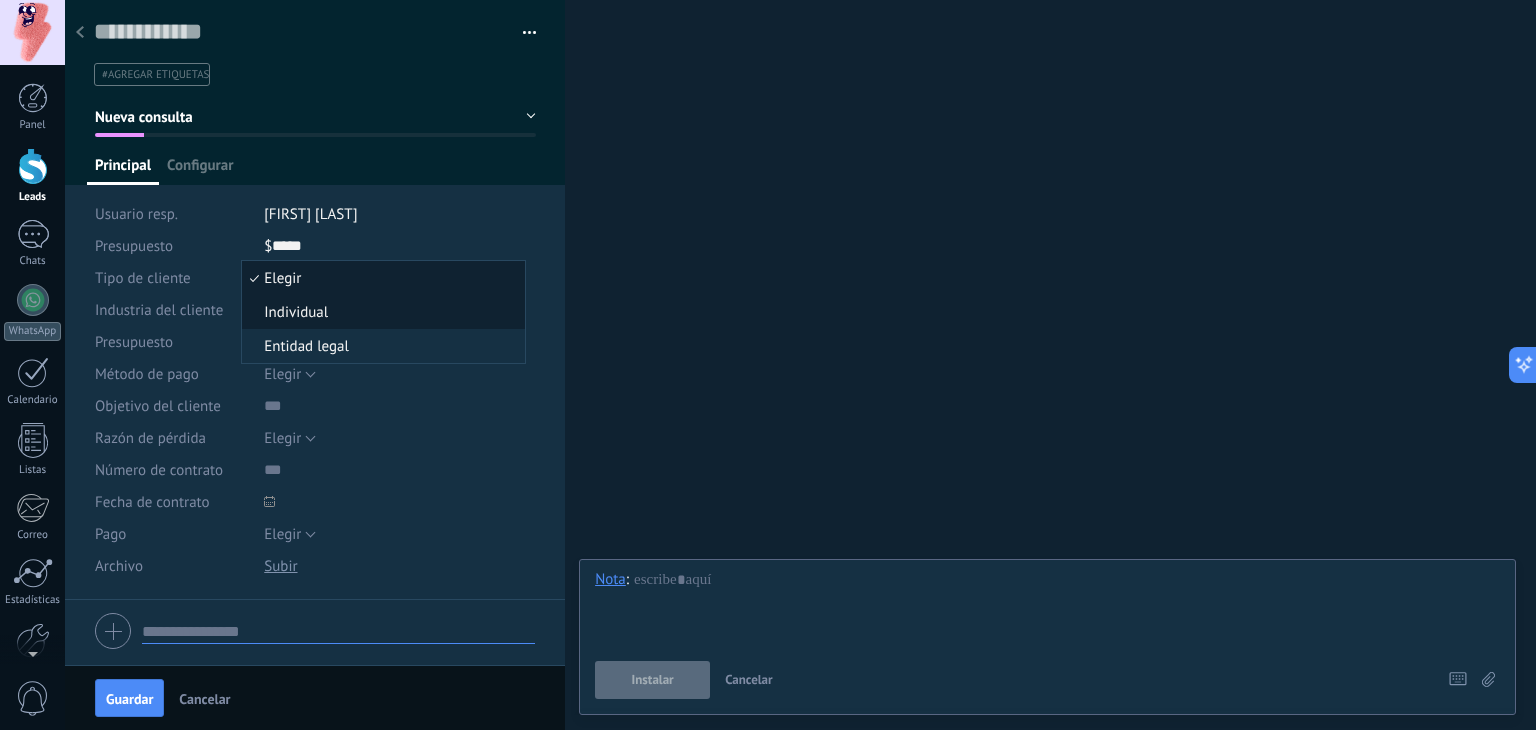 click on "Individual" at bounding box center (380, 312) 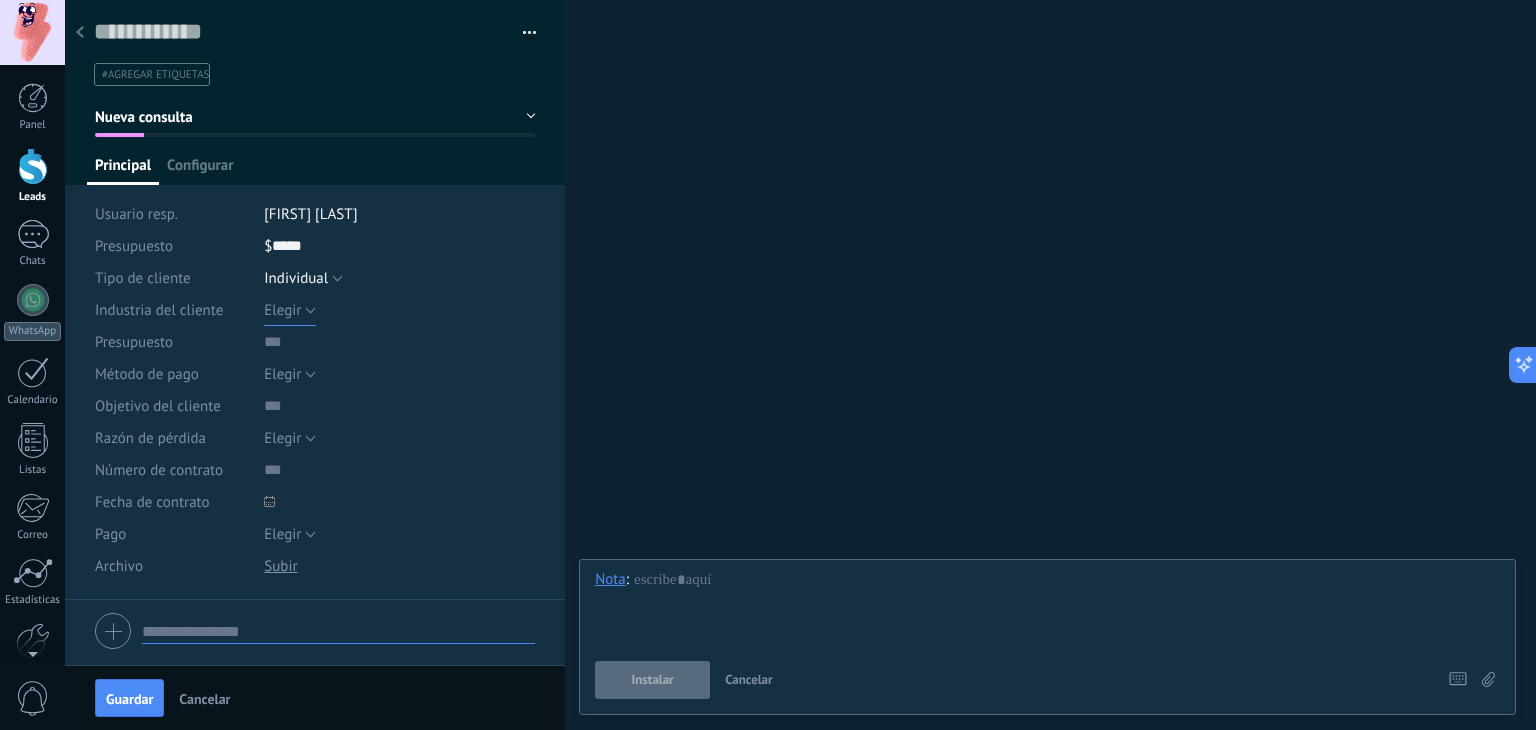 click on "Elegir" at bounding box center (290, 310) 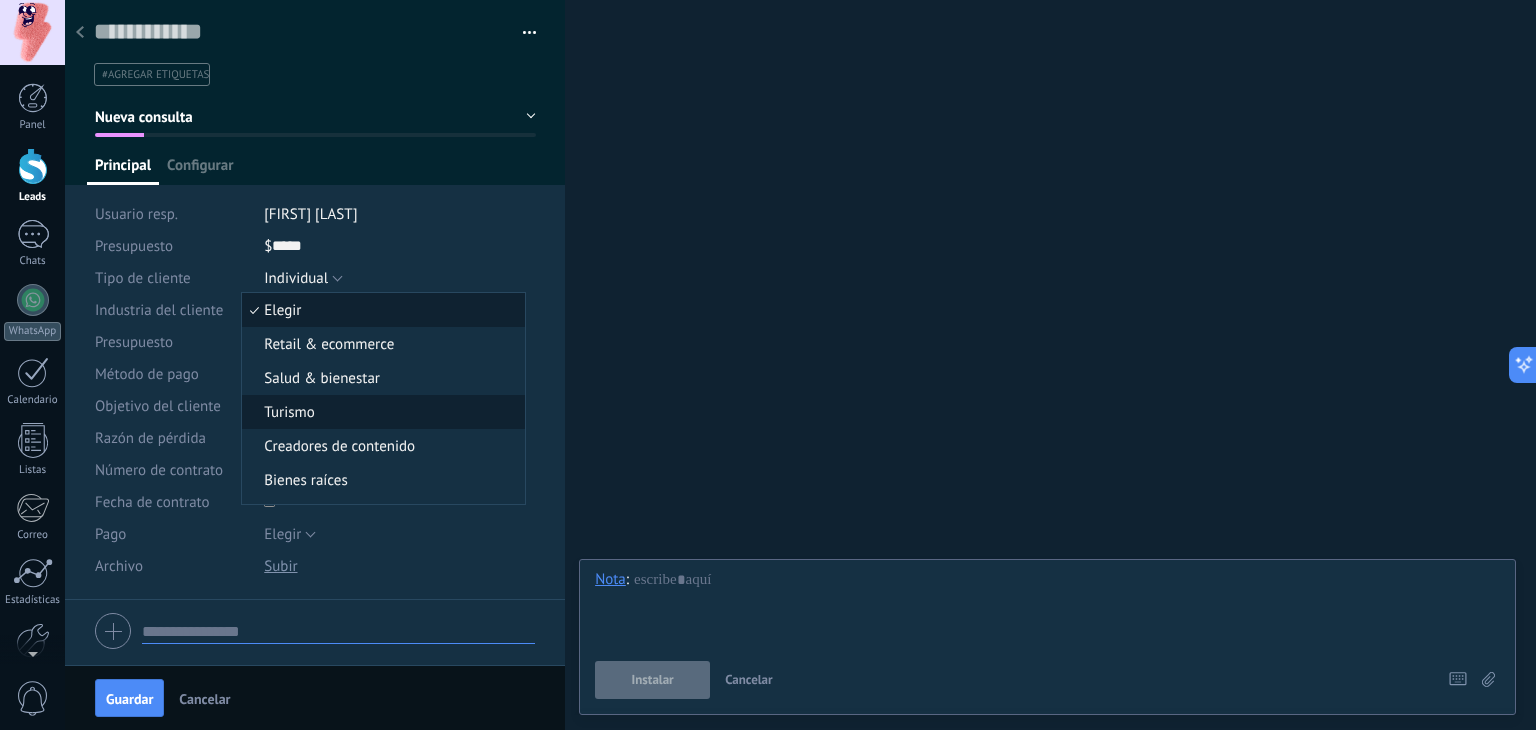 click on "Turismo" at bounding box center (380, 412) 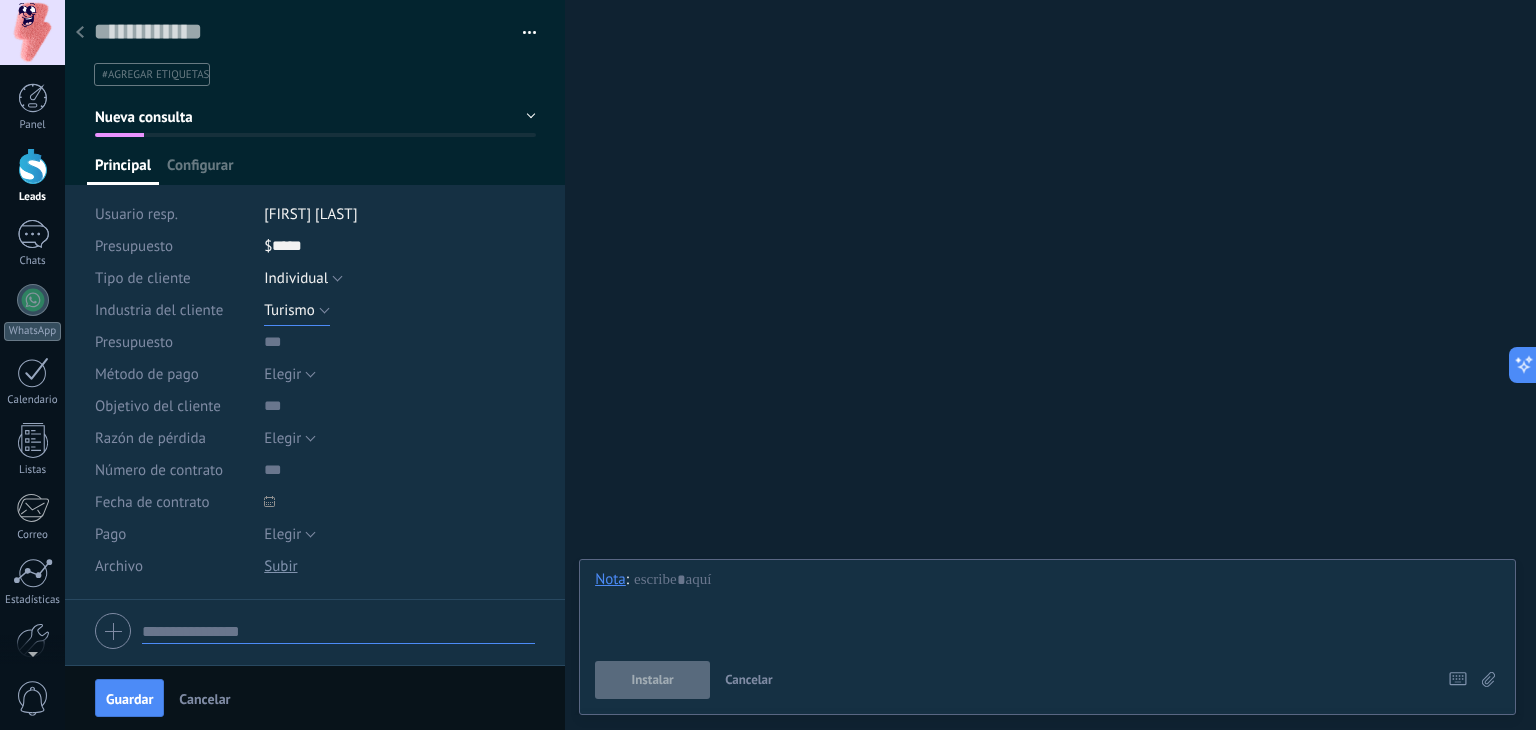scroll, scrollTop: 100, scrollLeft: 0, axis: vertical 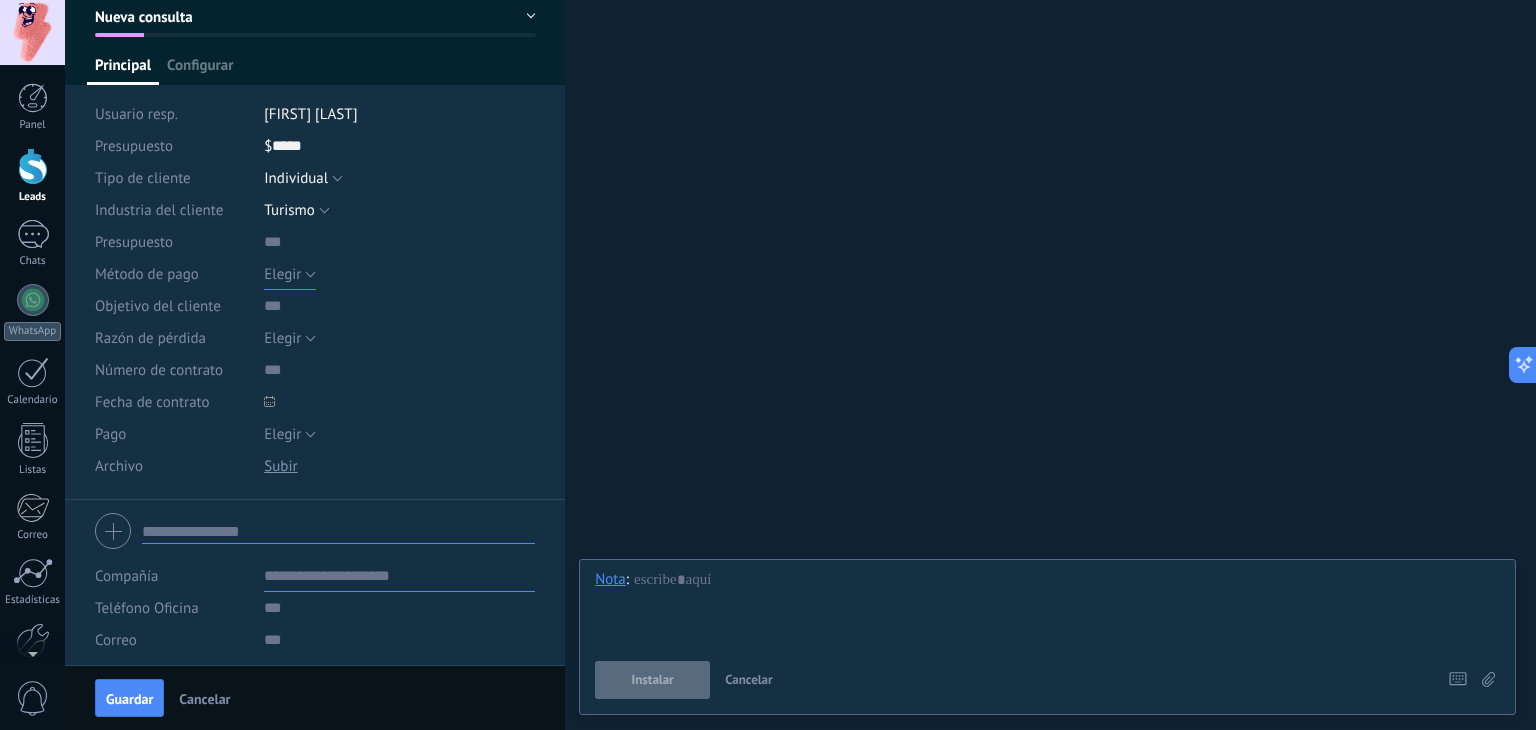 click on "Elegir" at bounding box center [290, 274] 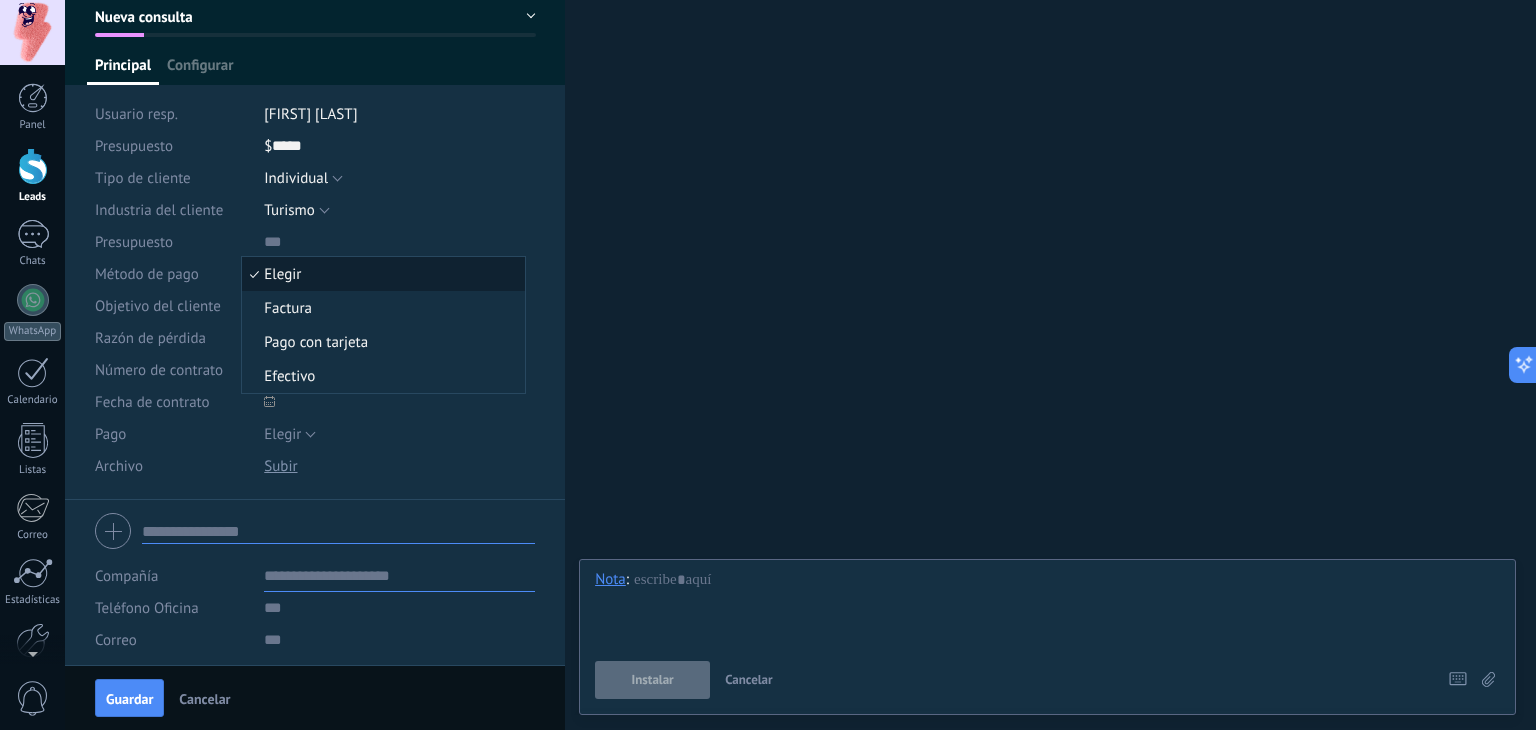 click on "Elegir" at bounding box center [383, 274] 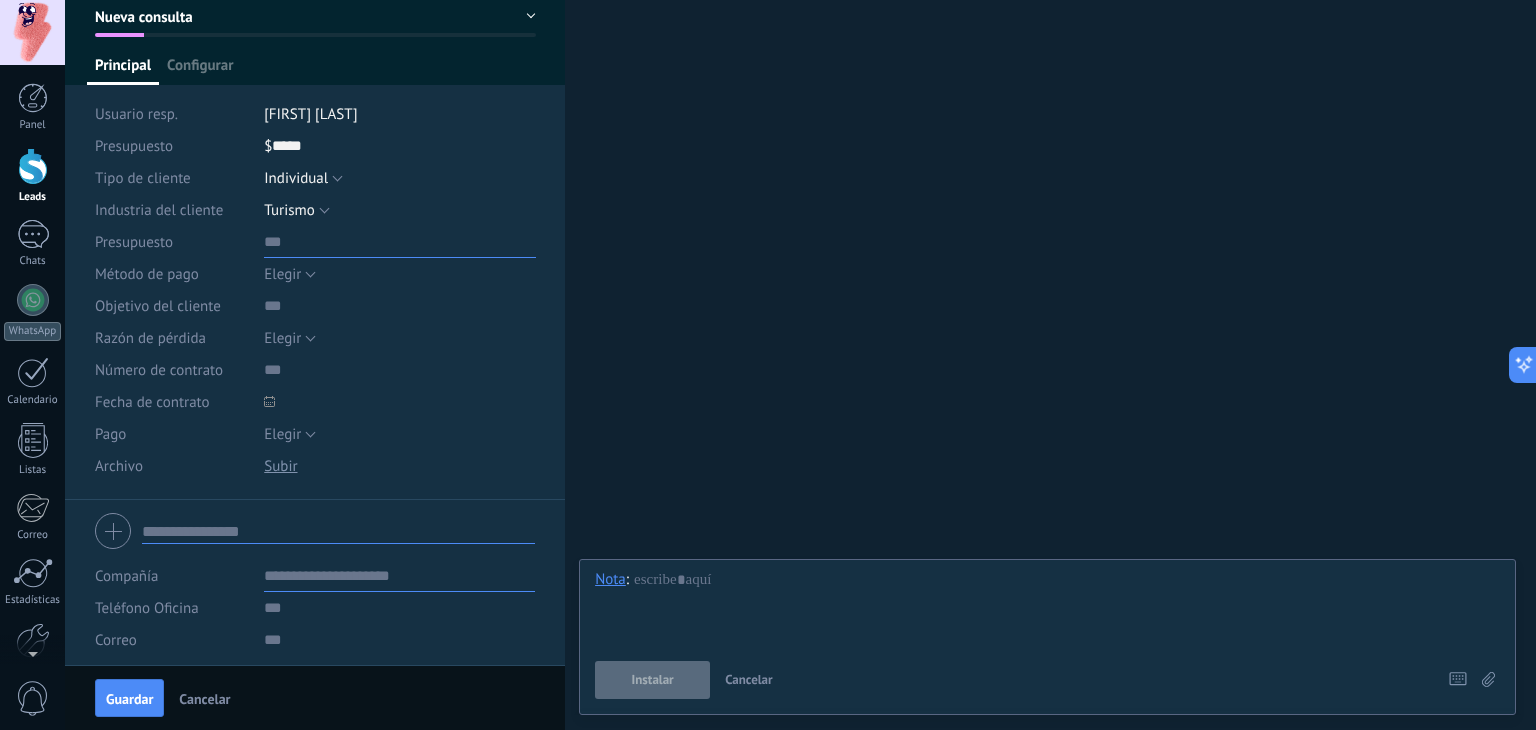 click at bounding box center [400, 242] 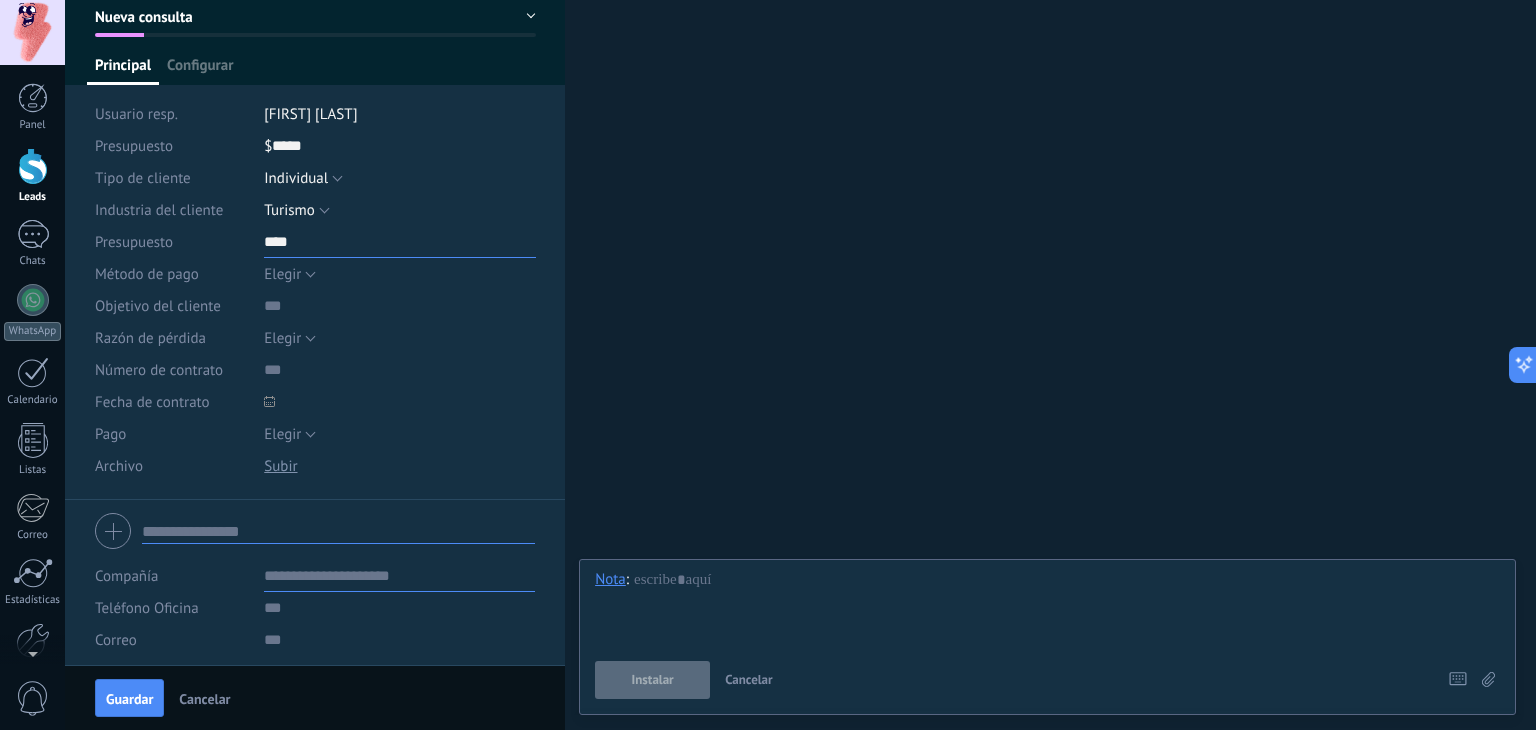 type on "****" 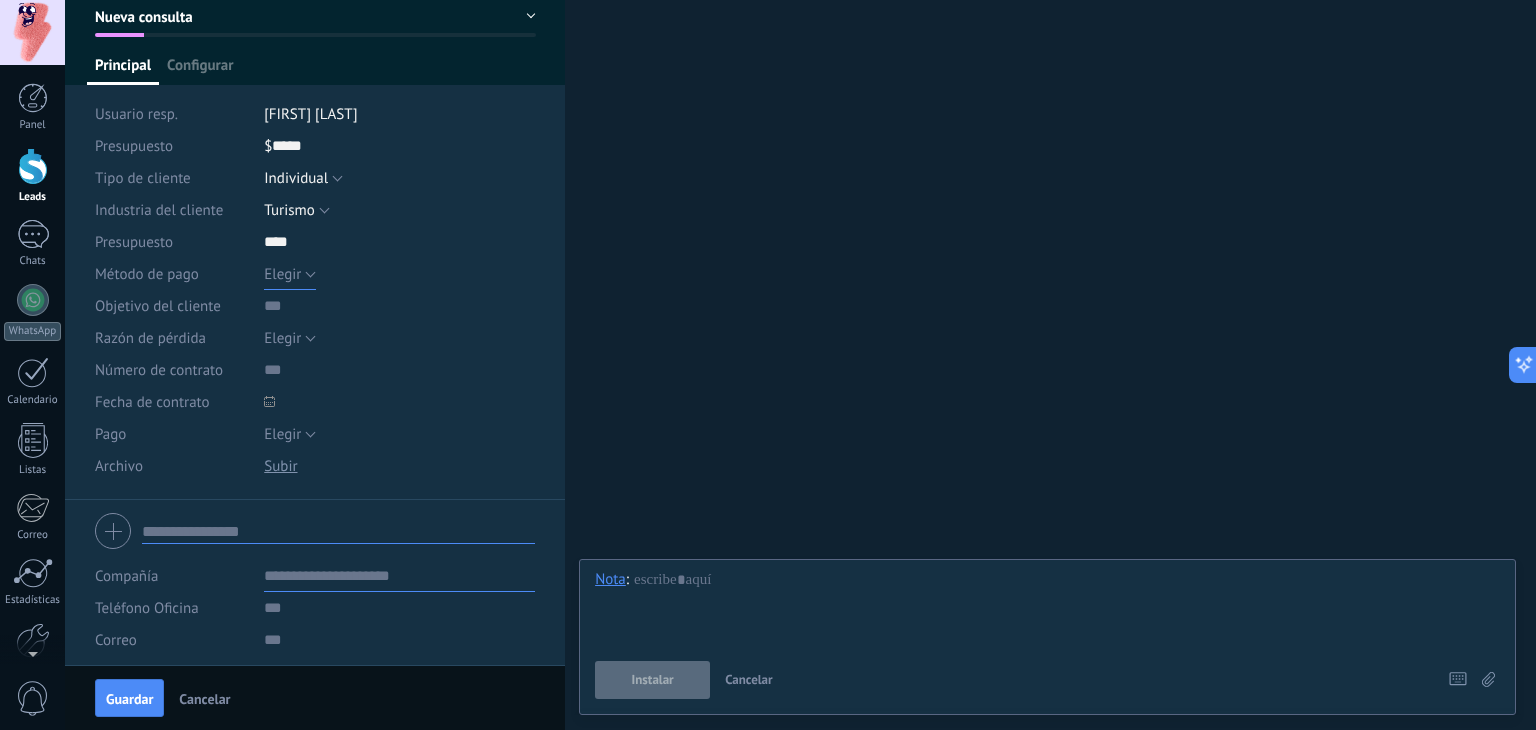 click on "Elegir" at bounding box center [282, 274] 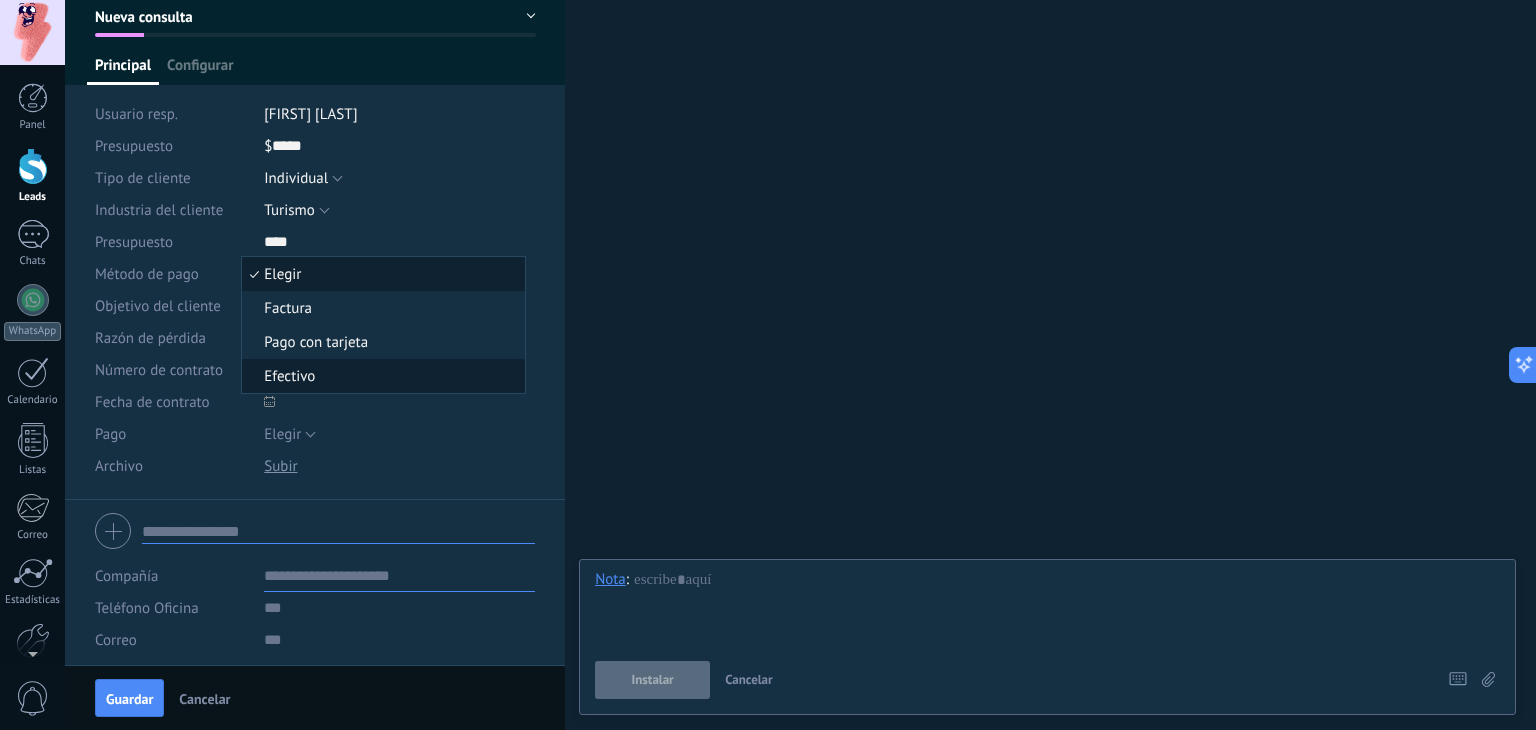 click on "Efectivo" at bounding box center [380, 376] 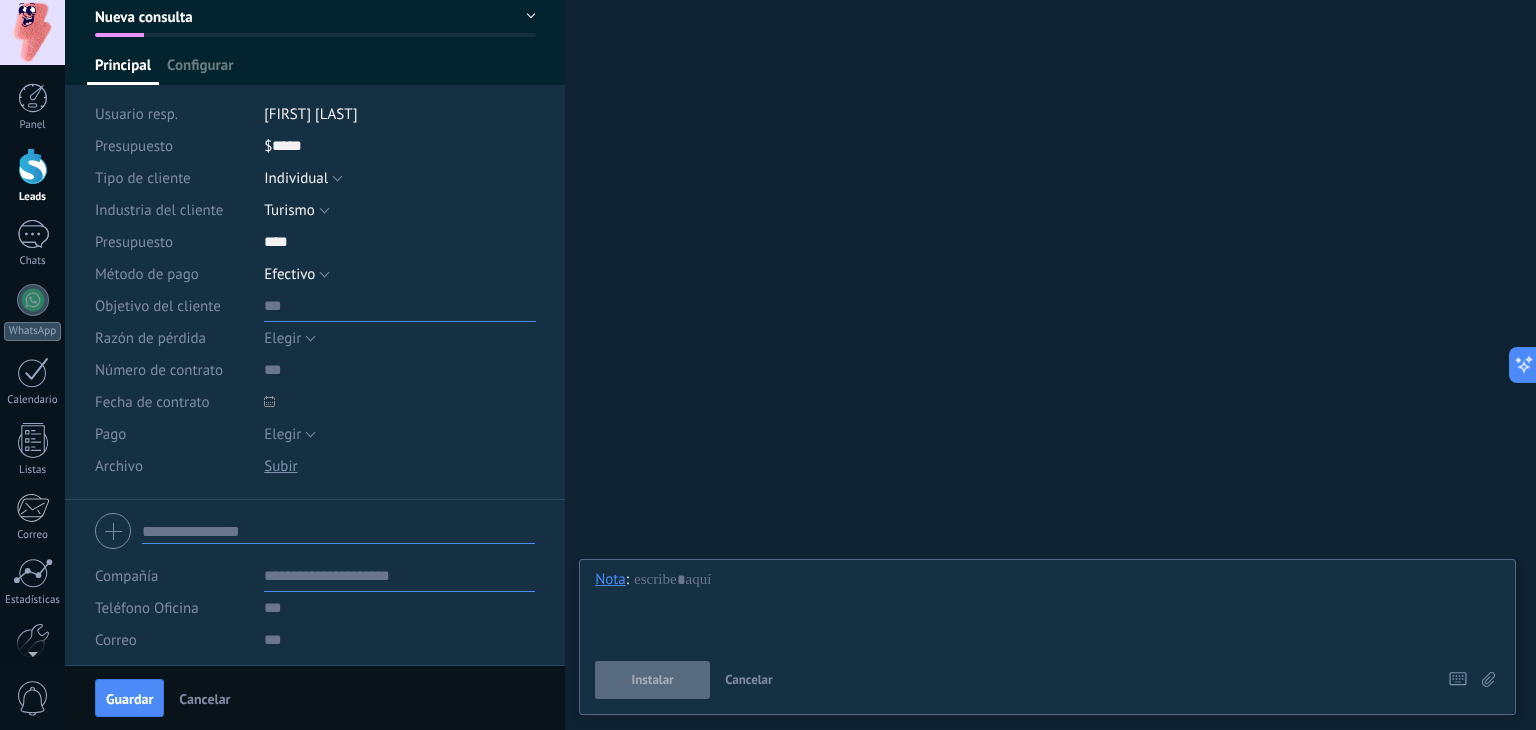 click at bounding box center (400, 306) 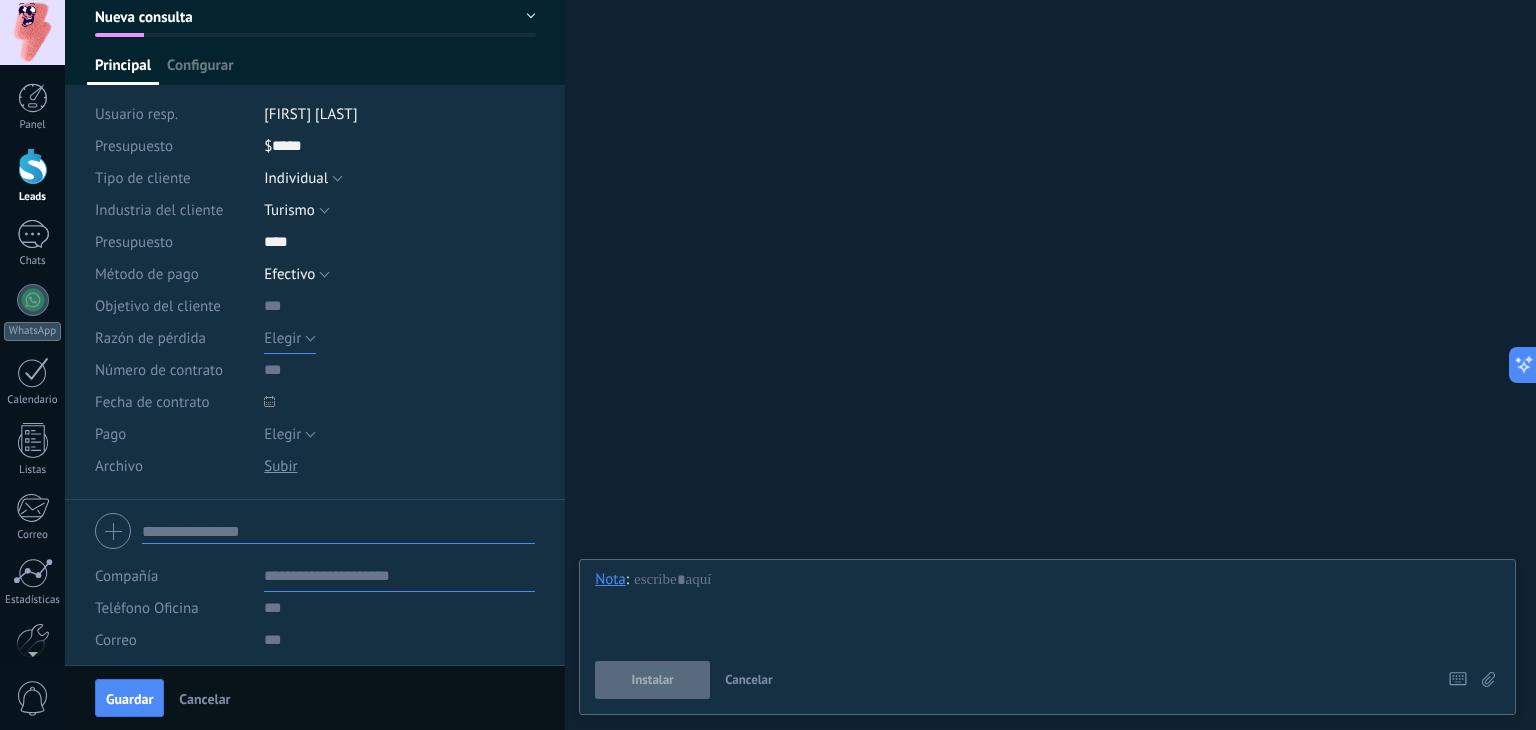 click on "Elegir" at bounding box center [282, 338] 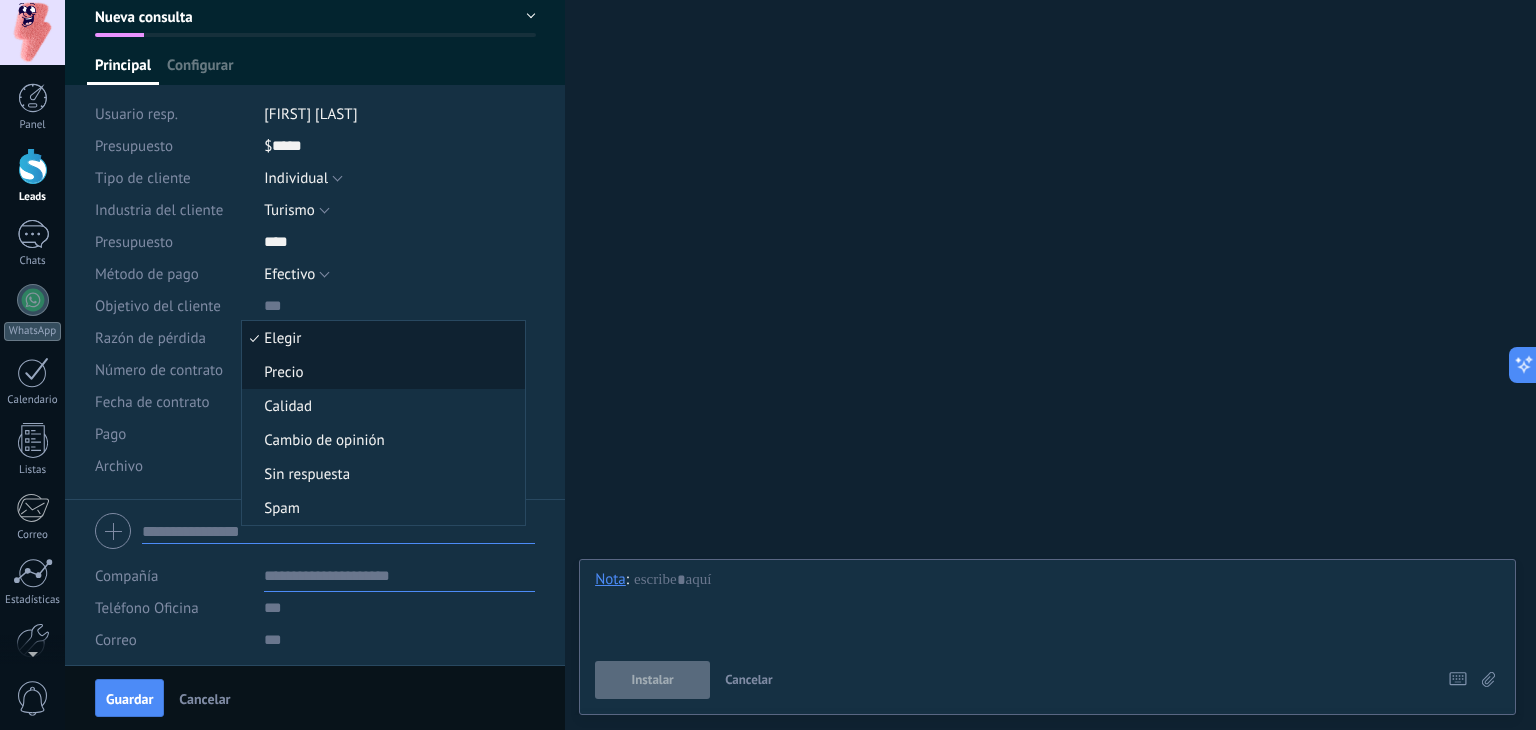 click on "Precio" at bounding box center (380, 372) 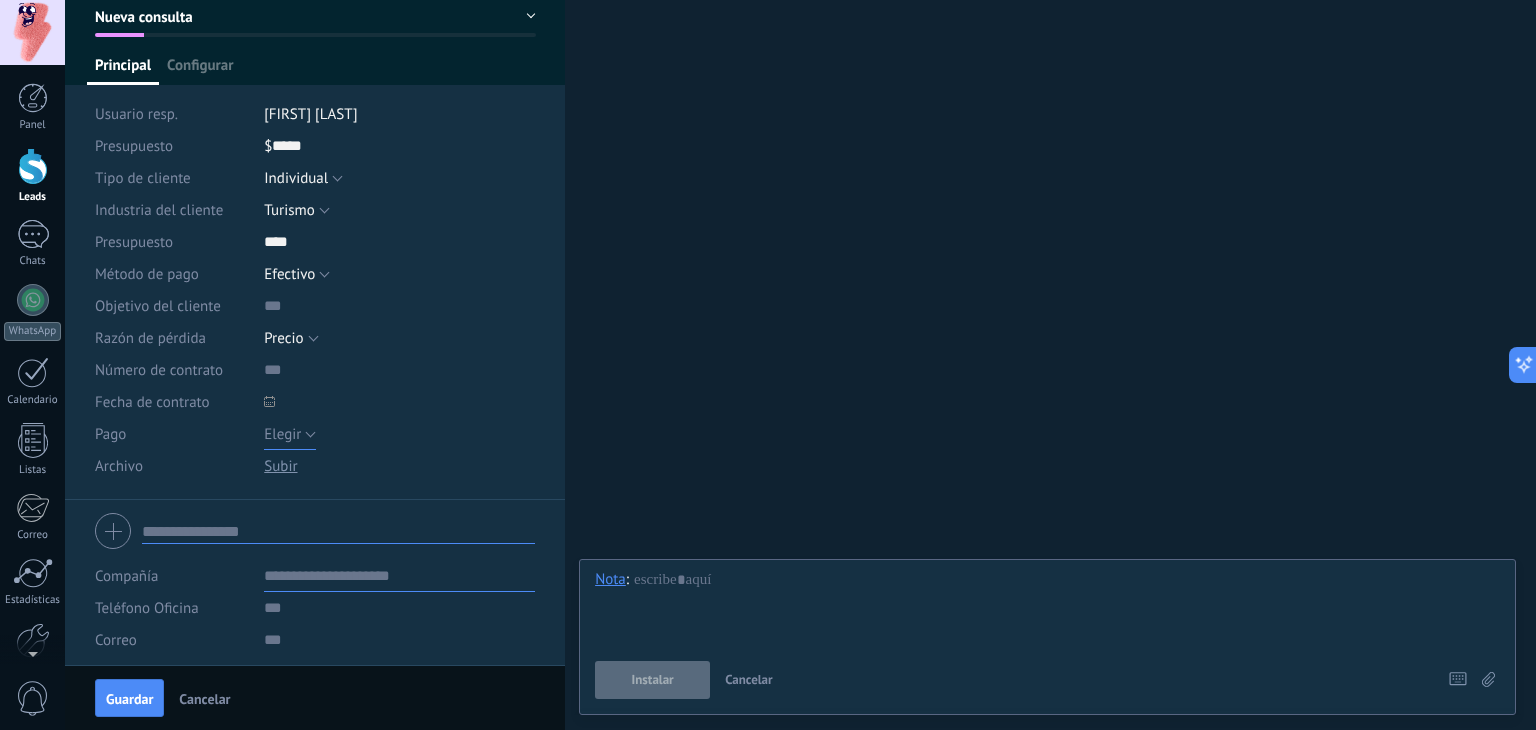 click on "Elegir" at bounding box center [282, 434] 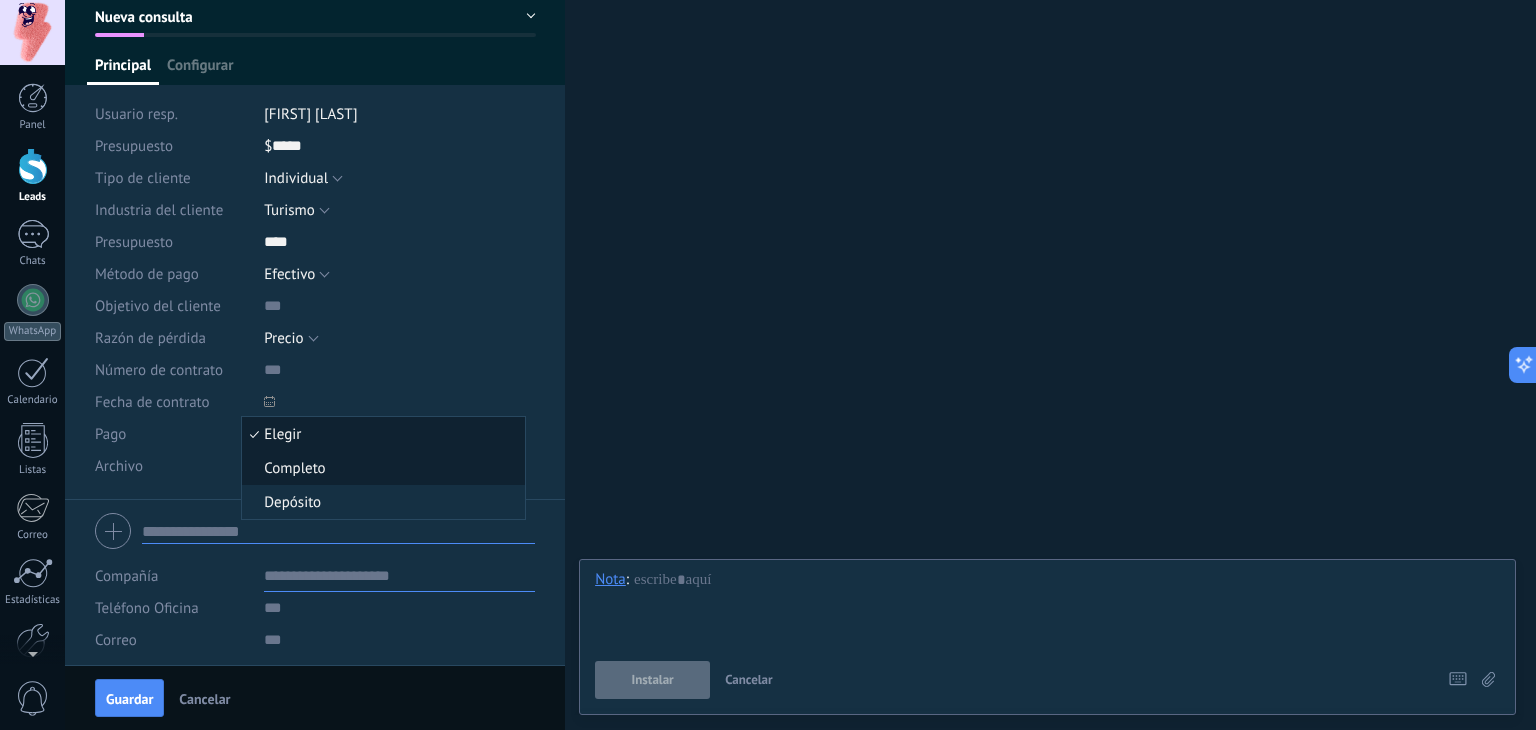click on "Completo" at bounding box center [380, 468] 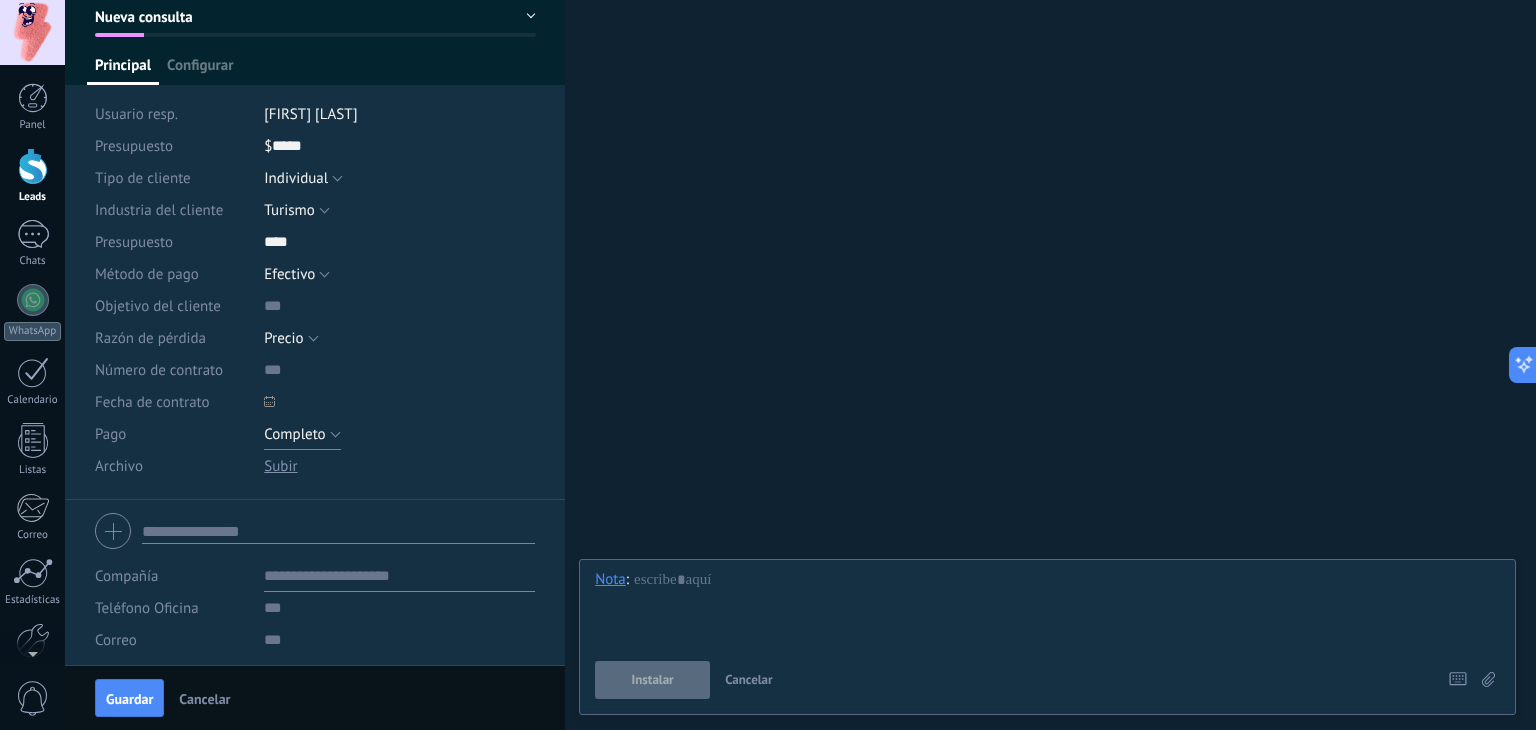 scroll, scrollTop: 220, scrollLeft: 0, axis: vertical 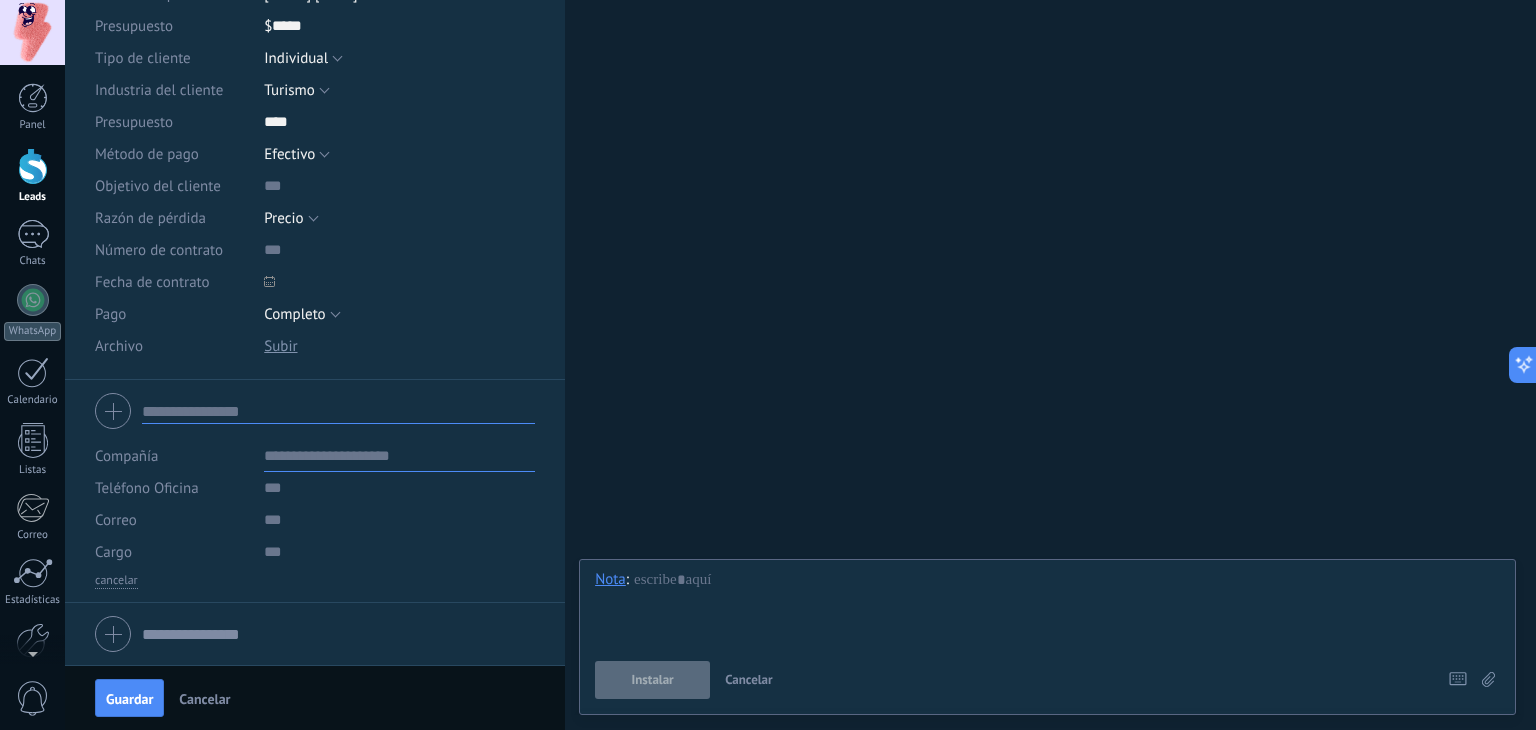 click at bounding box center [399, 456] 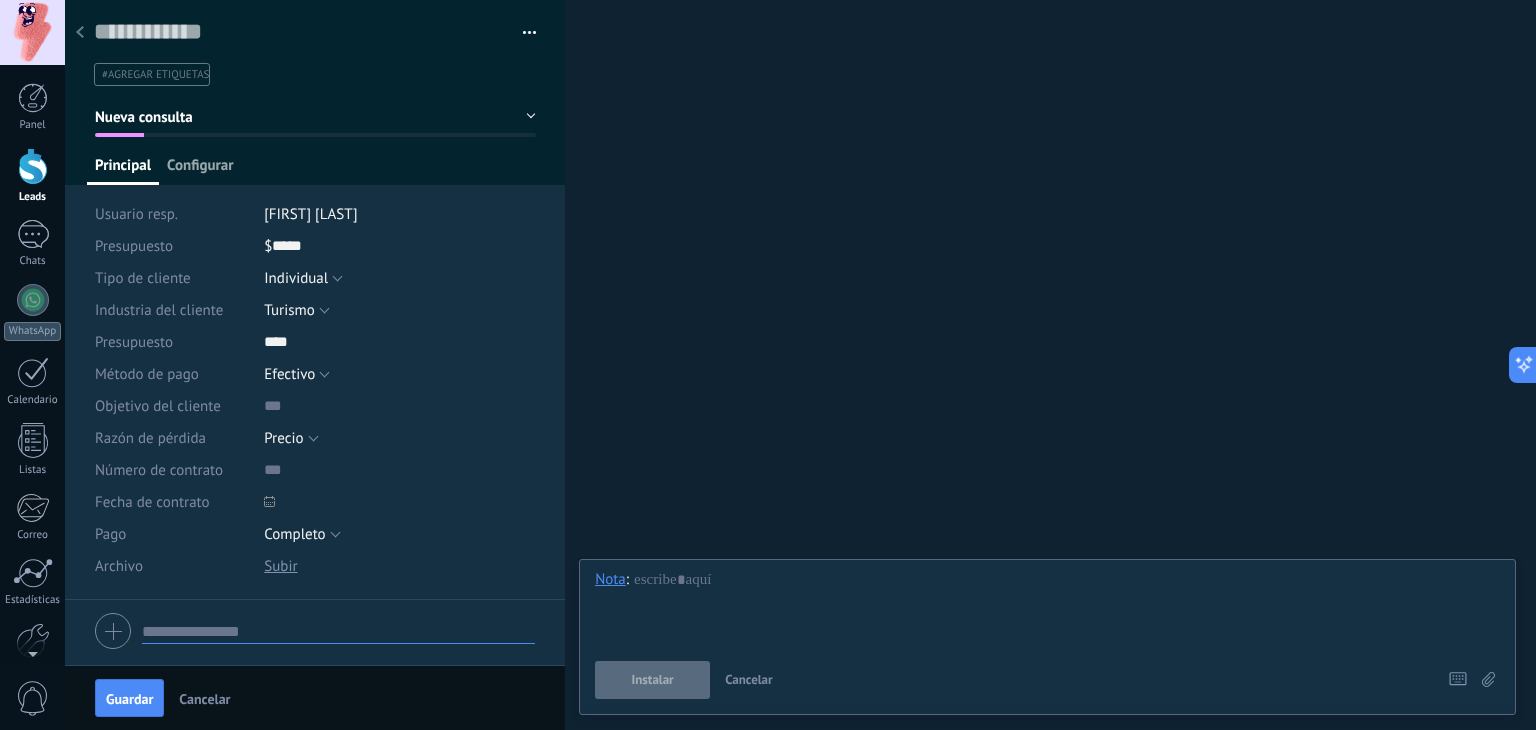 click on "Configurar" at bounding box center [200, 170] 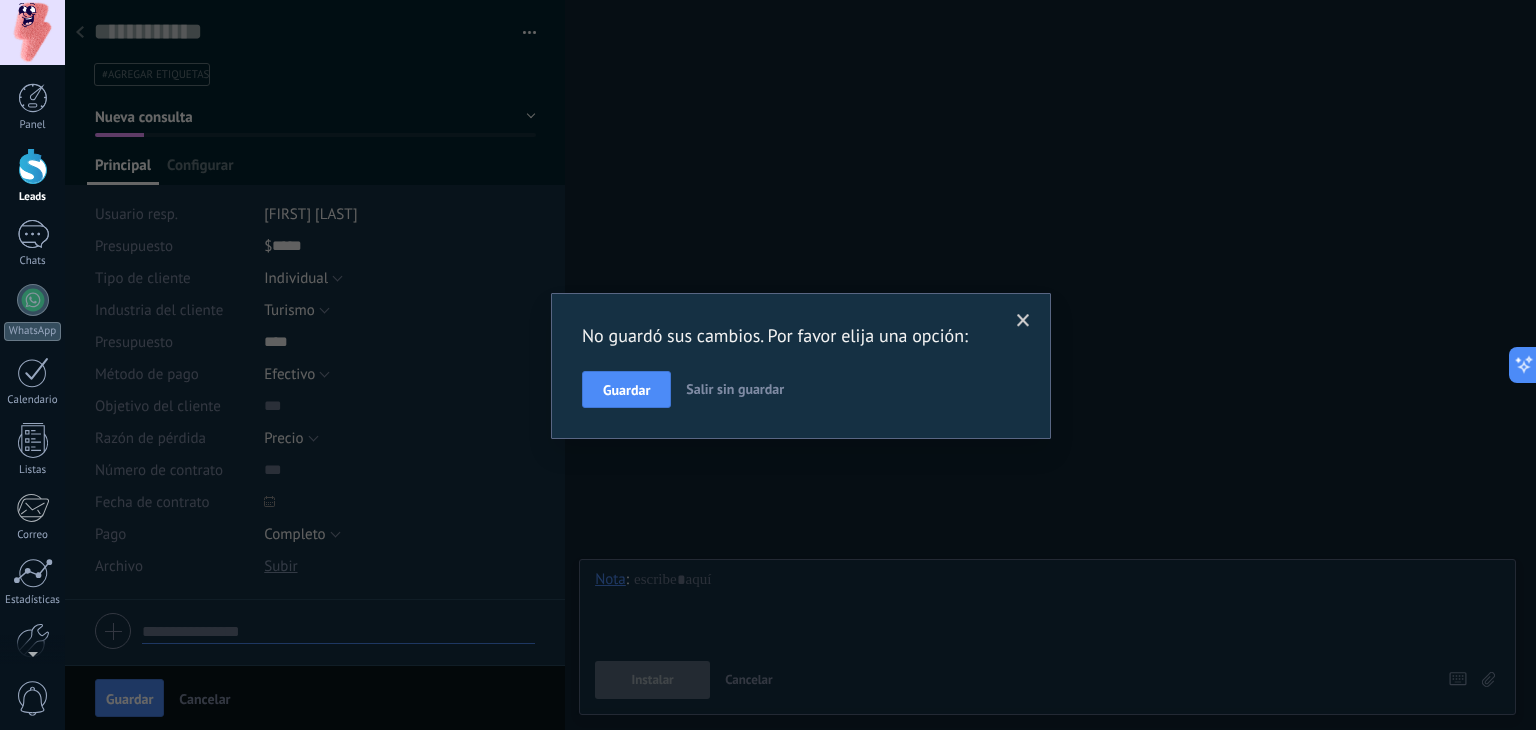 click at bounding box center [1023, 321] 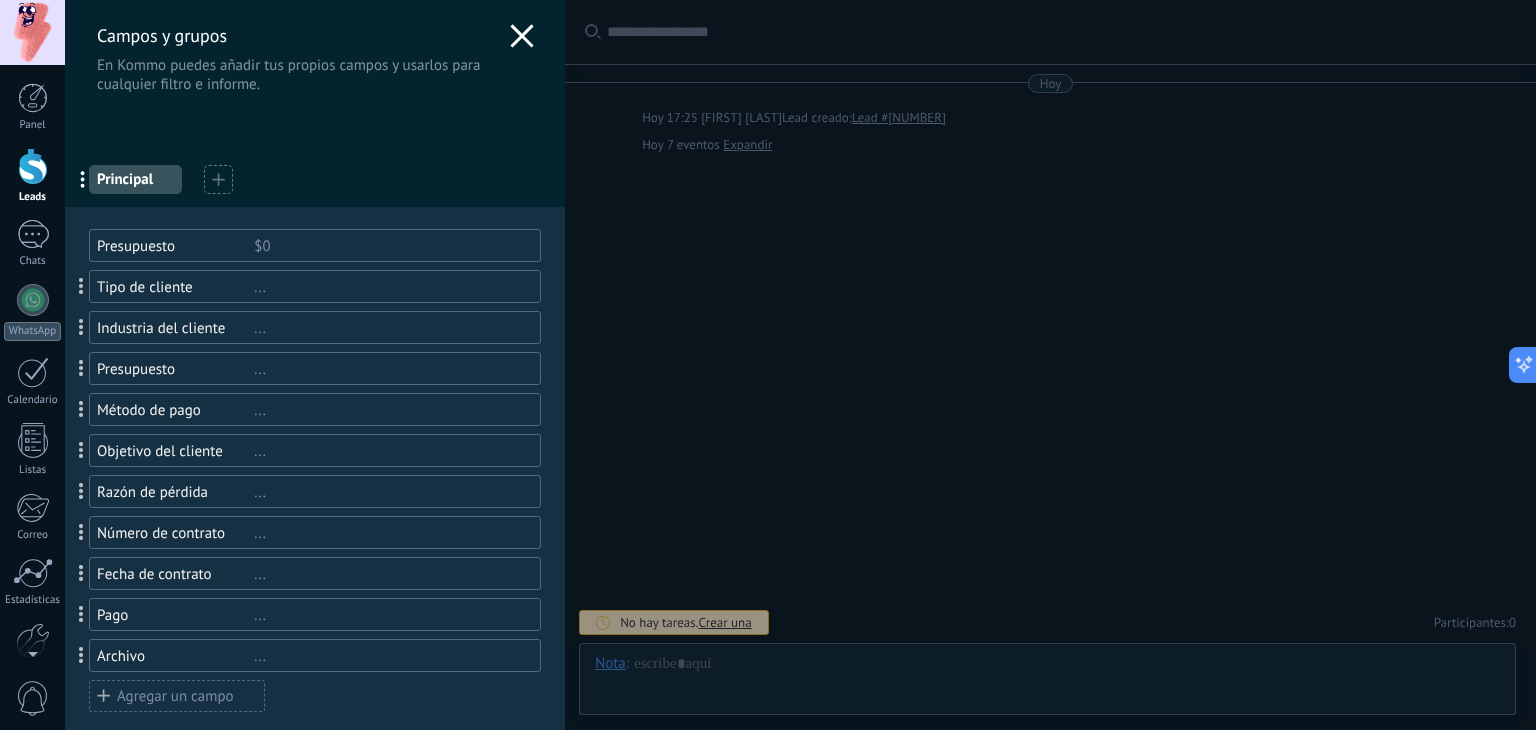 scroll, scrollTop: 29, scrollLeft: 0, axis: vertical 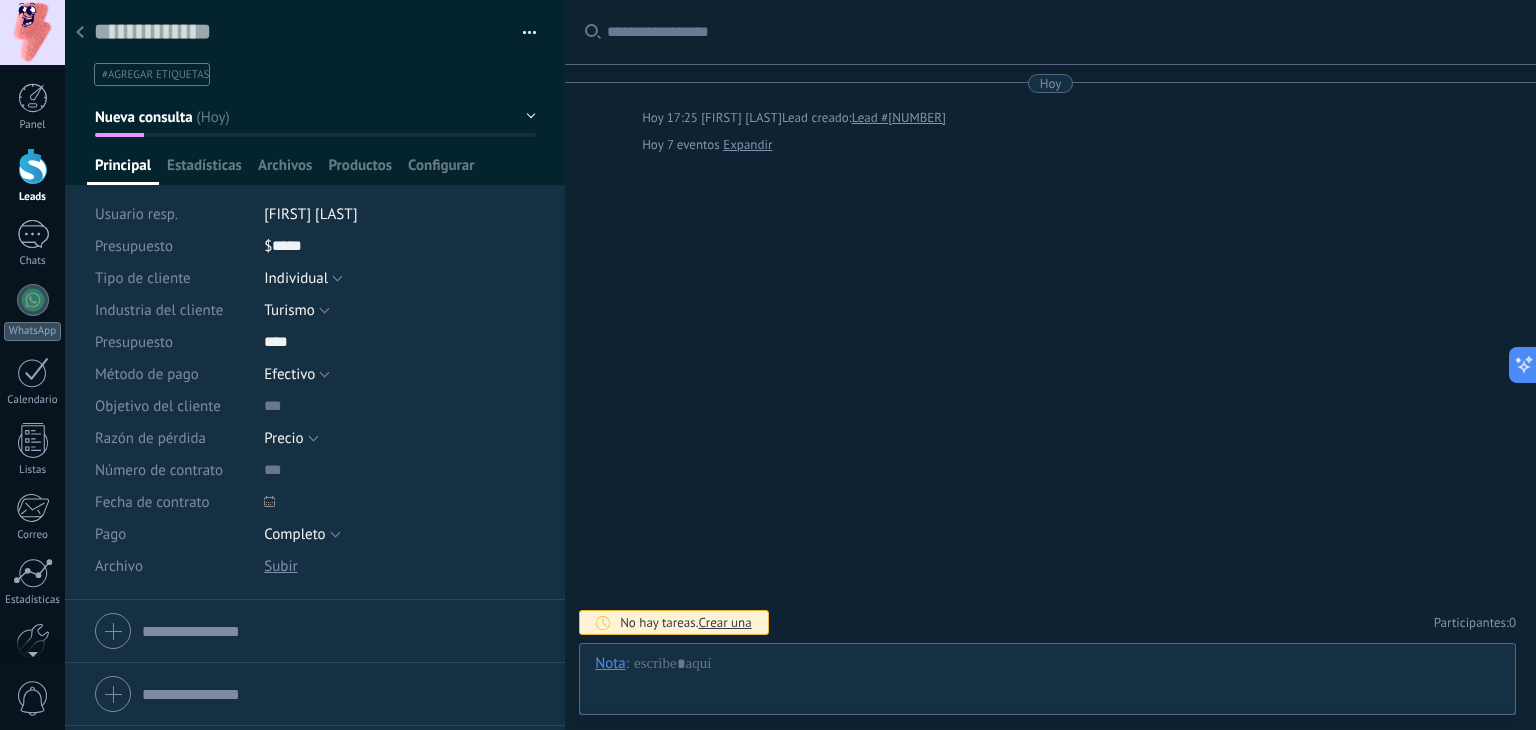 click at bounding box center [33, 234] 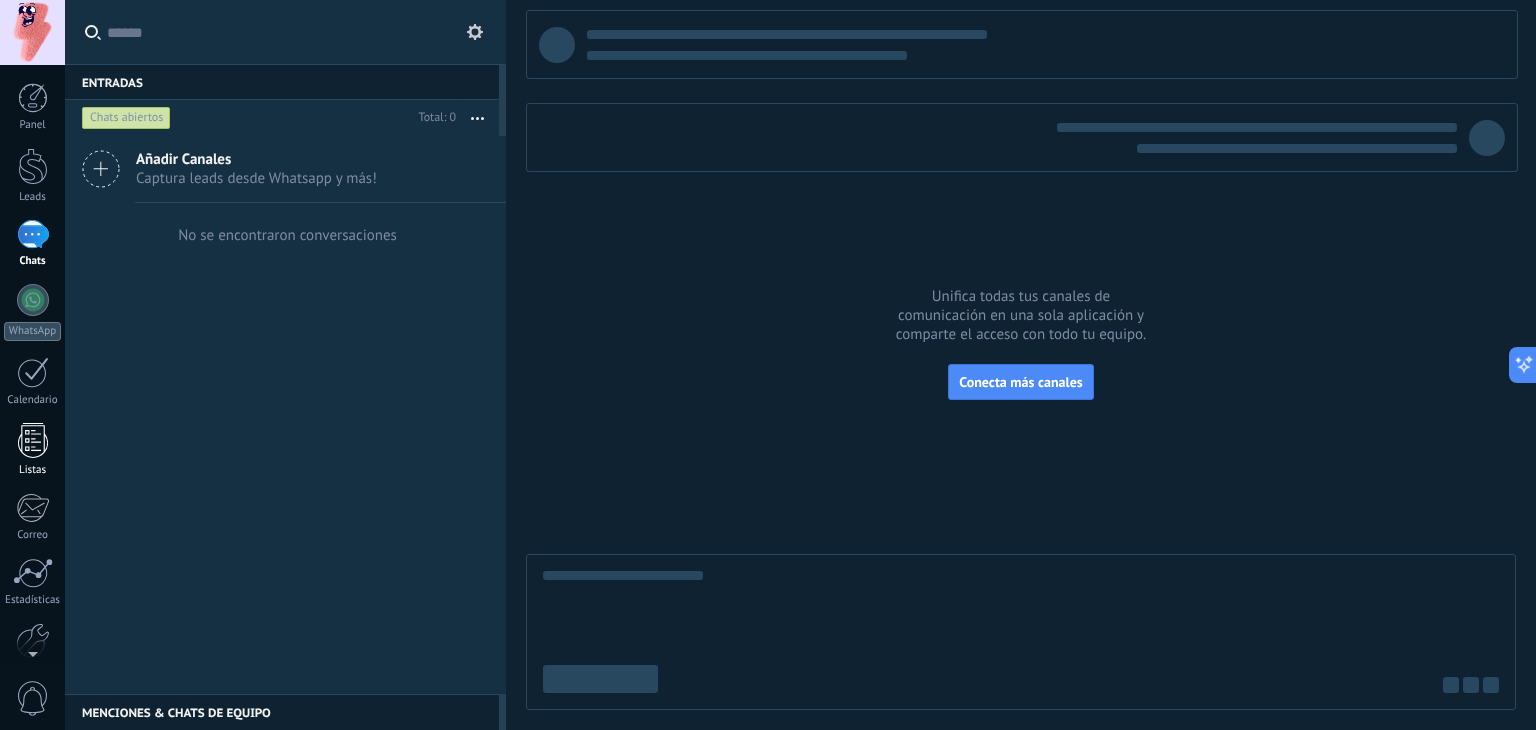 click at bounding box center [33, 440] 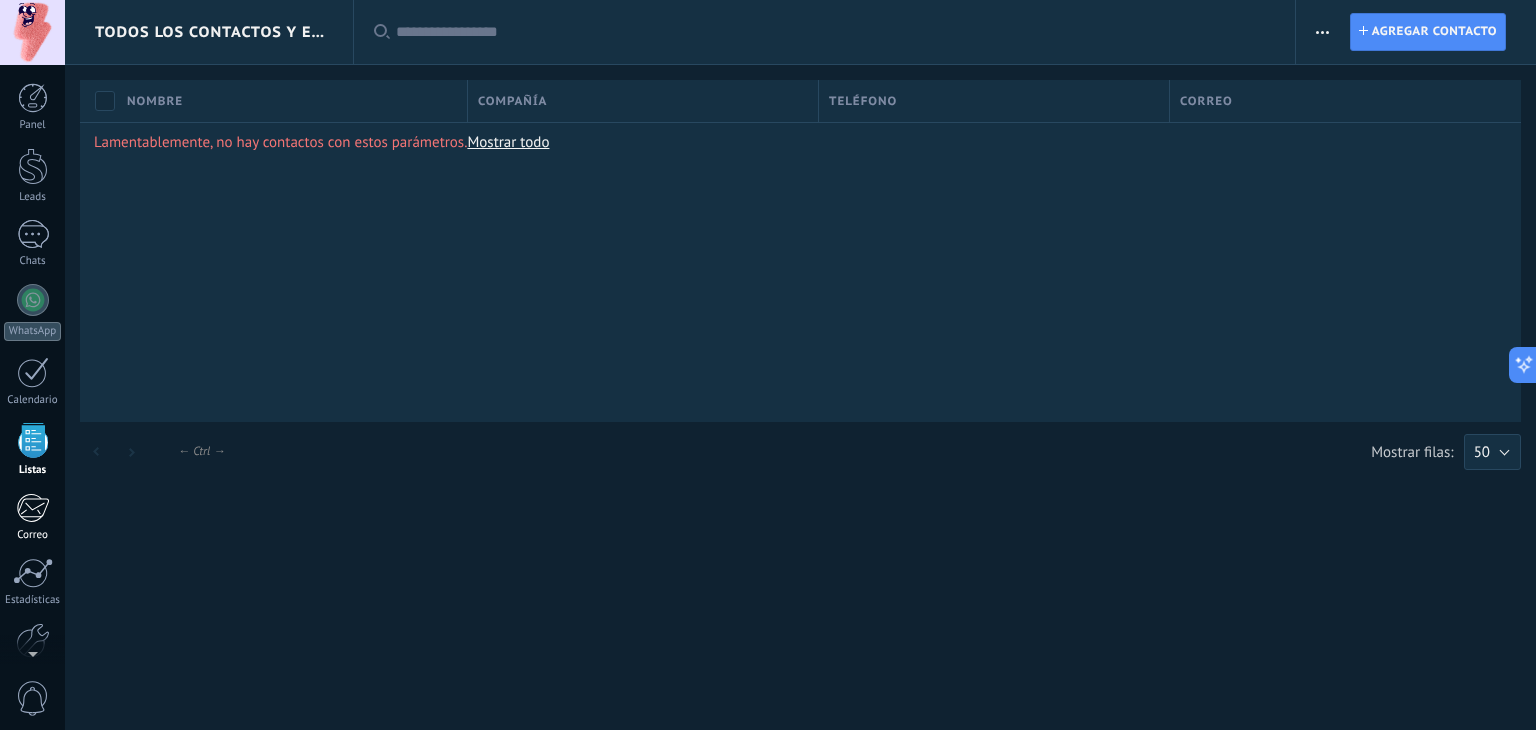 click on "Correo" at bounding box center (33, 535) 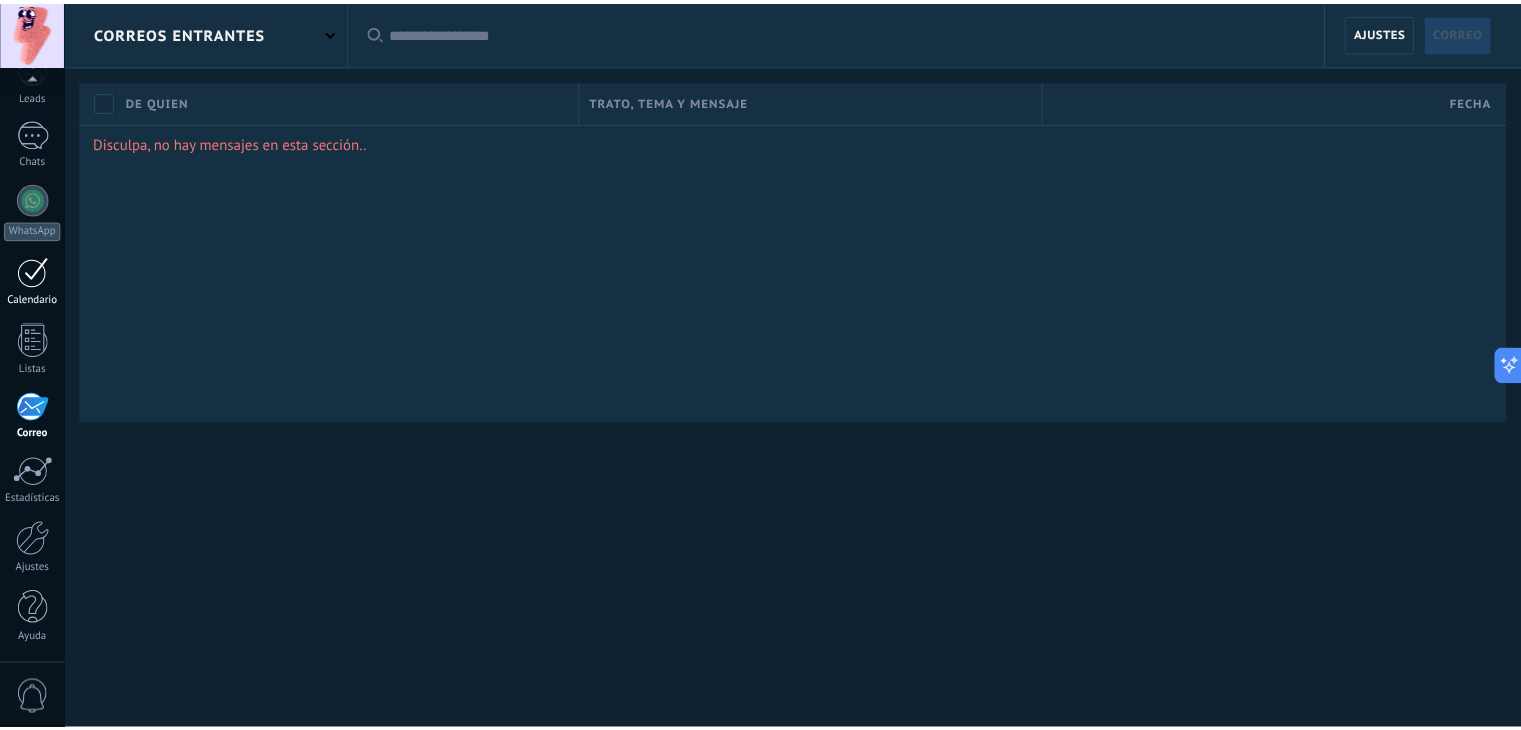 scroll, scrollTop: 0, scrollLeft: 0, axis: both 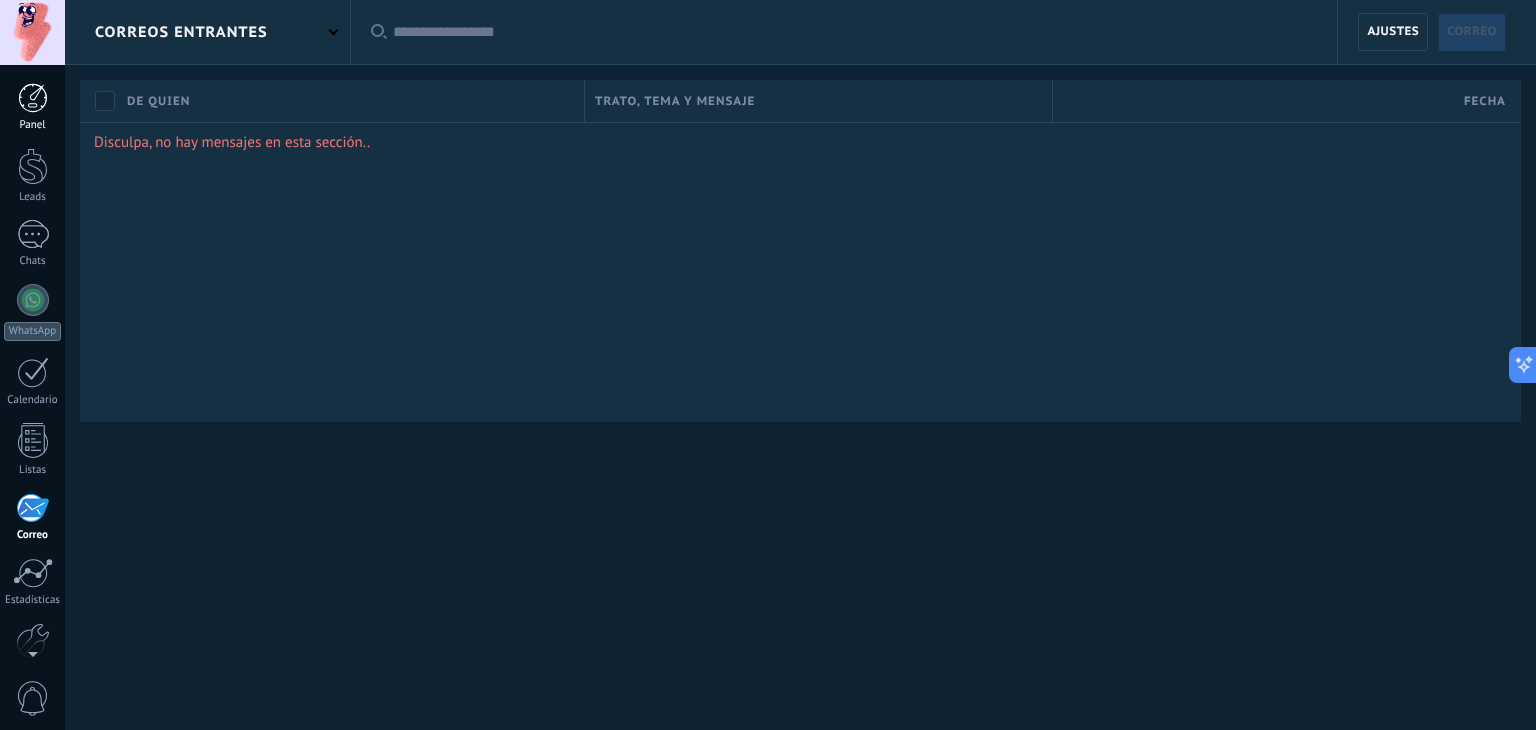 click at bounding box center [33, 98] 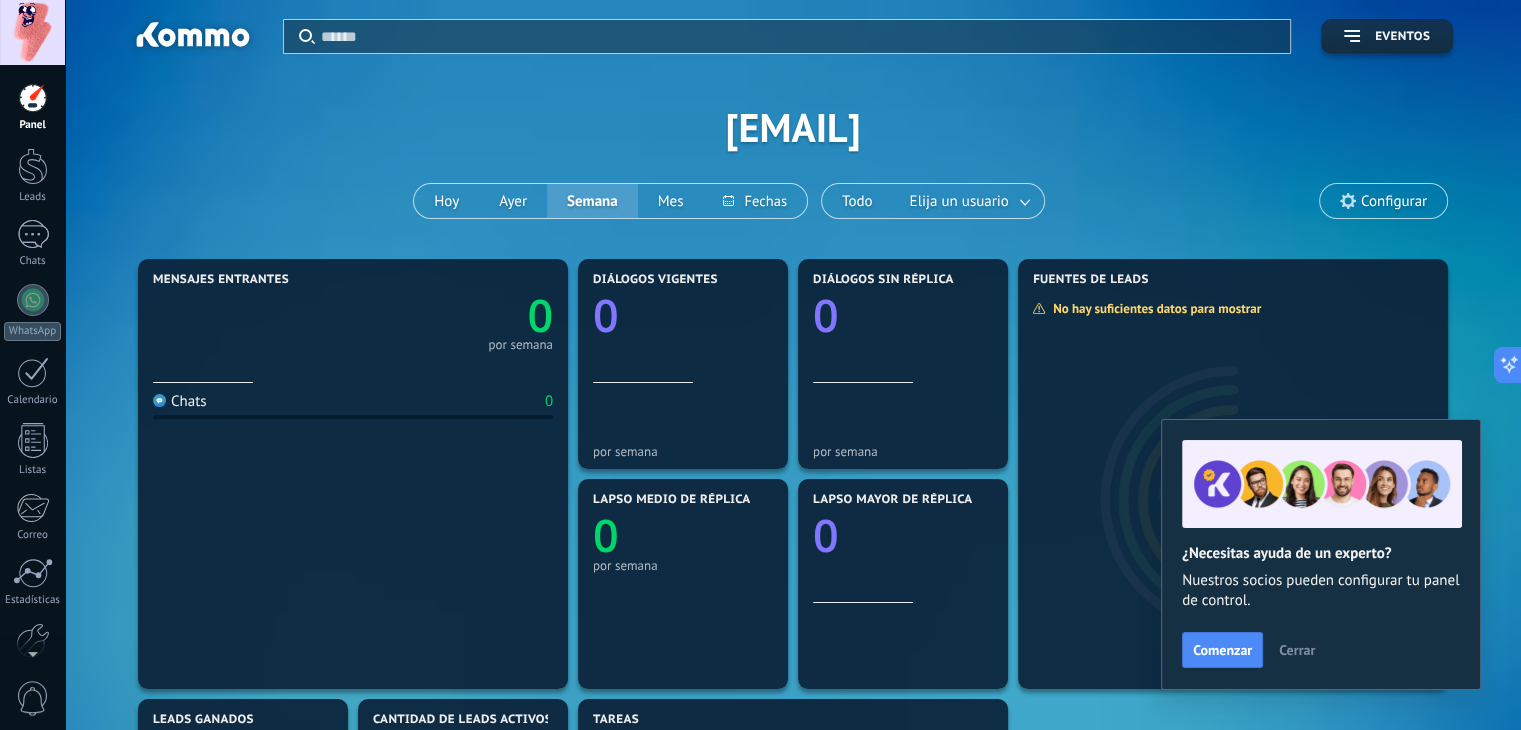 click on "Cerrar" at bounding box center (1297, 650) 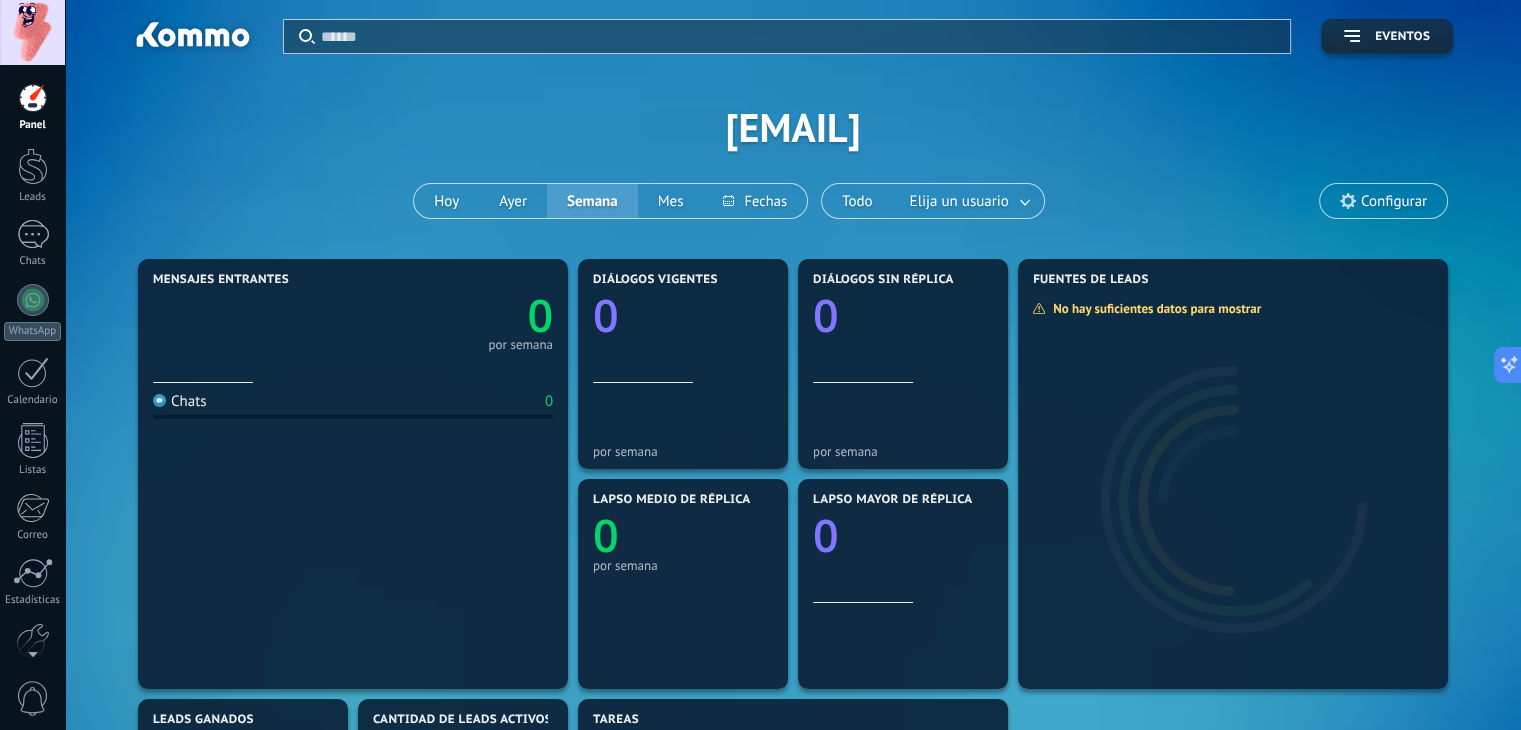 click on "Eventos" at bounding box center [1402, 37] 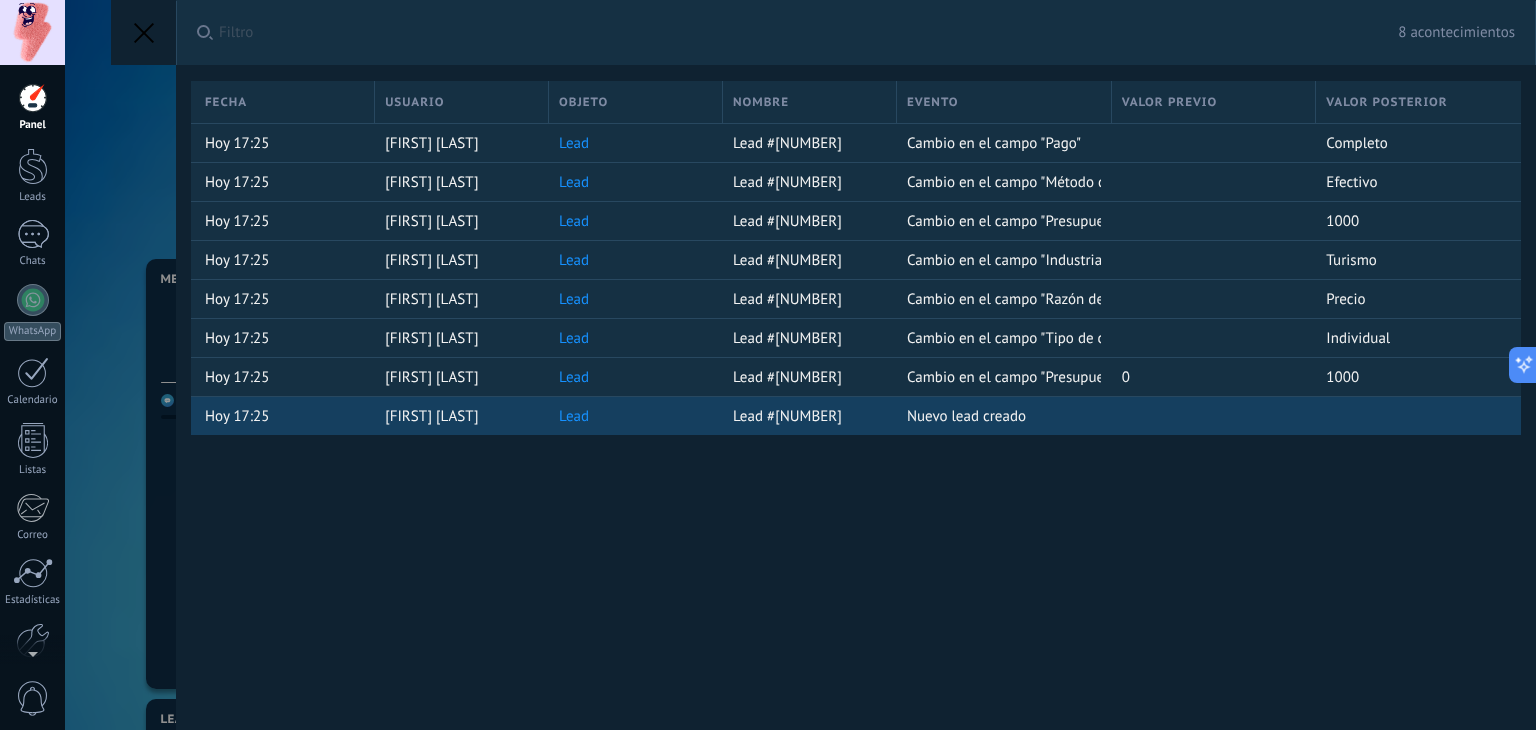click on "Lead" at bounding box center [631, 416] 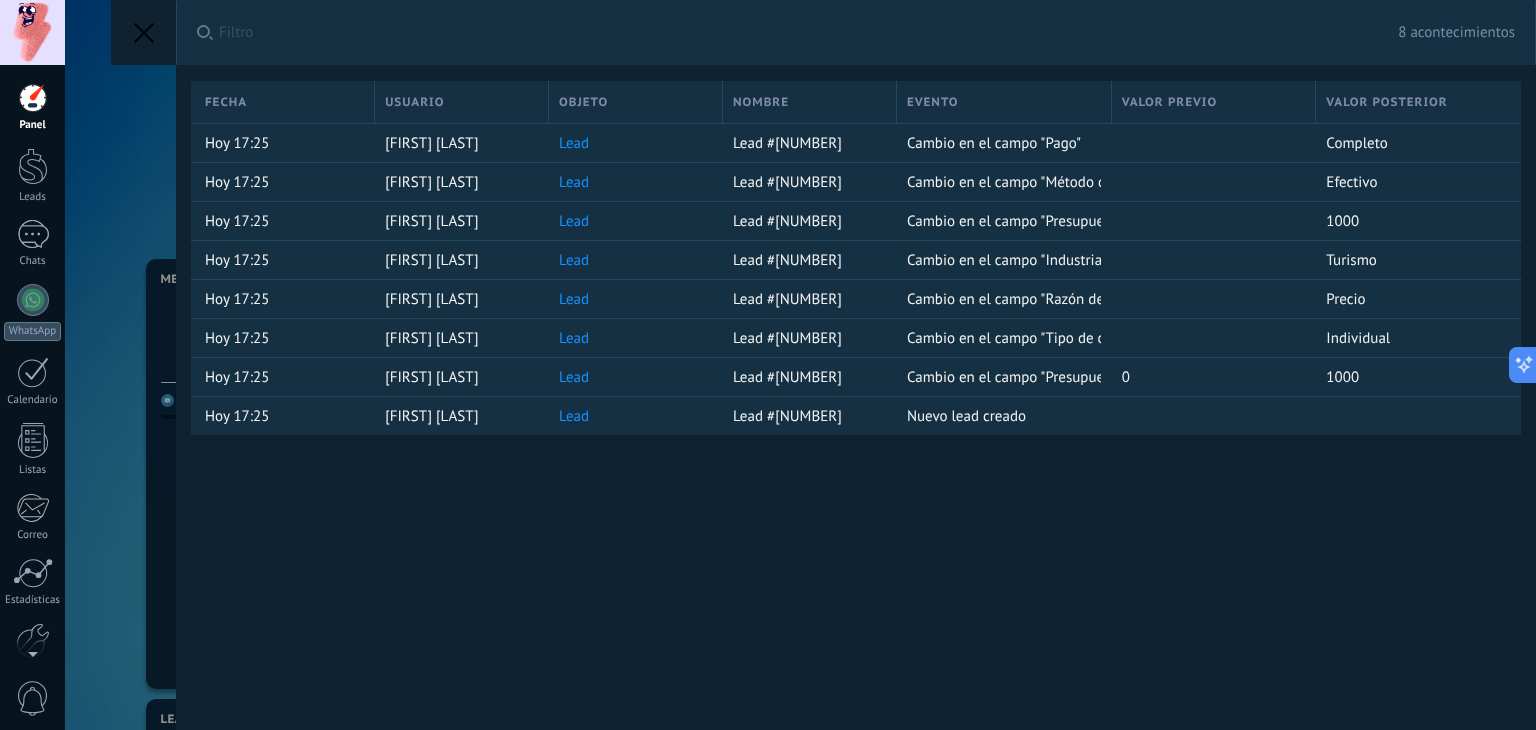 click at bounding box center (143, 32) 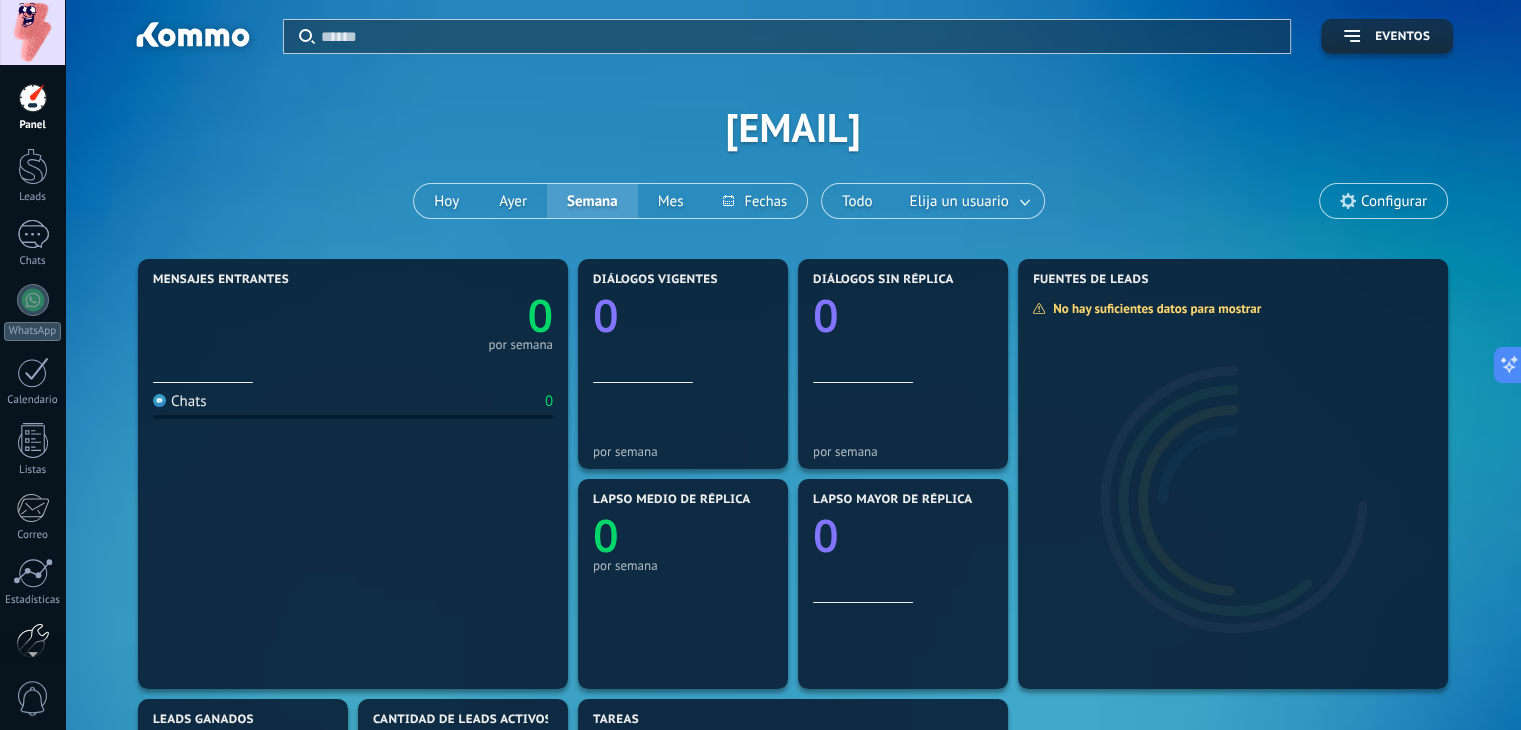scroll, scrollTop: 101, scrollLeft: 0, axis: vertical 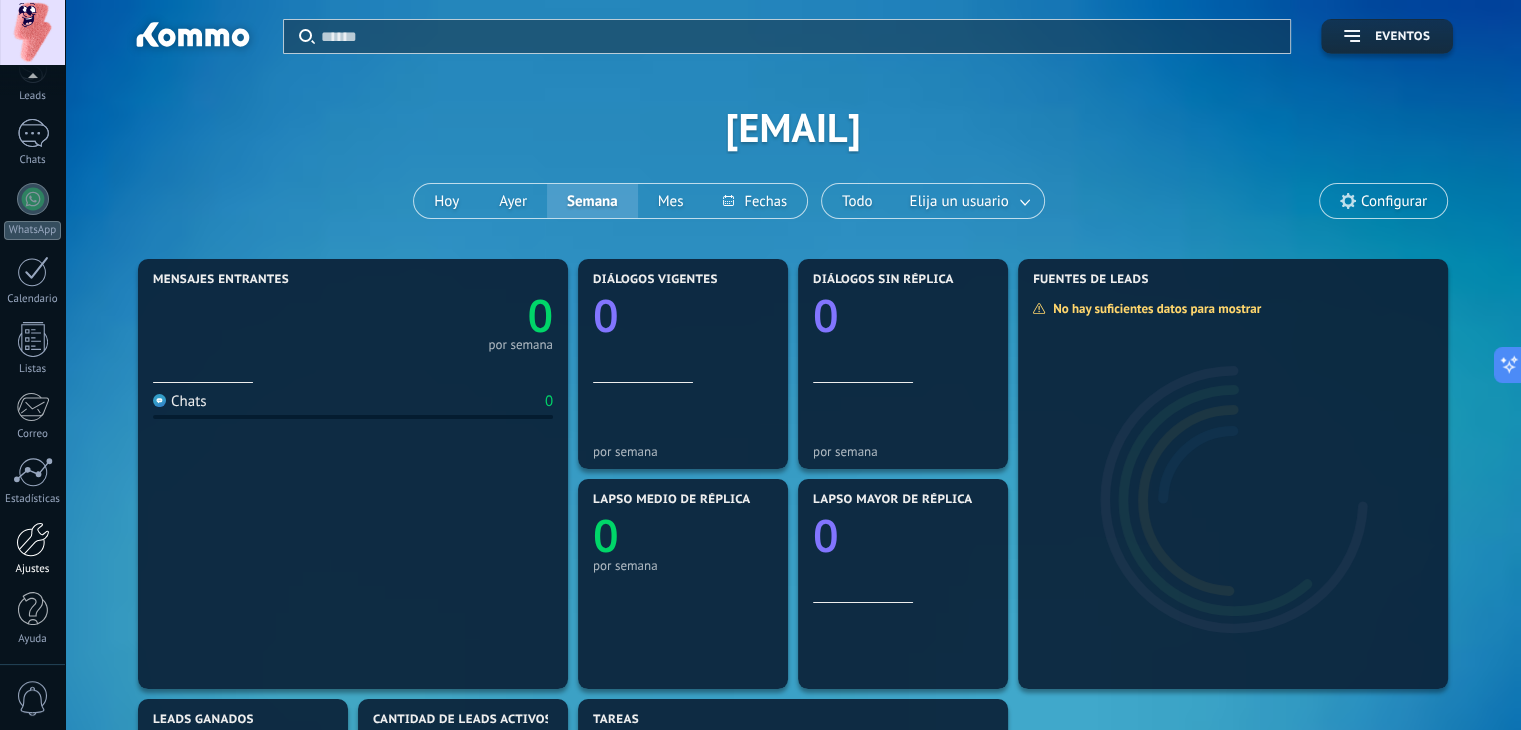 click at bounding box center (33, 539) 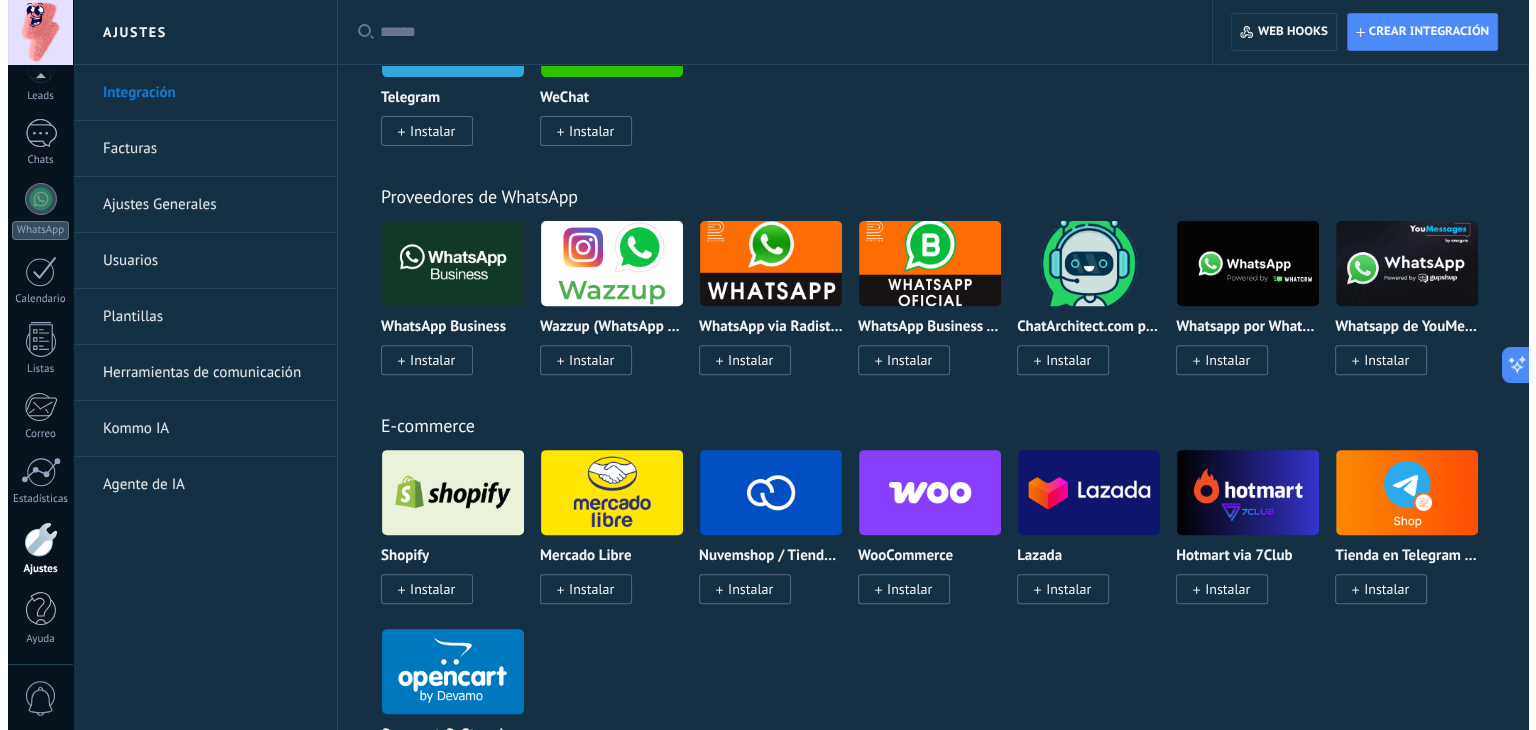 scroll, scrollTop: 800, scrollLeft: 0, axis: vertical 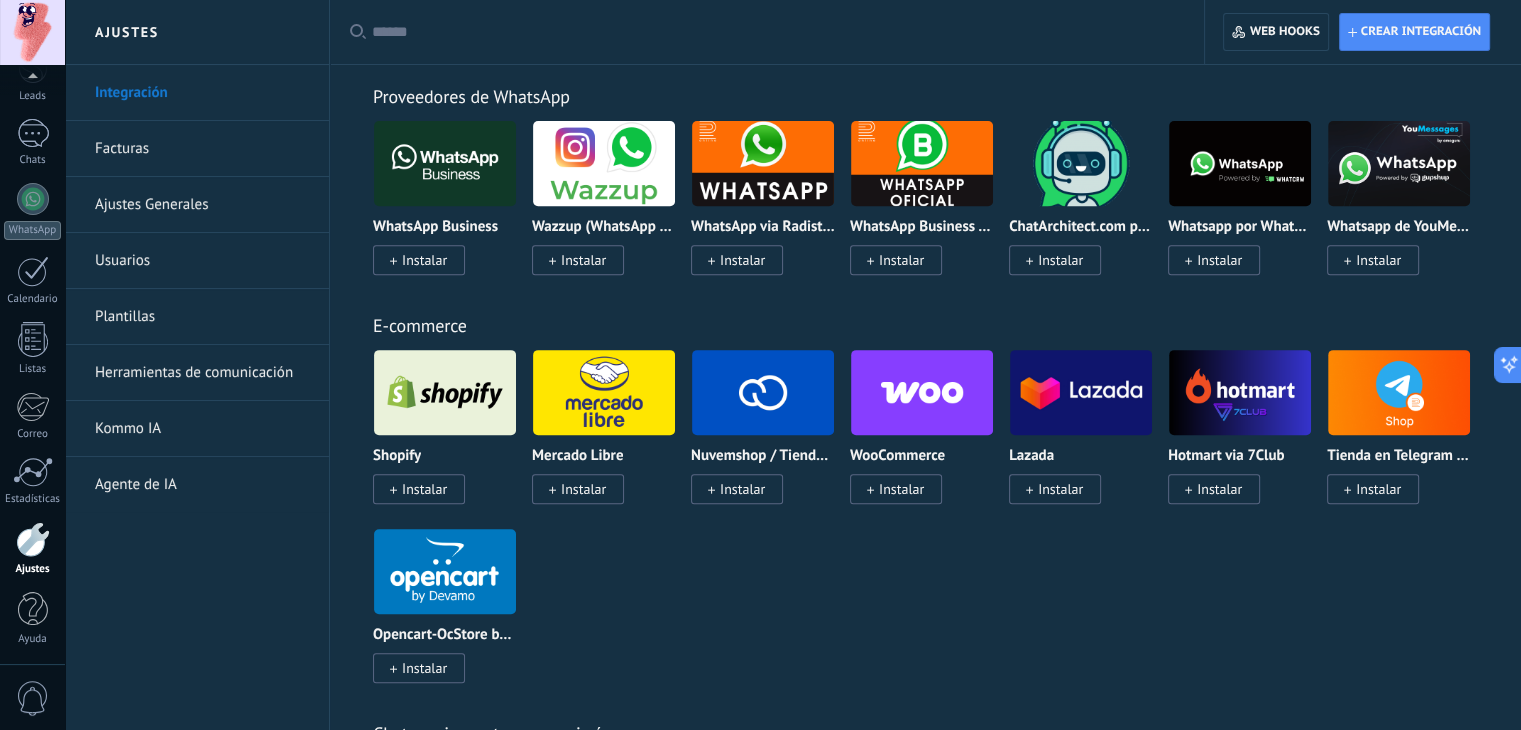 click on "Instalar" at bounding box center (583, 489) 